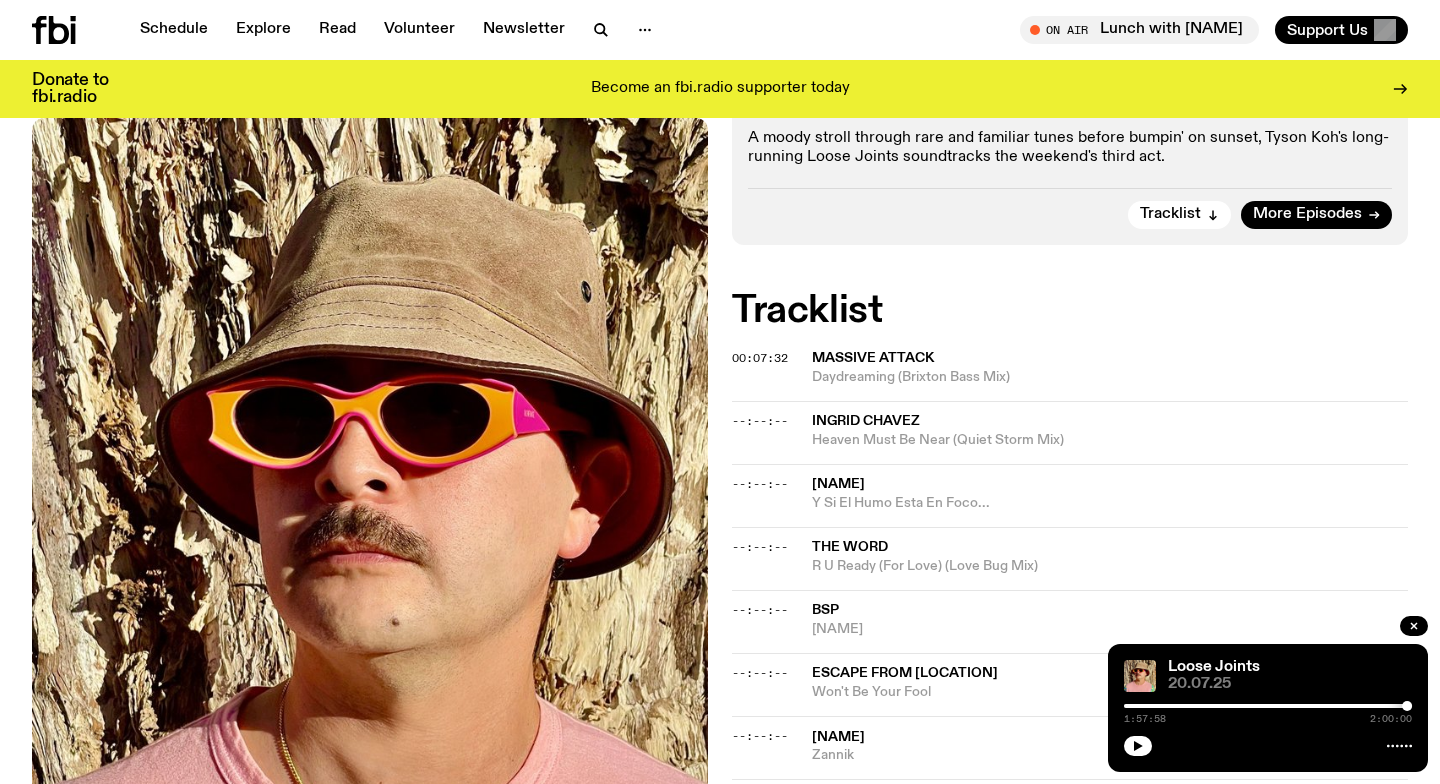 scroll, scrollTop: 0, scrollLeft: 0, axis: both 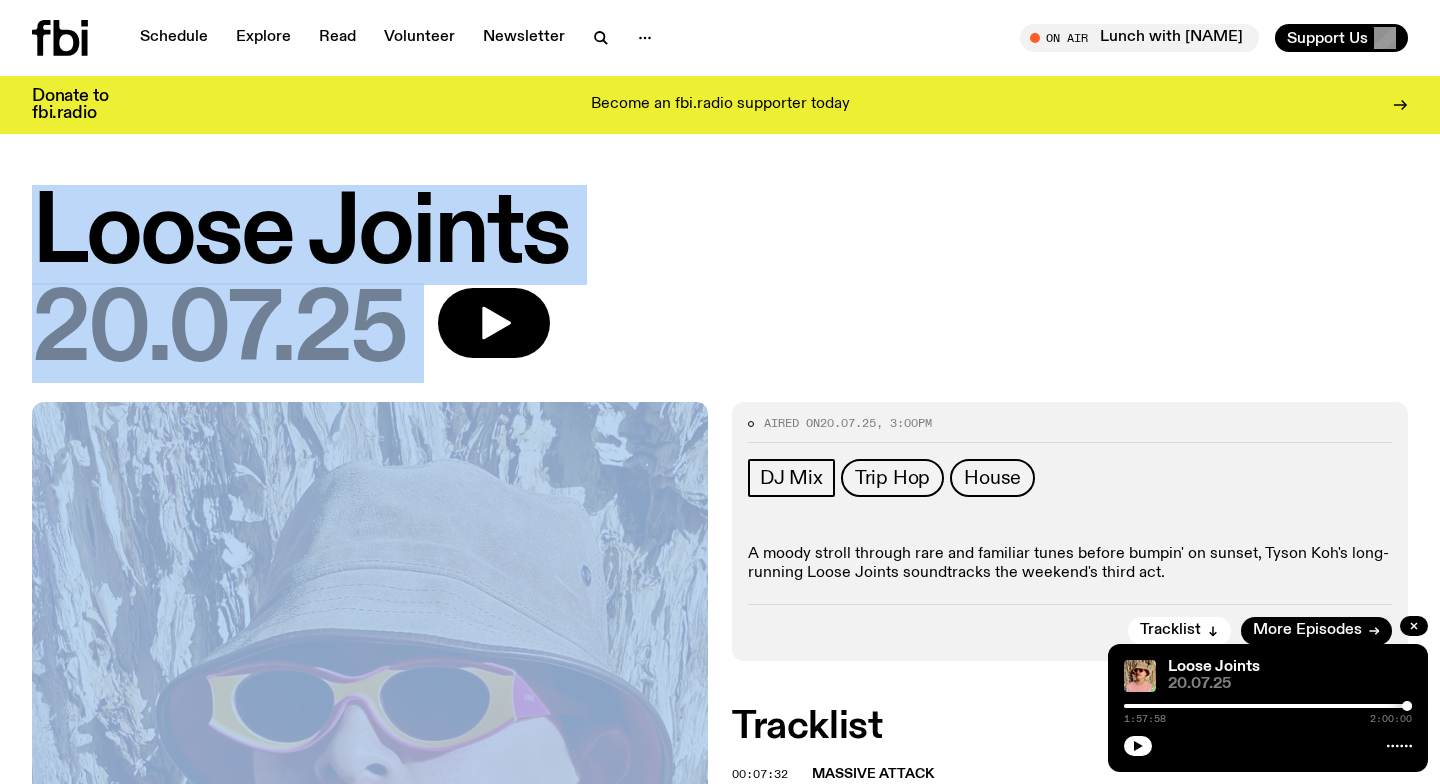 drag, startPoint x: 34, startPoint y: 236, endPoint x: 605, endPoint y: 324, distance: 577.7413 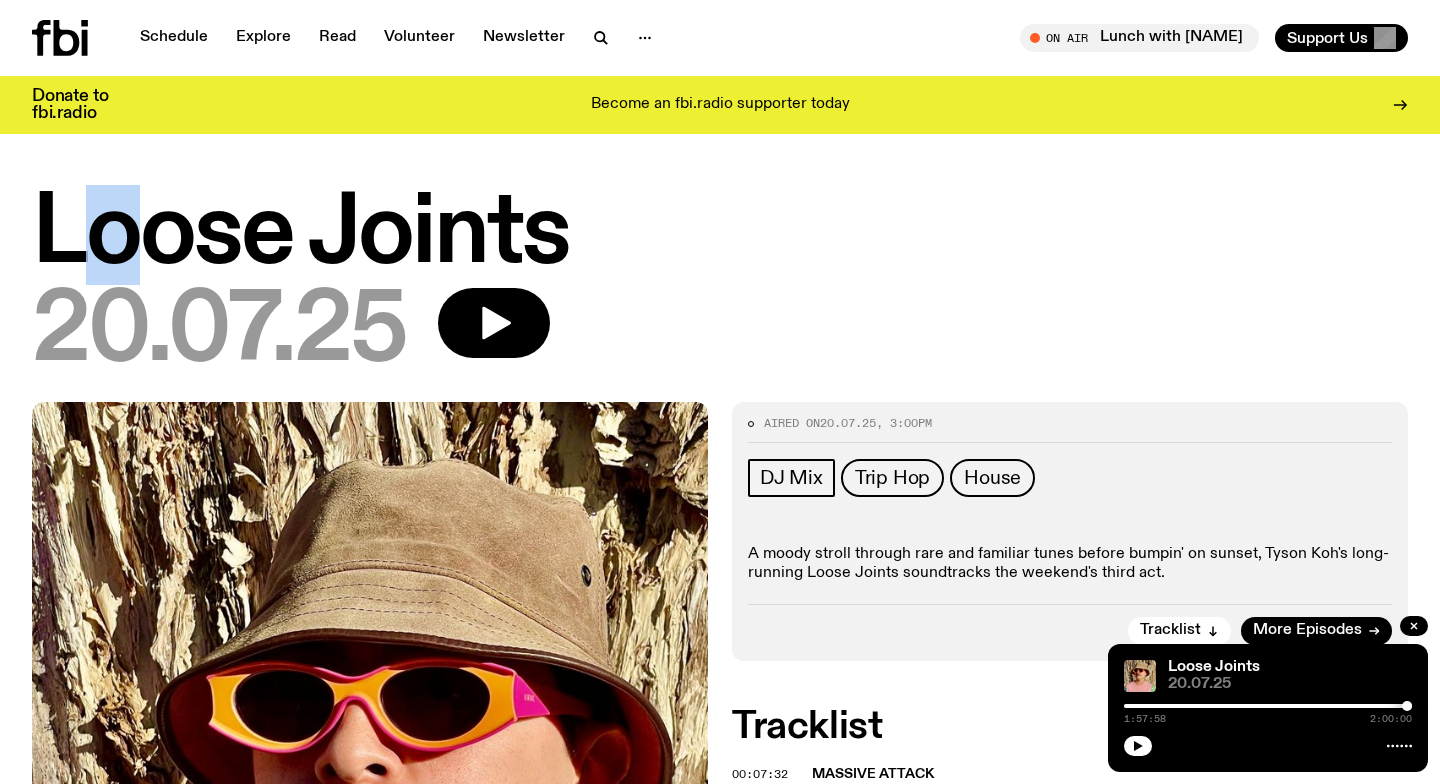 drag, startPoint x: 90, startPoint y: 228, endPoint x: 125, endPoint y: 233, distance: 35.35534 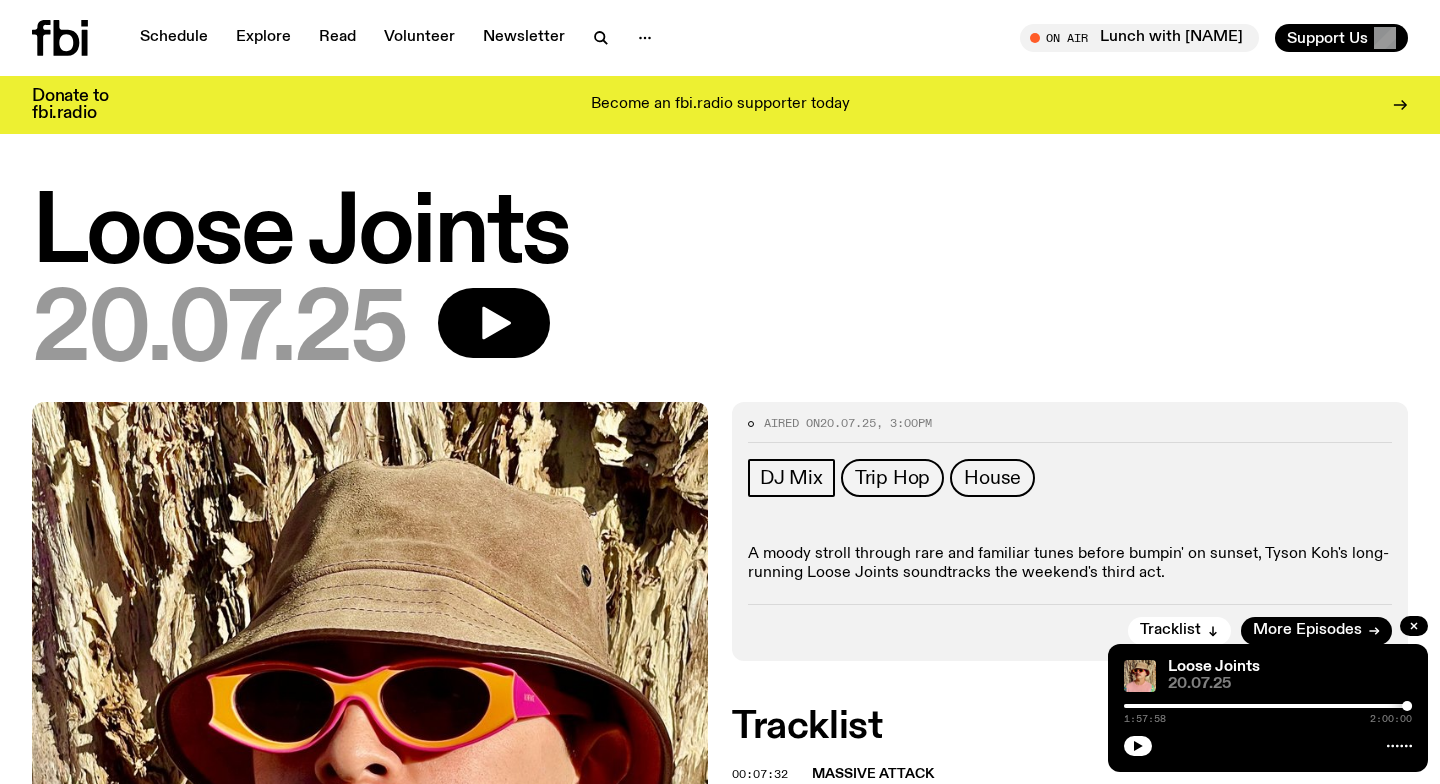 click on "Loose Joints" at bounding box center (720, 235) 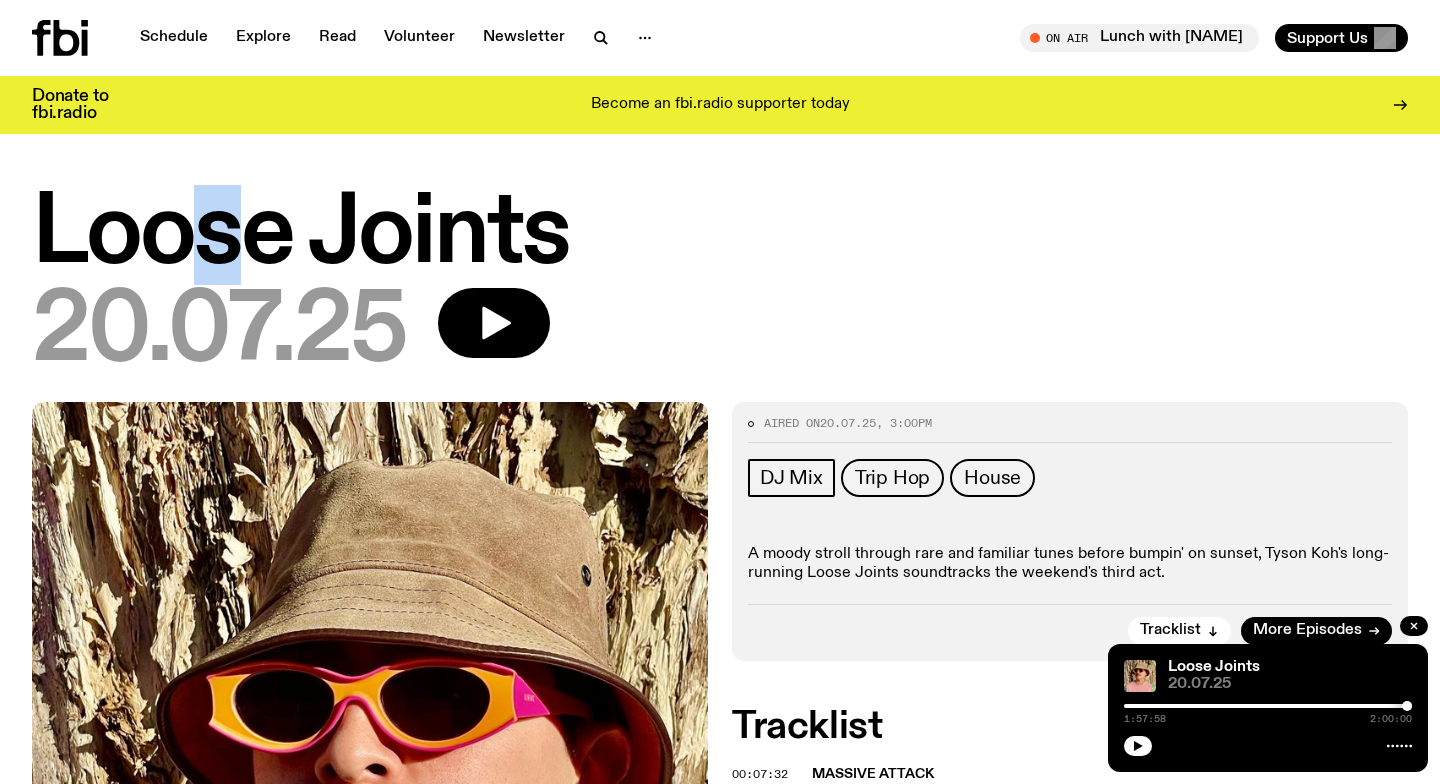 drag, startPoint x: 238, startPoint y: 232, endPoint x: 203, endPoint y: 232, distance: 35 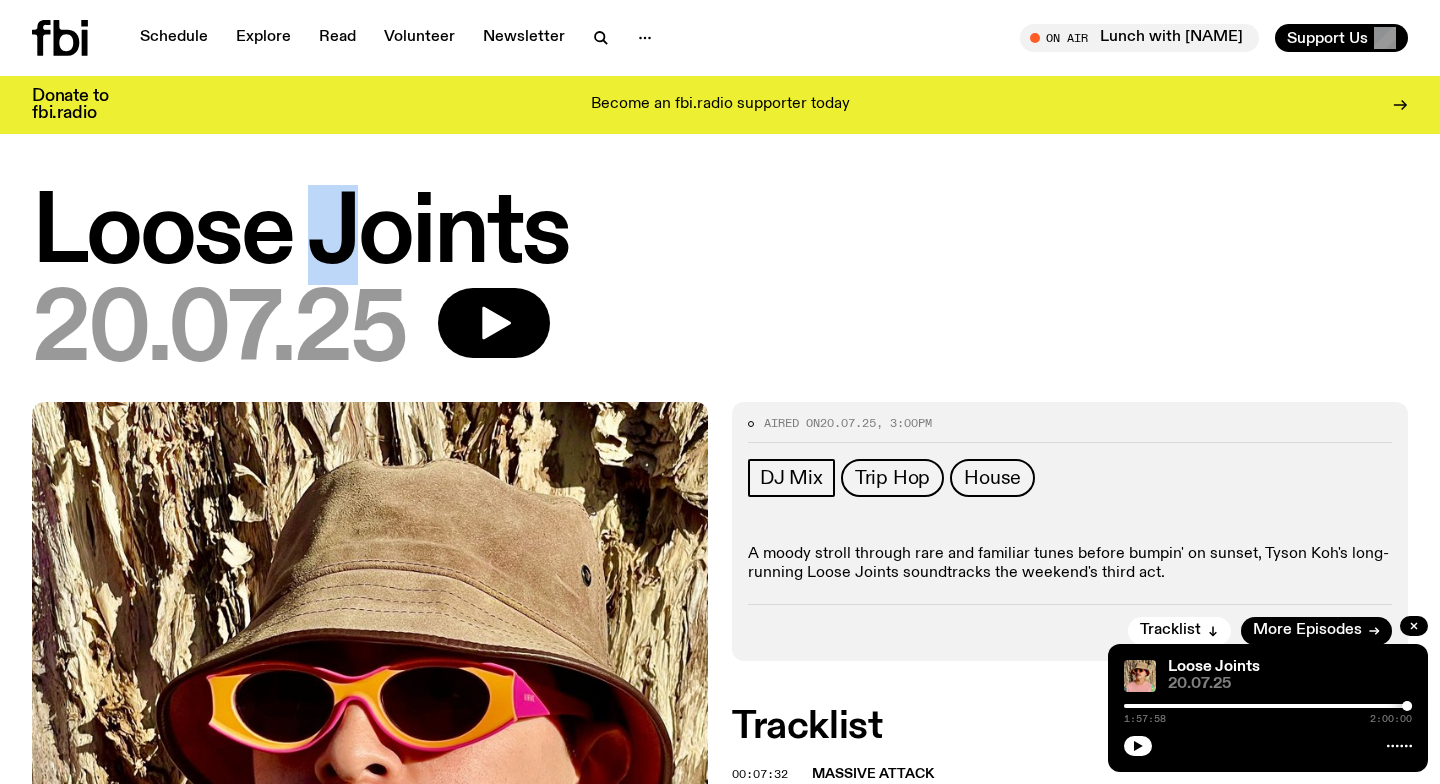 drag, startPoint x: 319, startPoint y: 234, endPoint x: 355, endPoint y: 237, distance: 36.124783 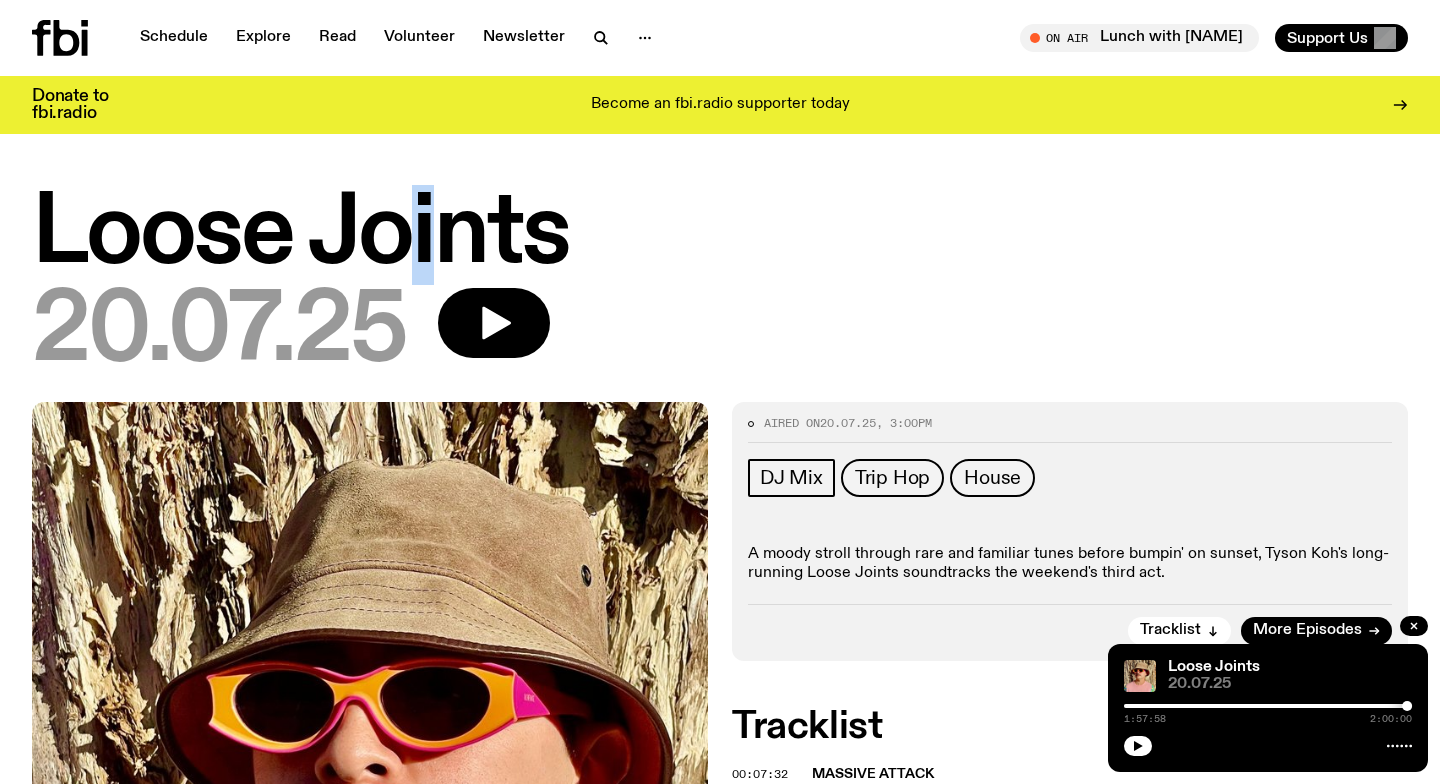 drag, startPoint x: 436, startPoint y: 234, endPoint x: 417, endPoint y: 234, distance: 19 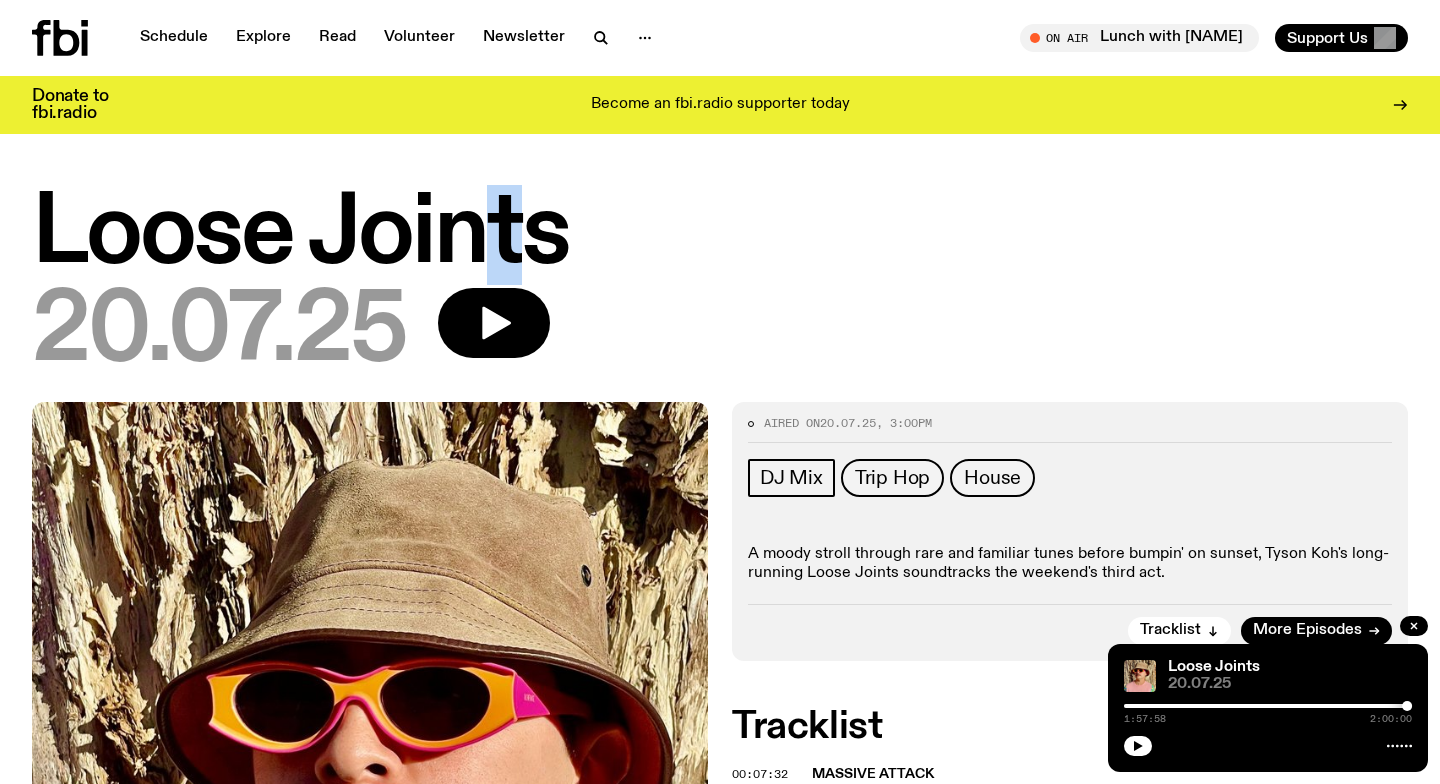 drag, startPoint x: 493, startPoint y: 237, endPoint x: 514, endPoint y: 240, distance: 21.213203 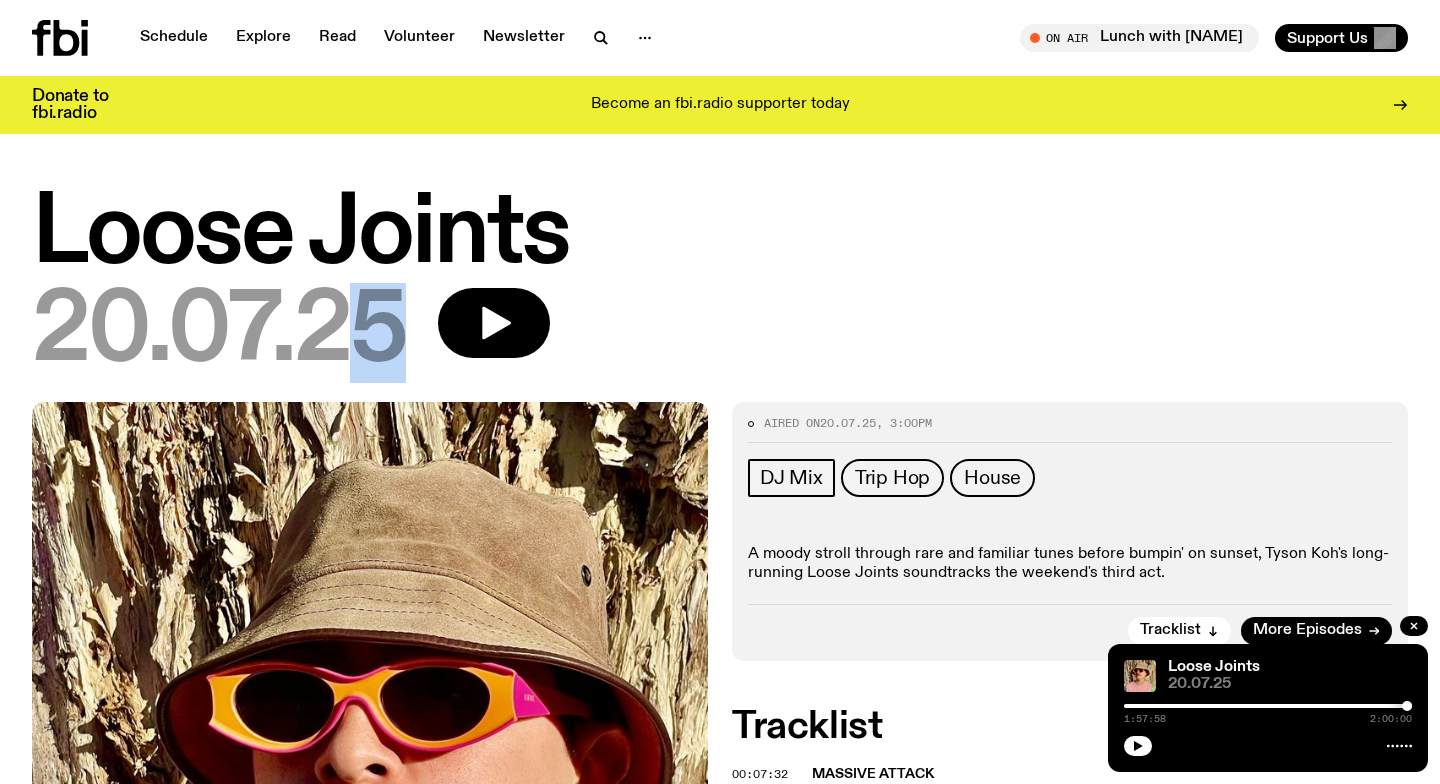 drag, startPoint x: 399, startPoint y: 337, endPoint x: 348, endPoint y: 338, distance: 51.009804 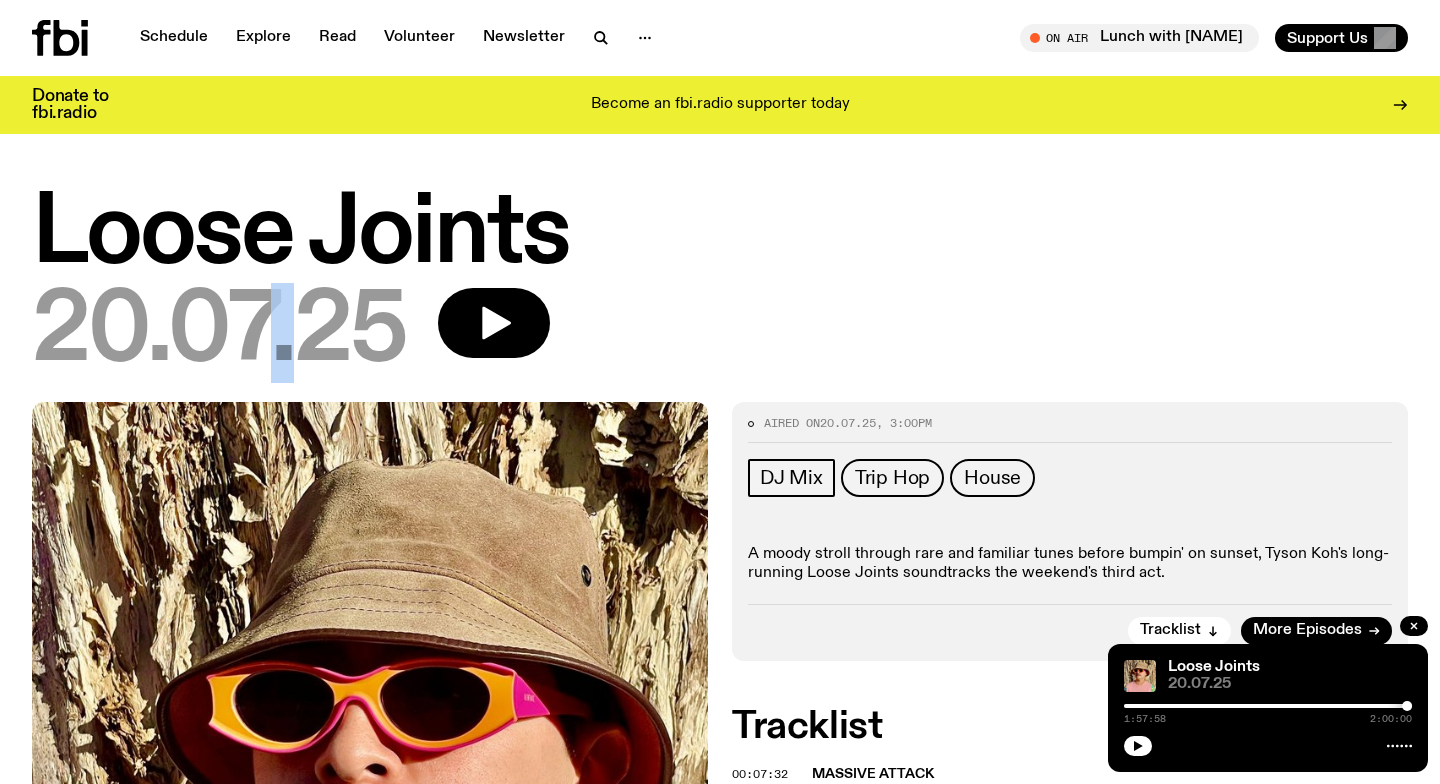drag, startPoint x: 272, startPoint y: 349, endPoint x: 288, endPoint y: 350, distance: 16.03122 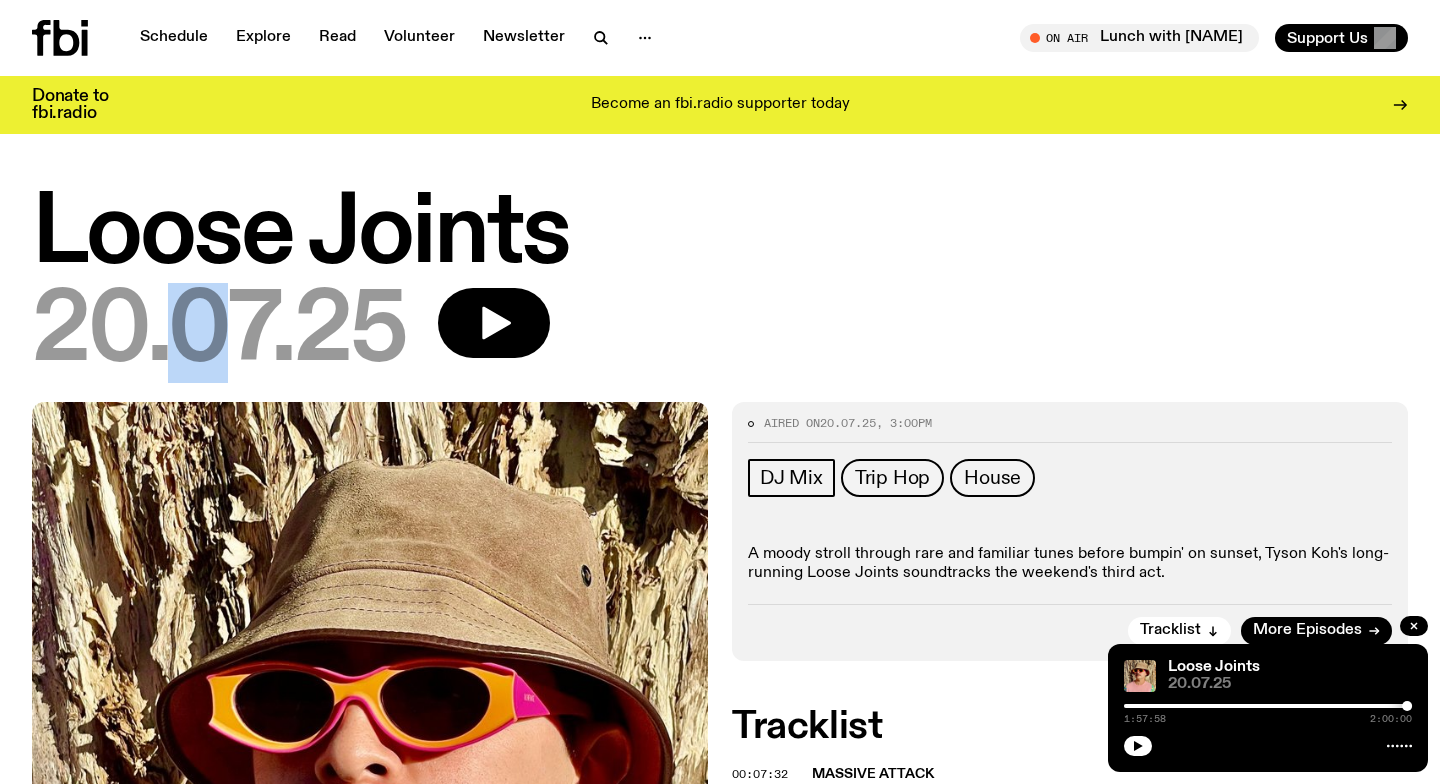 drag, startPoint x: 224, startPoint y: 346, endPoint x: 191, endPoint y: 344, distance: 33.06055 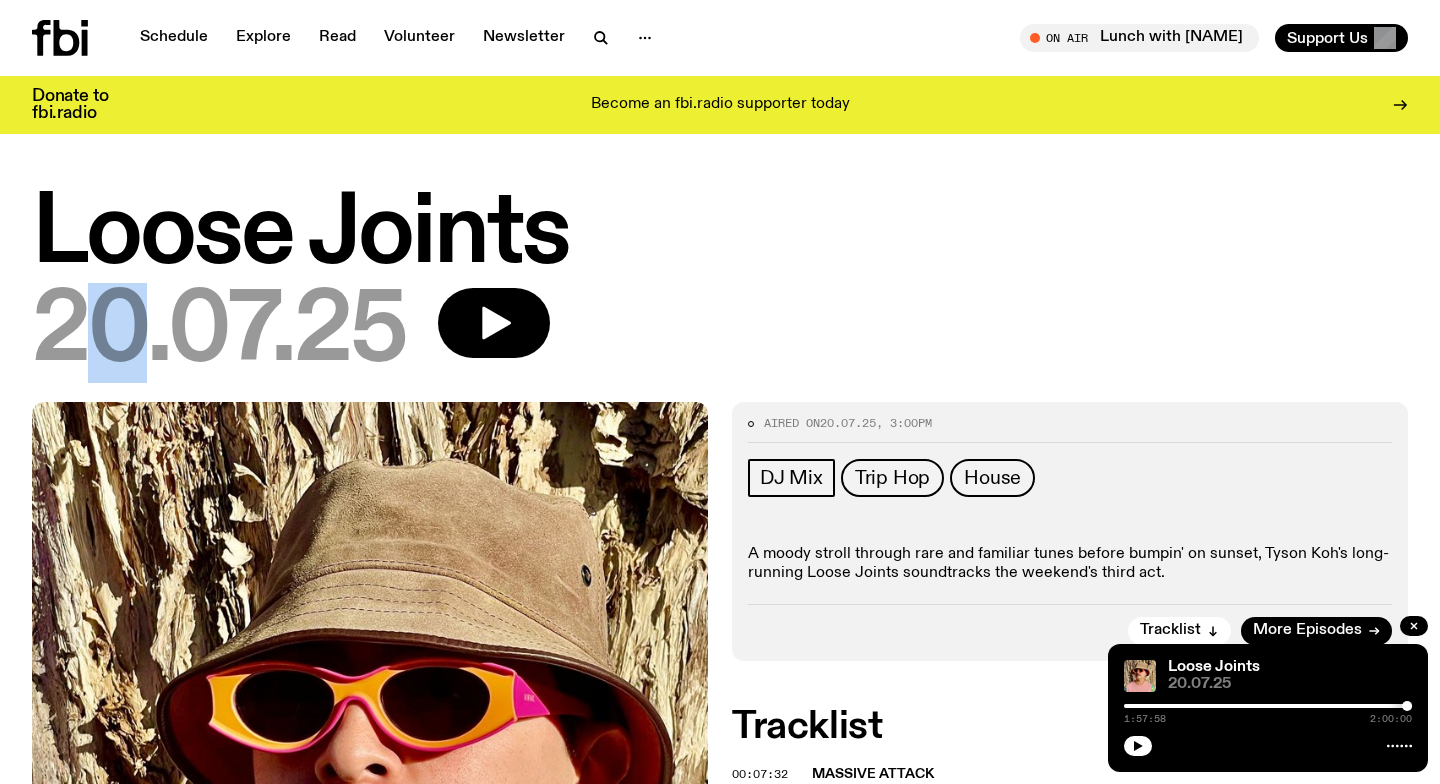drag, startPoint x: 94, startPoint y: 349, endPoint x: 138, endPoint y: 353, distance: 44.181442 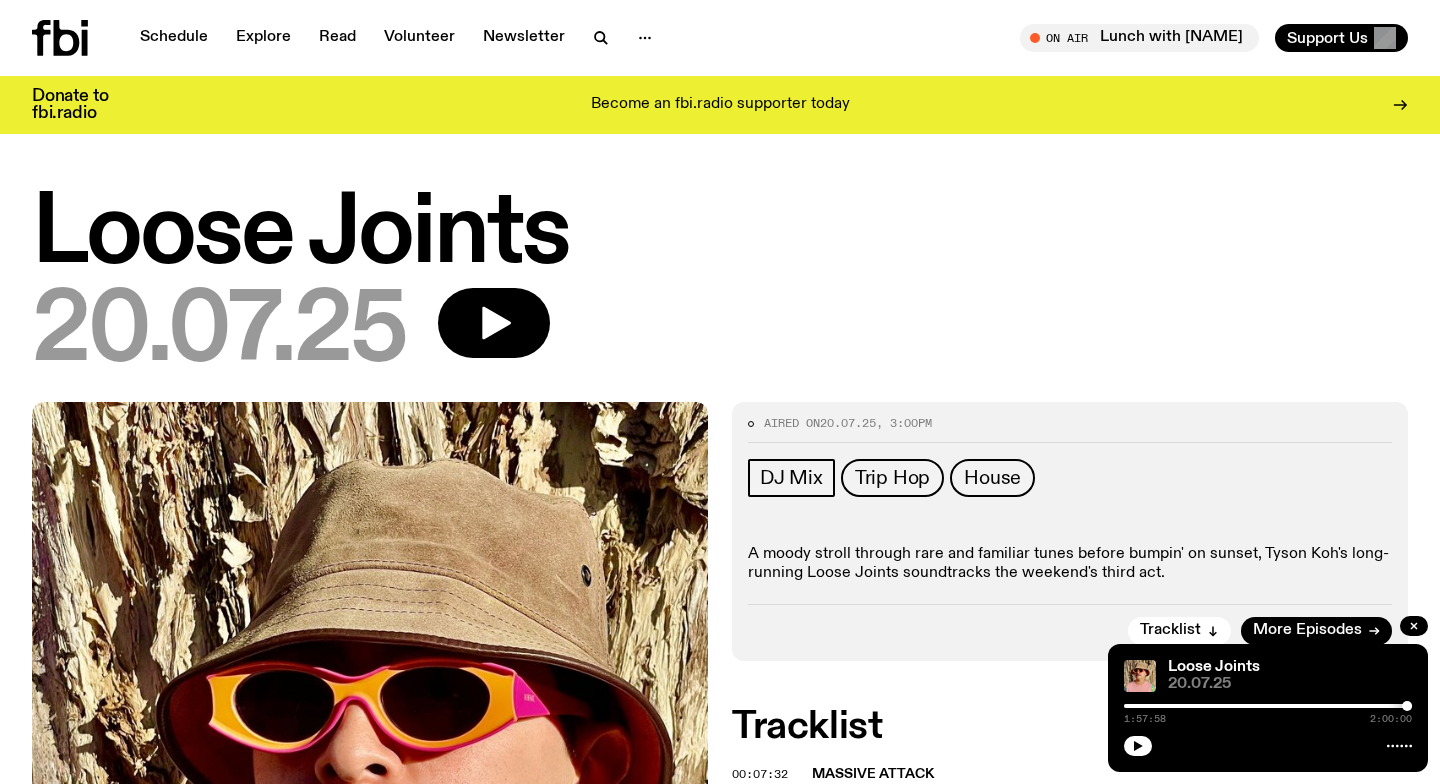 click on "Loose Joints" at bounding box center [720, 235] 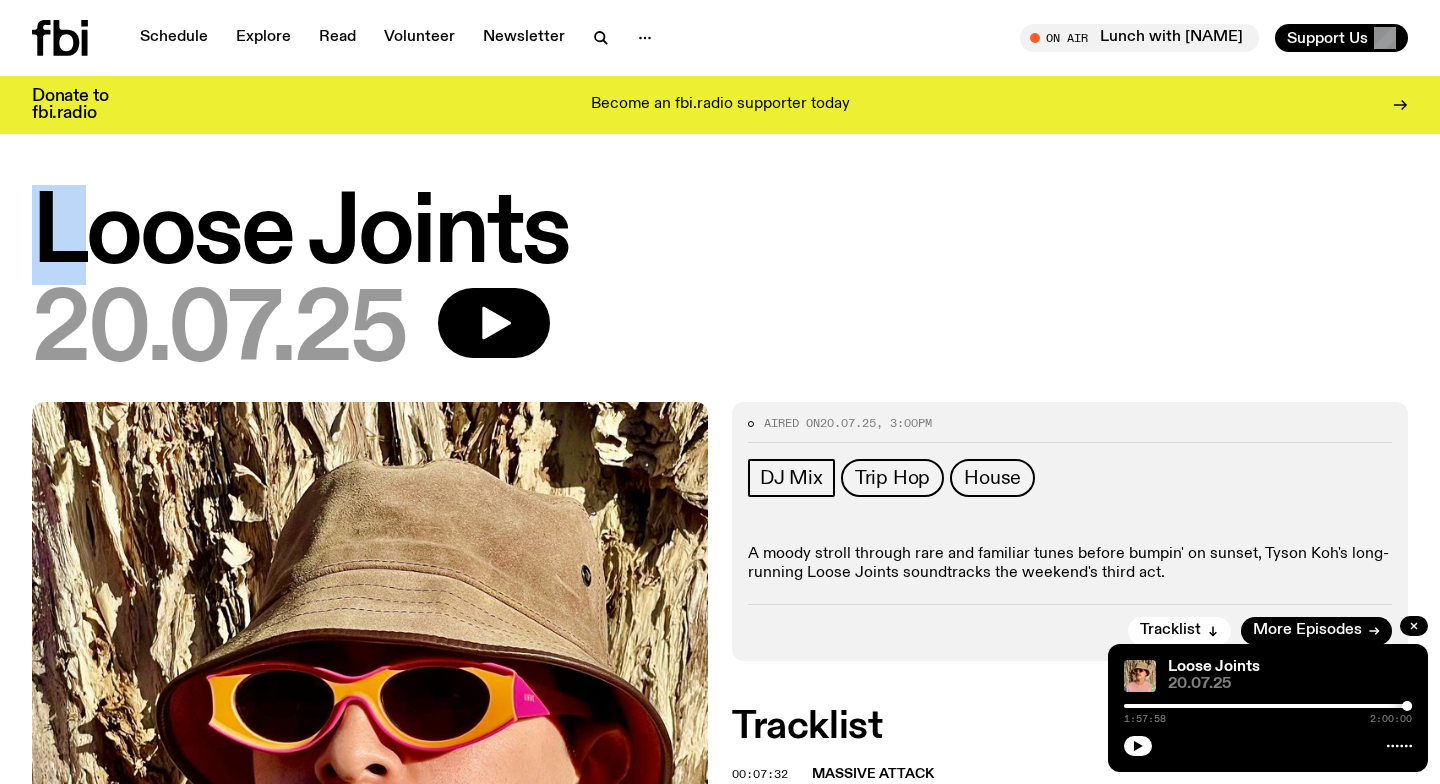 drag, startPoint x: 40, startPoint y: 251, endPoint x: 70, endPoint y: 251, distance: 30 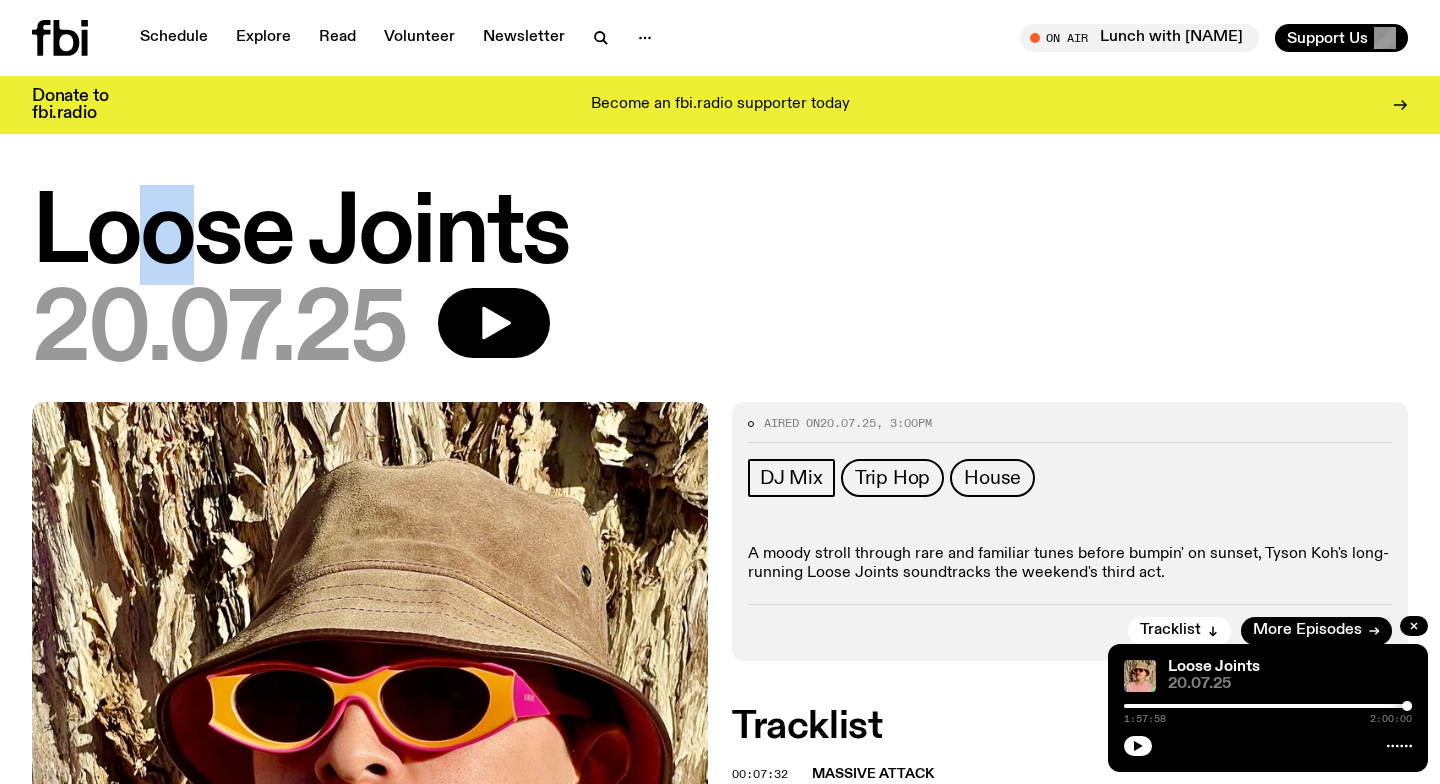 drag, startPoint x: 191, startPoint y: 246, endPoint x: 159, endPoint y: 244, distance: 32.06244 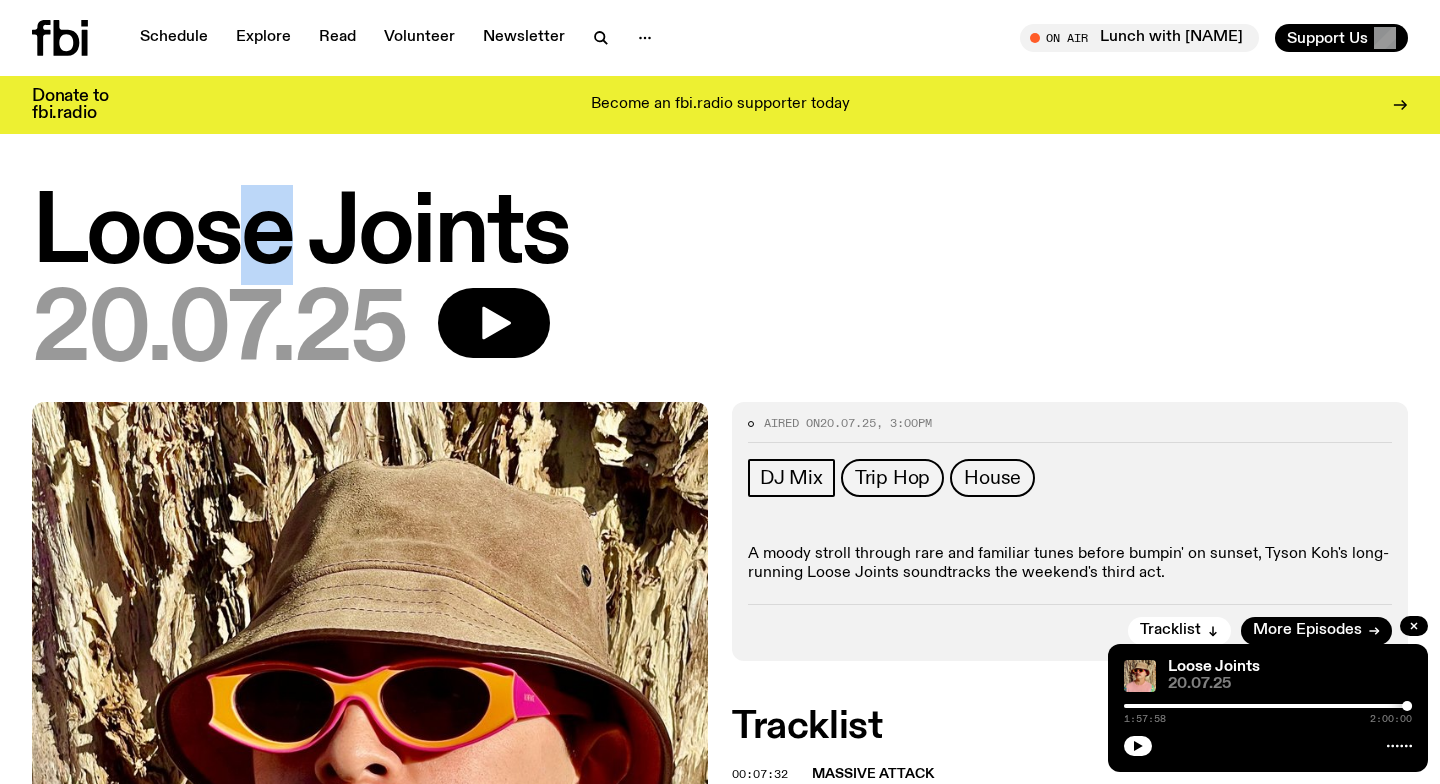 drag, startPoint x: 247, startPoint y: 249, endPoint x: 271, endPoint y: 250, distance: 24.020824 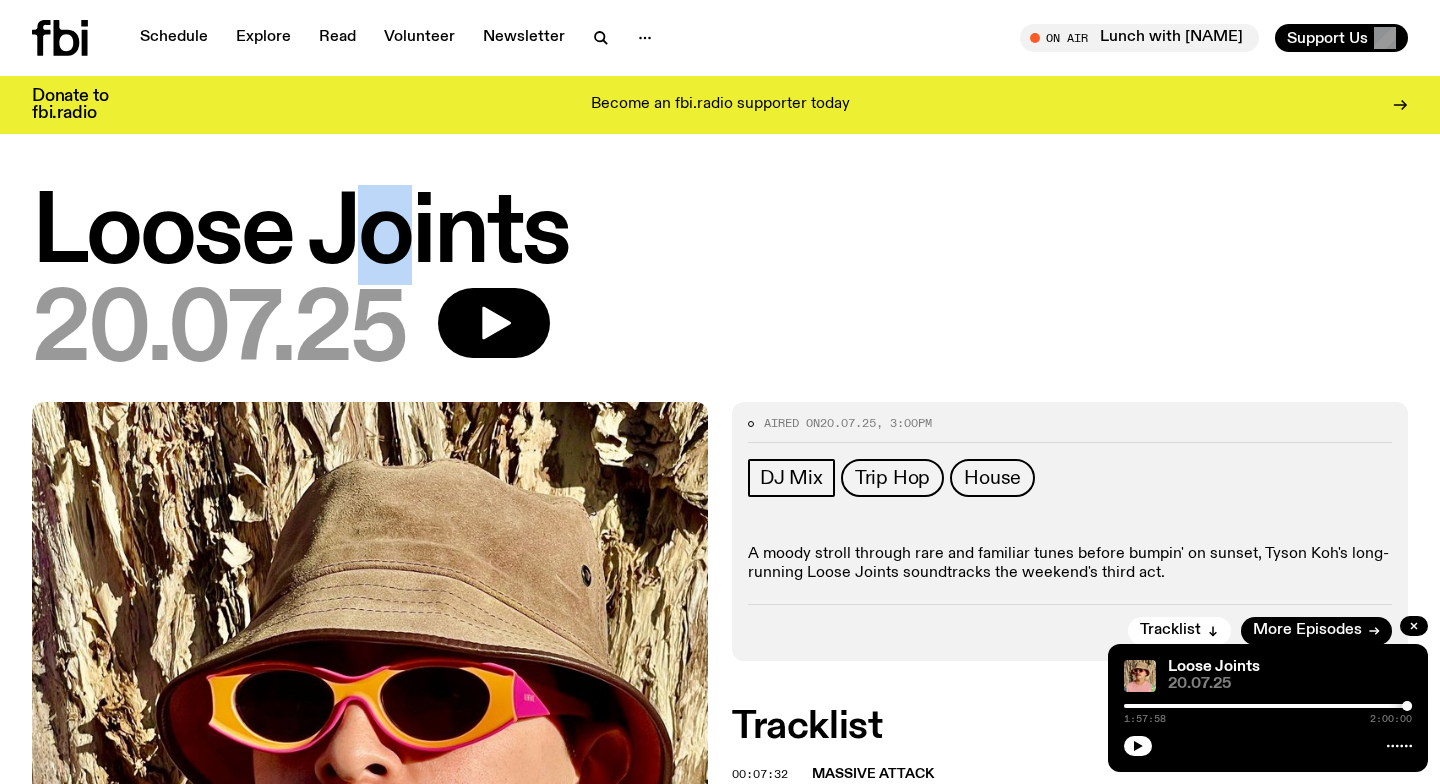 drag, startPoint x: 409, startPoint y: 251, endPoint x: 374, endPoint y: 250, distance: 35.014282 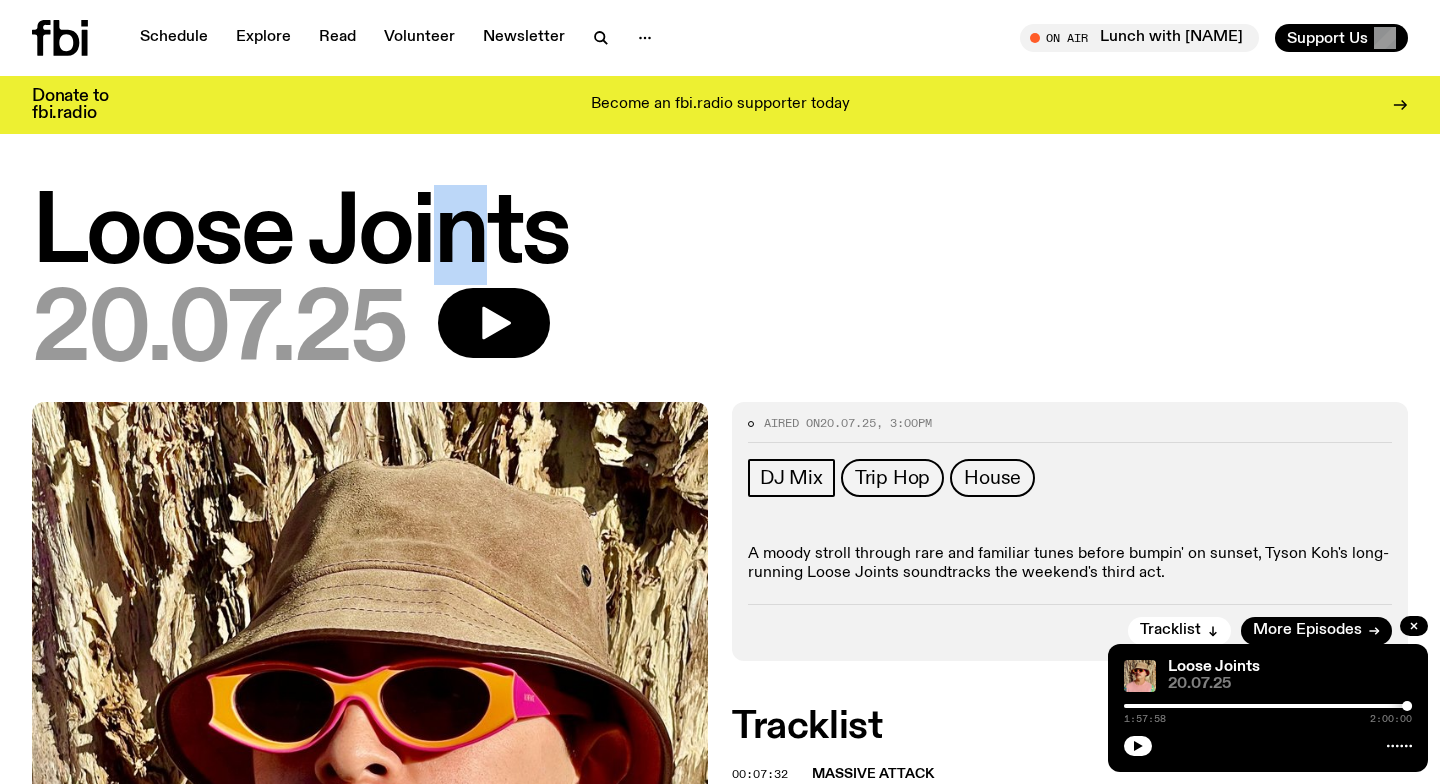 drag, startPoint x: 441, startPoint y: 239, endPoint x: 481, endPoint y: 239, distance: 40 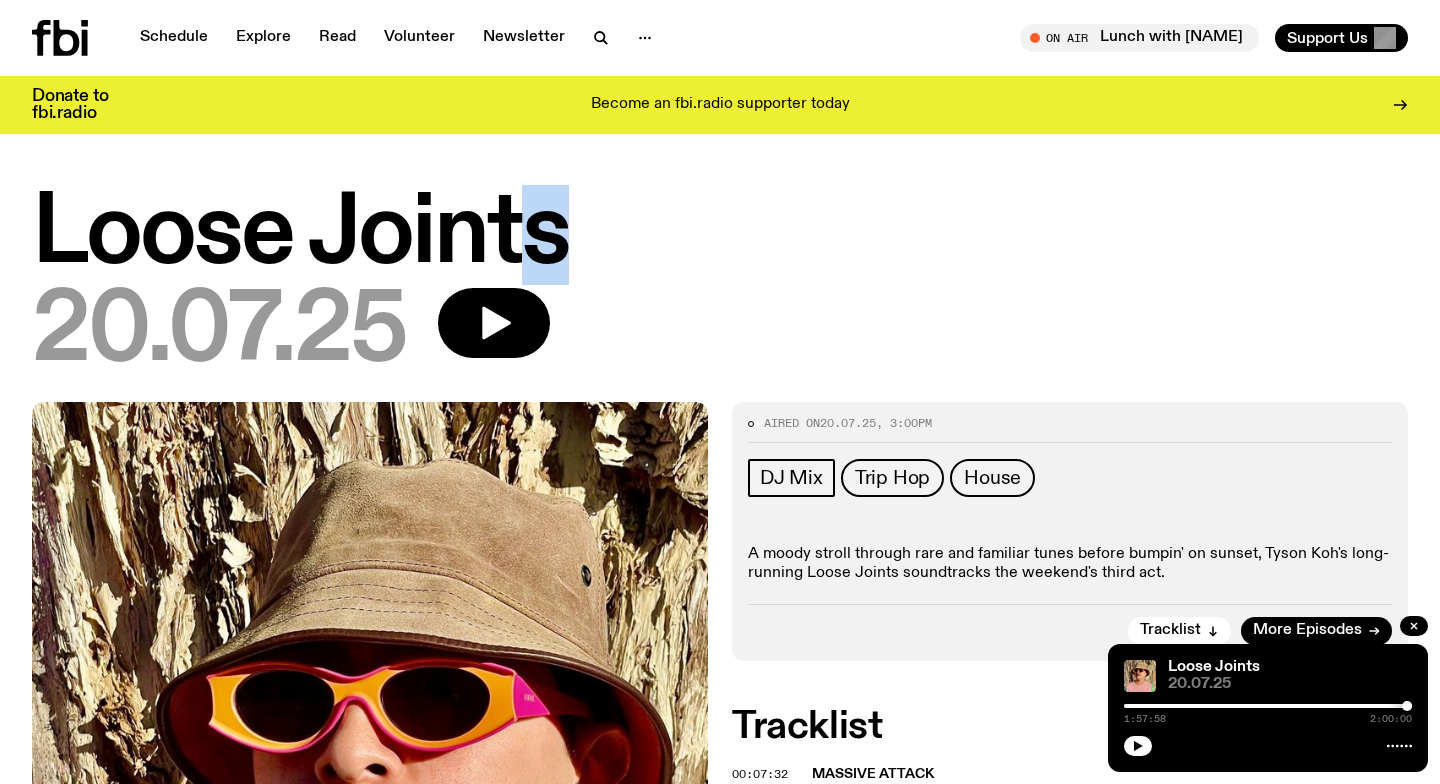 drag, startPoint x: 525, startPoint y: 241, endPoint x: 556, endPoint y: 241, distance: 31 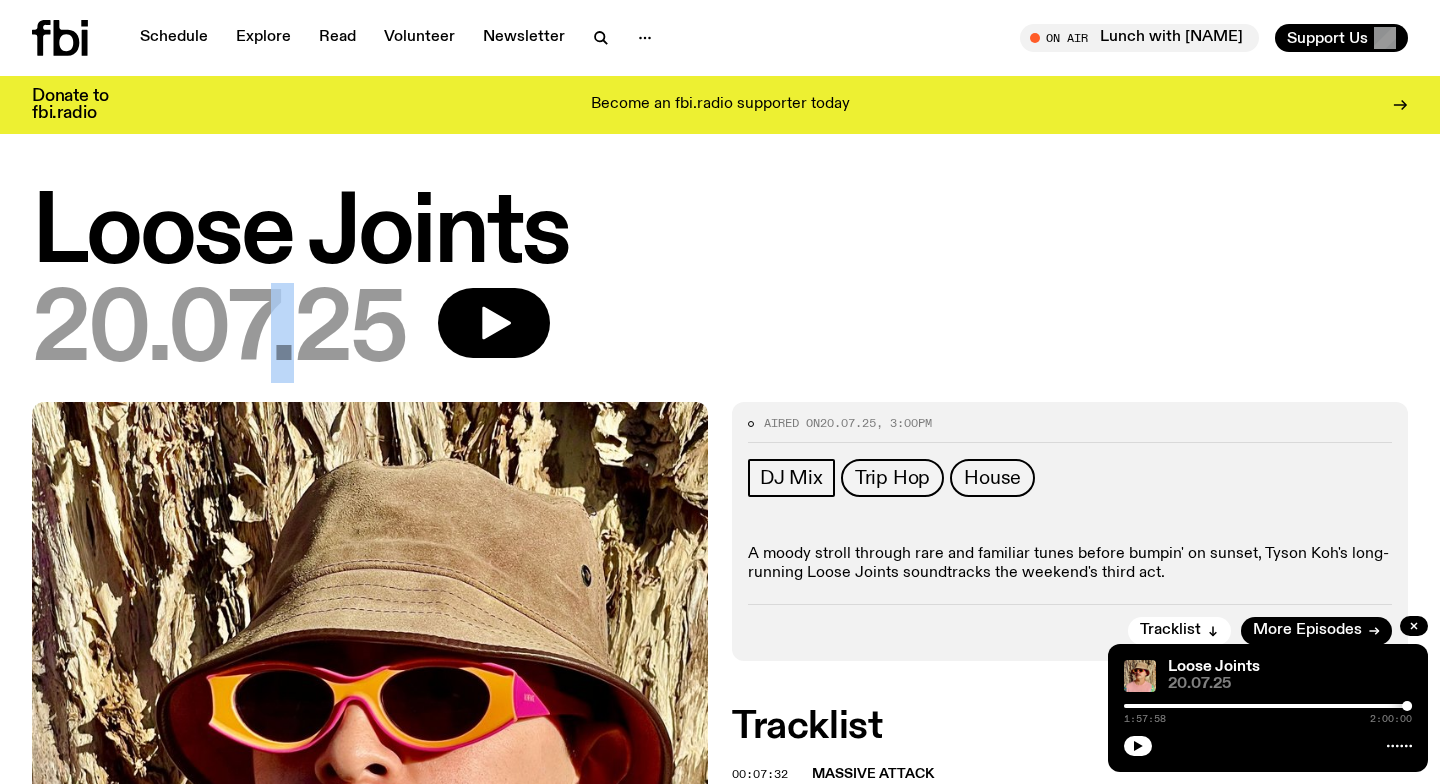 drag, startPoint x: 289, startPoint y: 345, endPoint x: 276, endPoint y: 345, distance: 13 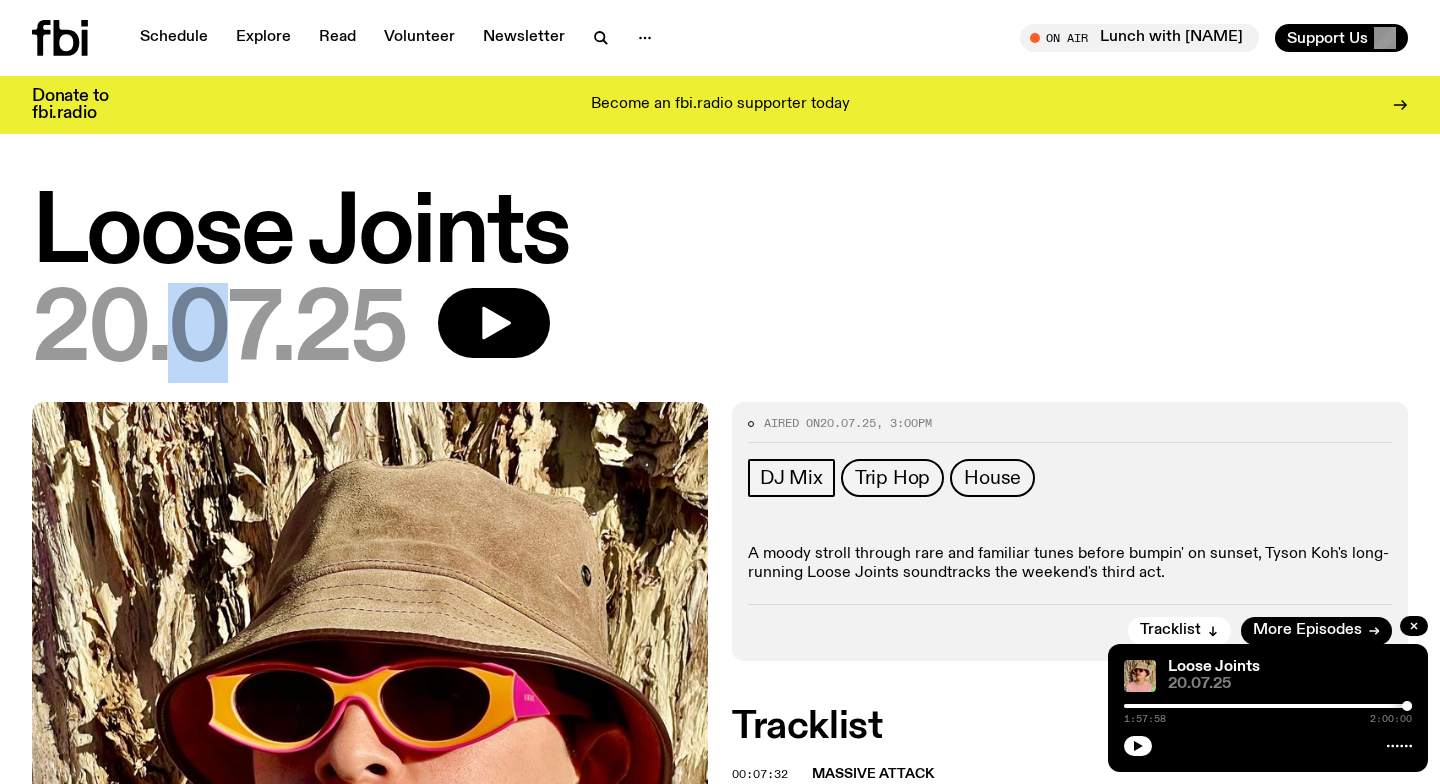 drag, startPoint x: 179, startPoint y: 351, endPoint x: 211, endPoint y: 352, distance: 32.01562 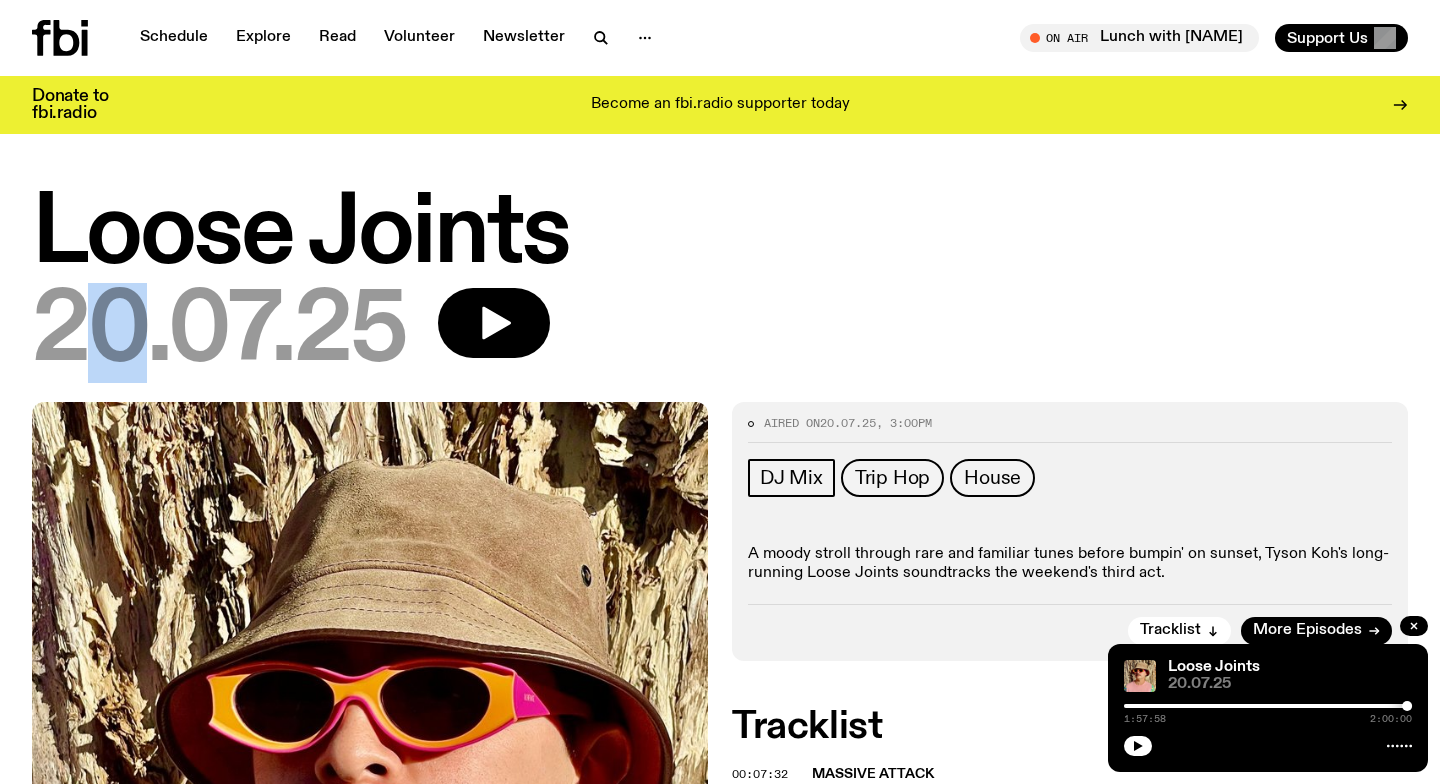 drag, startPoint x: 143, startPoint y: 347, endPoint x: 109, endPoint y: 347, distance: 34 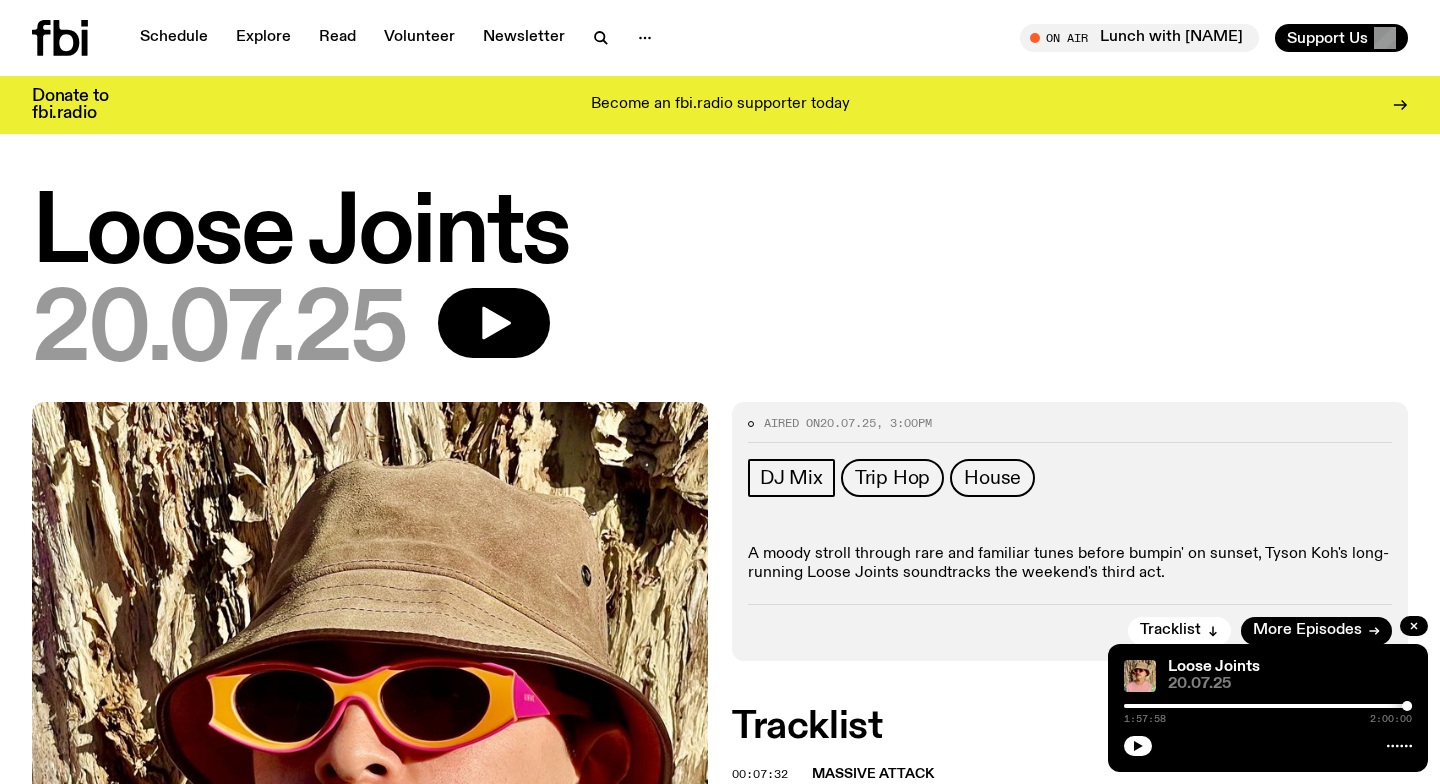 click on "20.07.25" at bounding box center (219, 333) 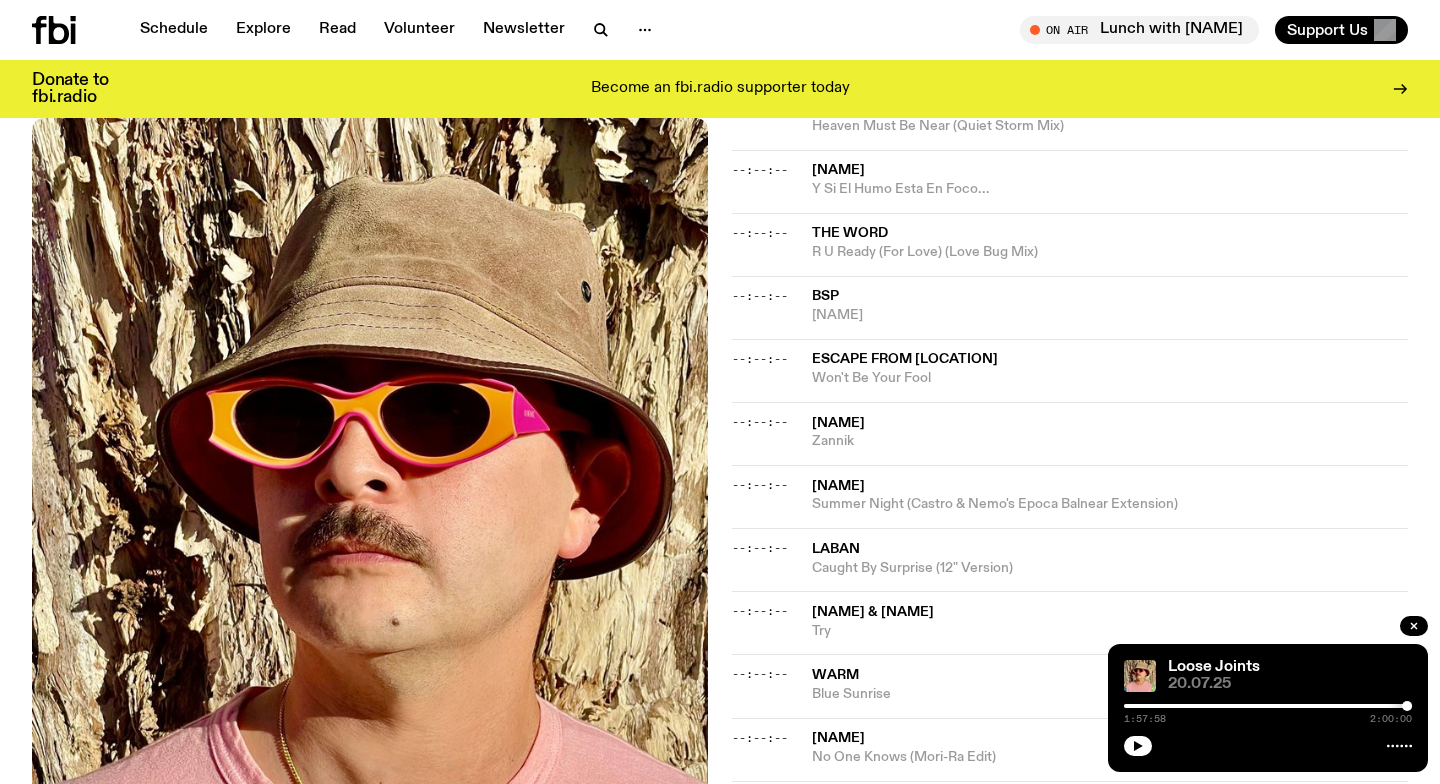 scroll, scrollTop: 0, scrollLeft: 0, axis: both 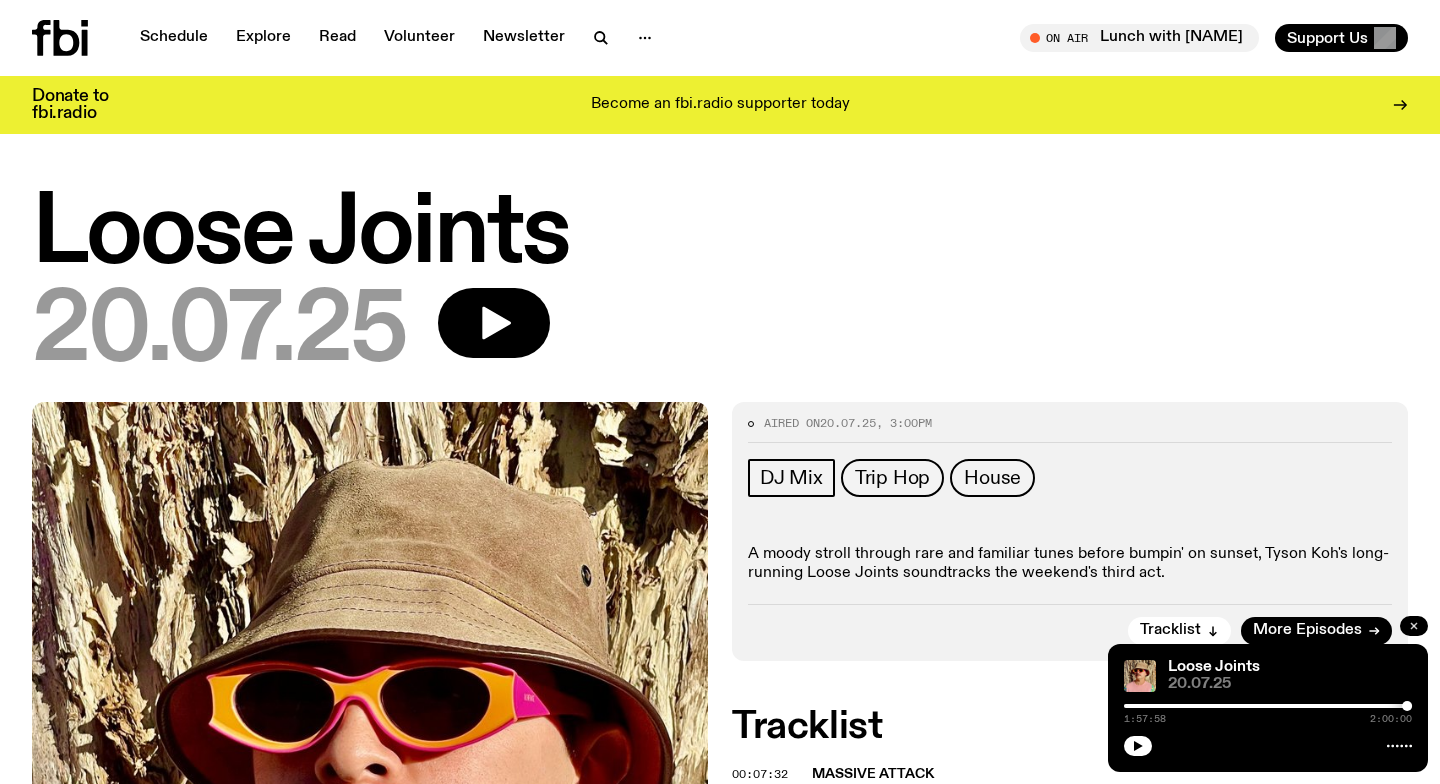 click 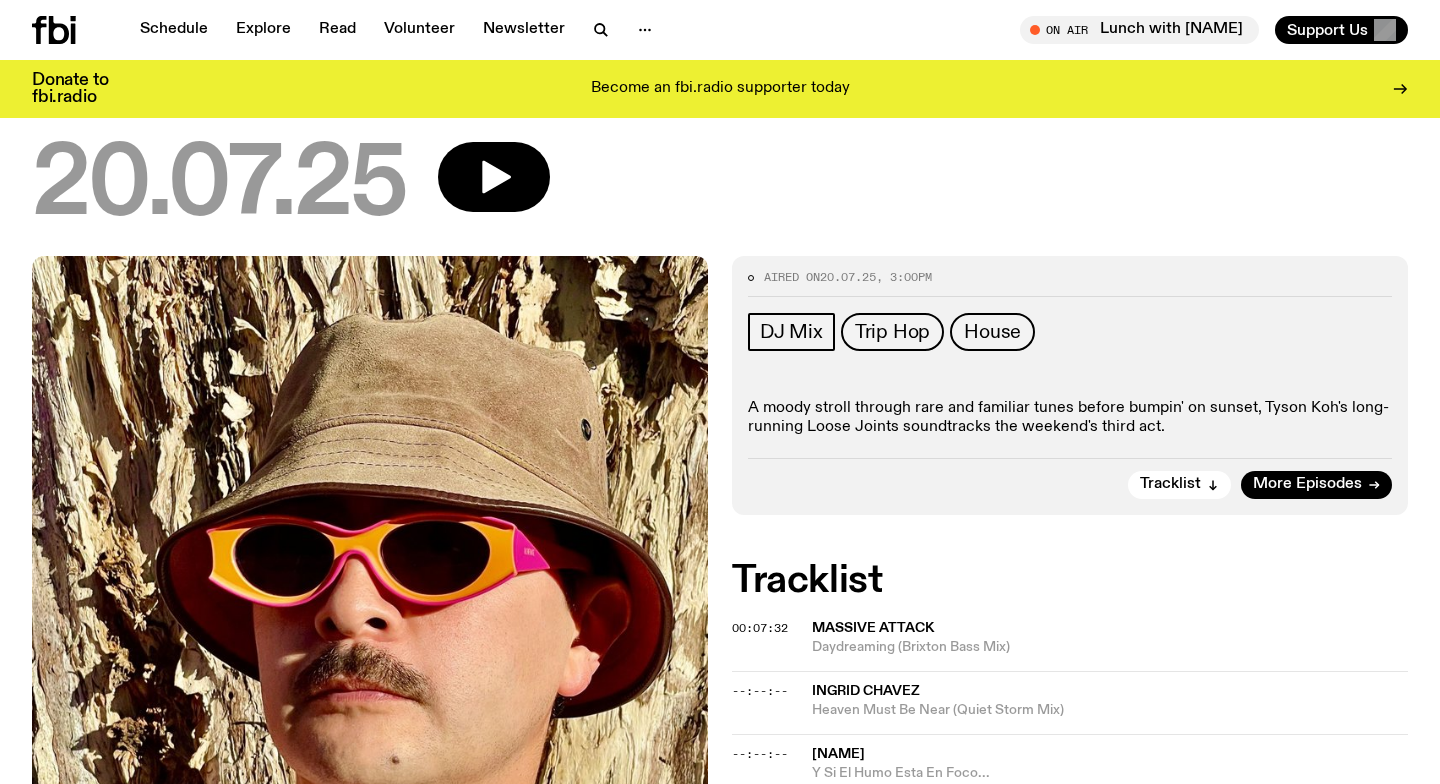 scroll, scrollTop: 71, scrollLeft: 0, axis: vertical 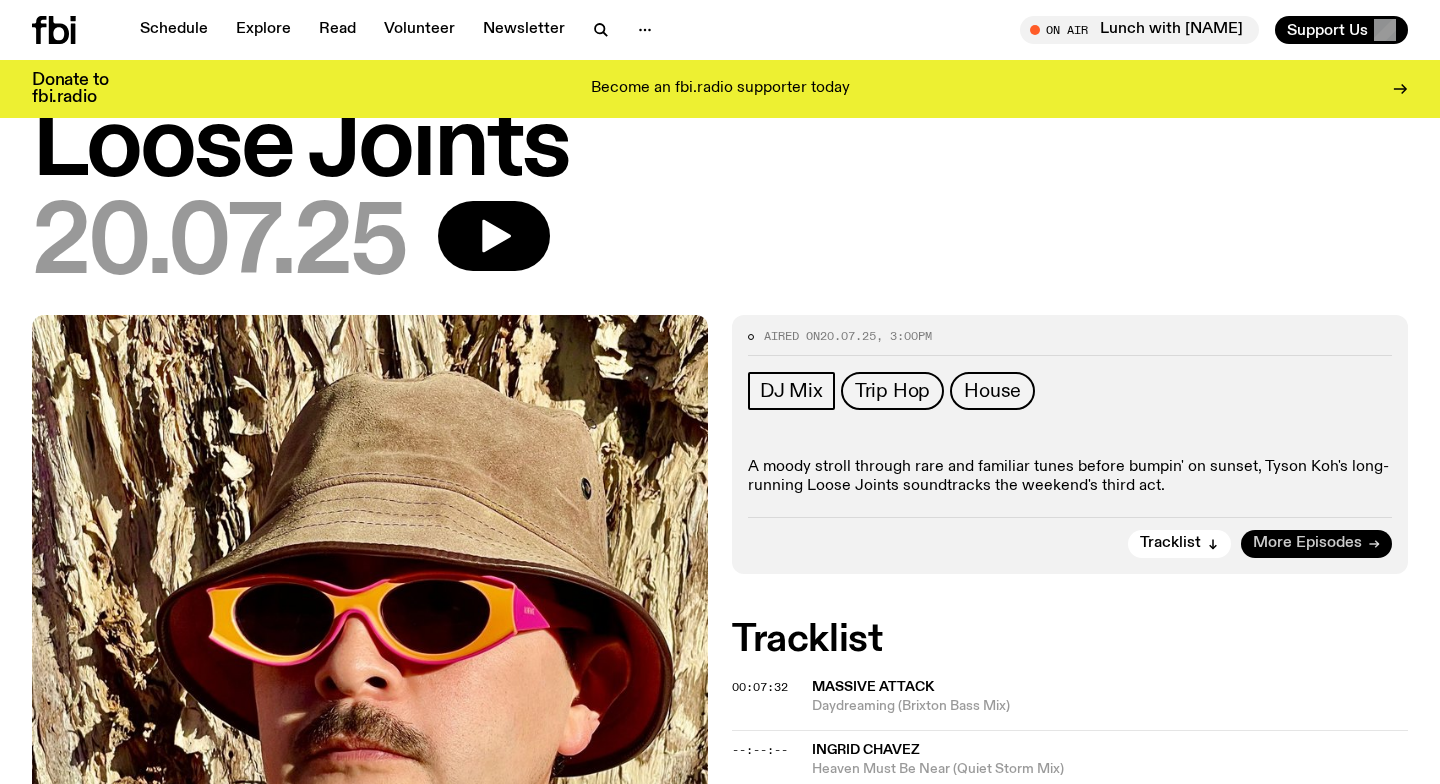 click on "More Episodes" at bounding box center (1307, 543) 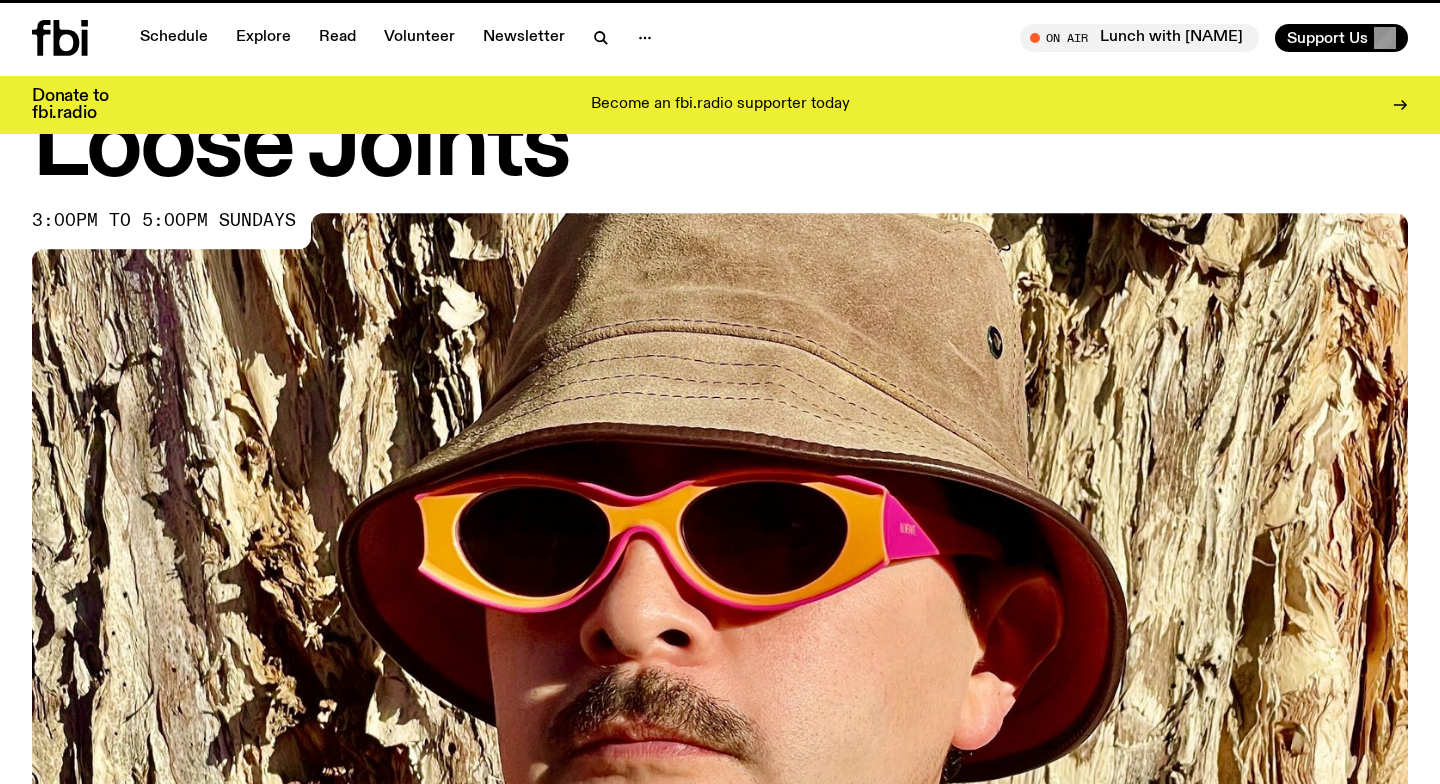 scroll, scrollTop: 0, scrollLeft: 0, axis: both 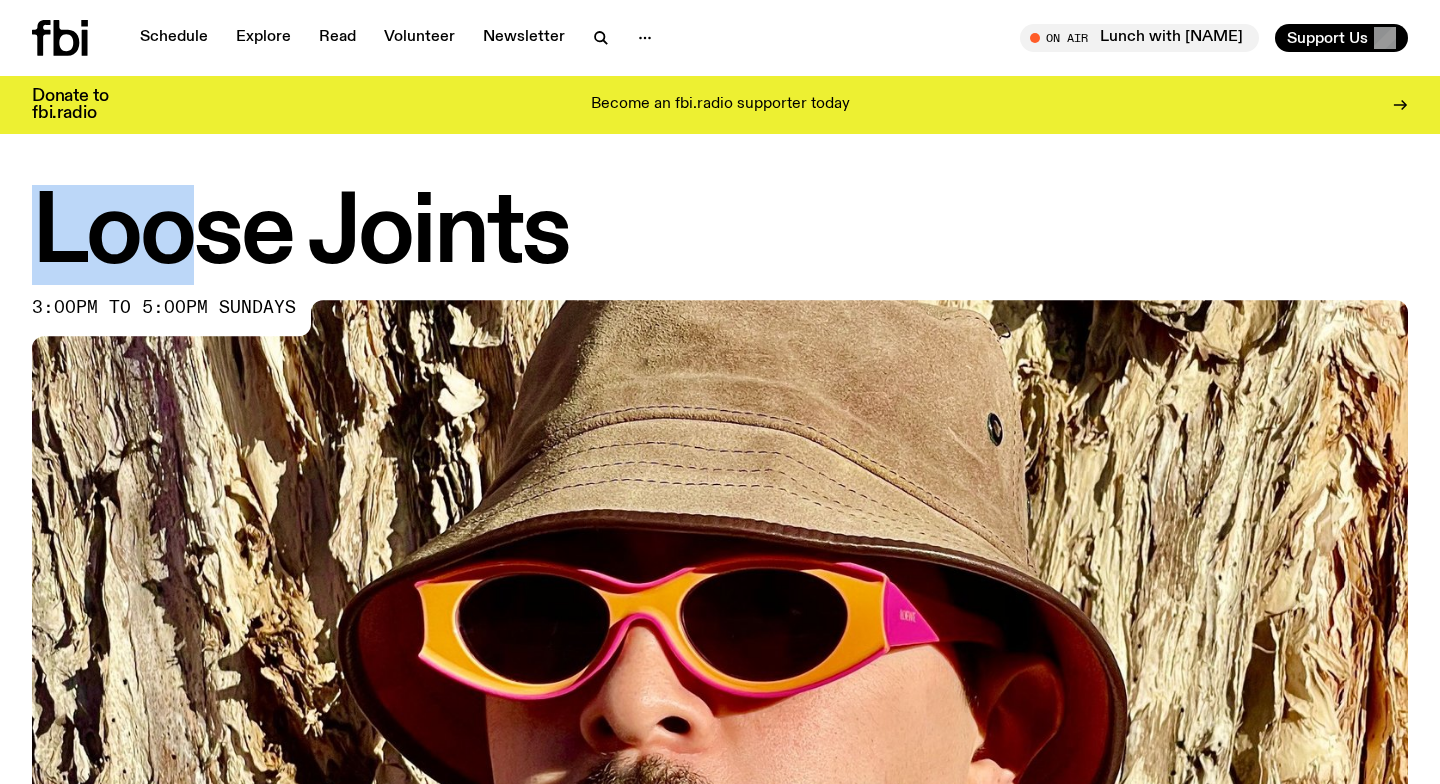 drag, startPoint x: 38, startPoint y: 209, endPoint x: 160, endPoint y: 245, distance: 127.20063 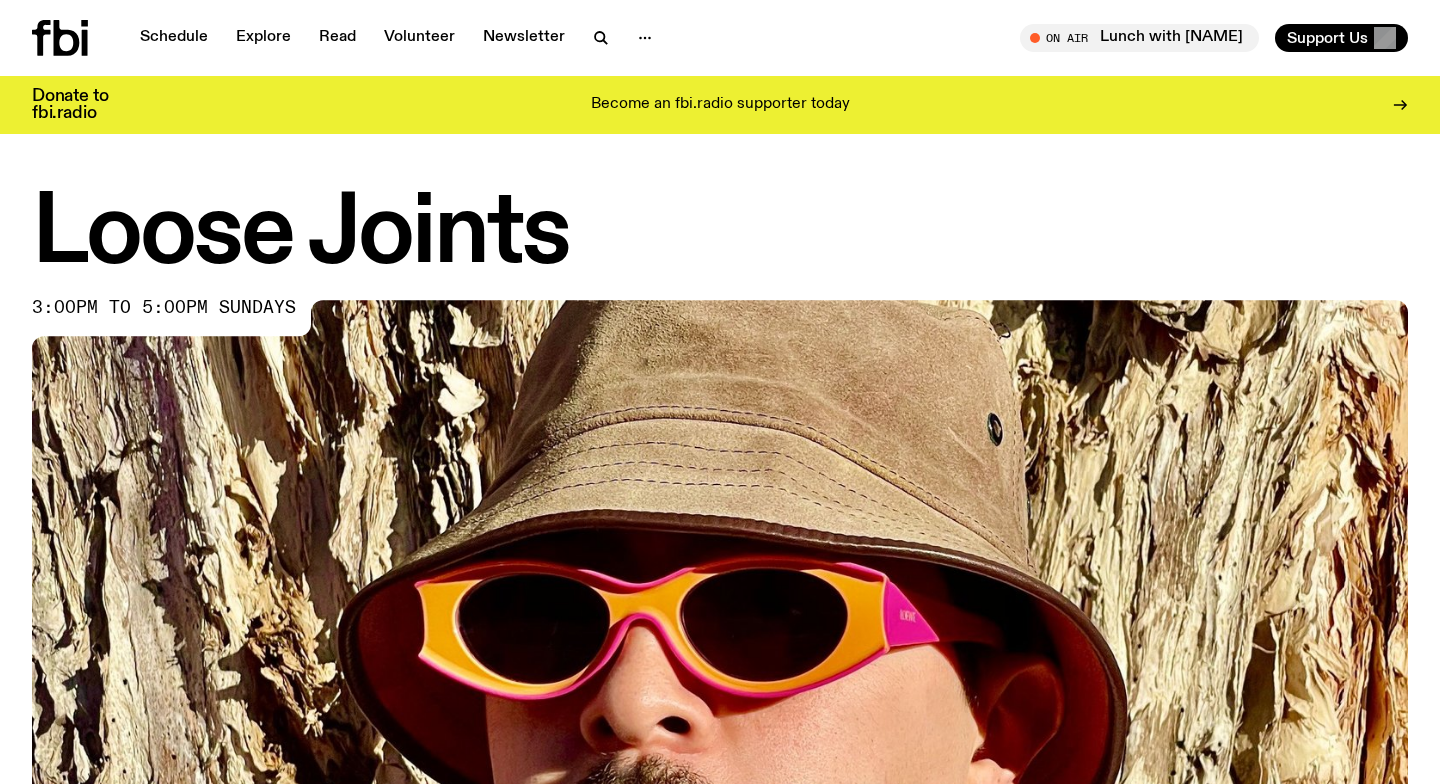 click on "Loose Joints" at bounding box center (720, 235) 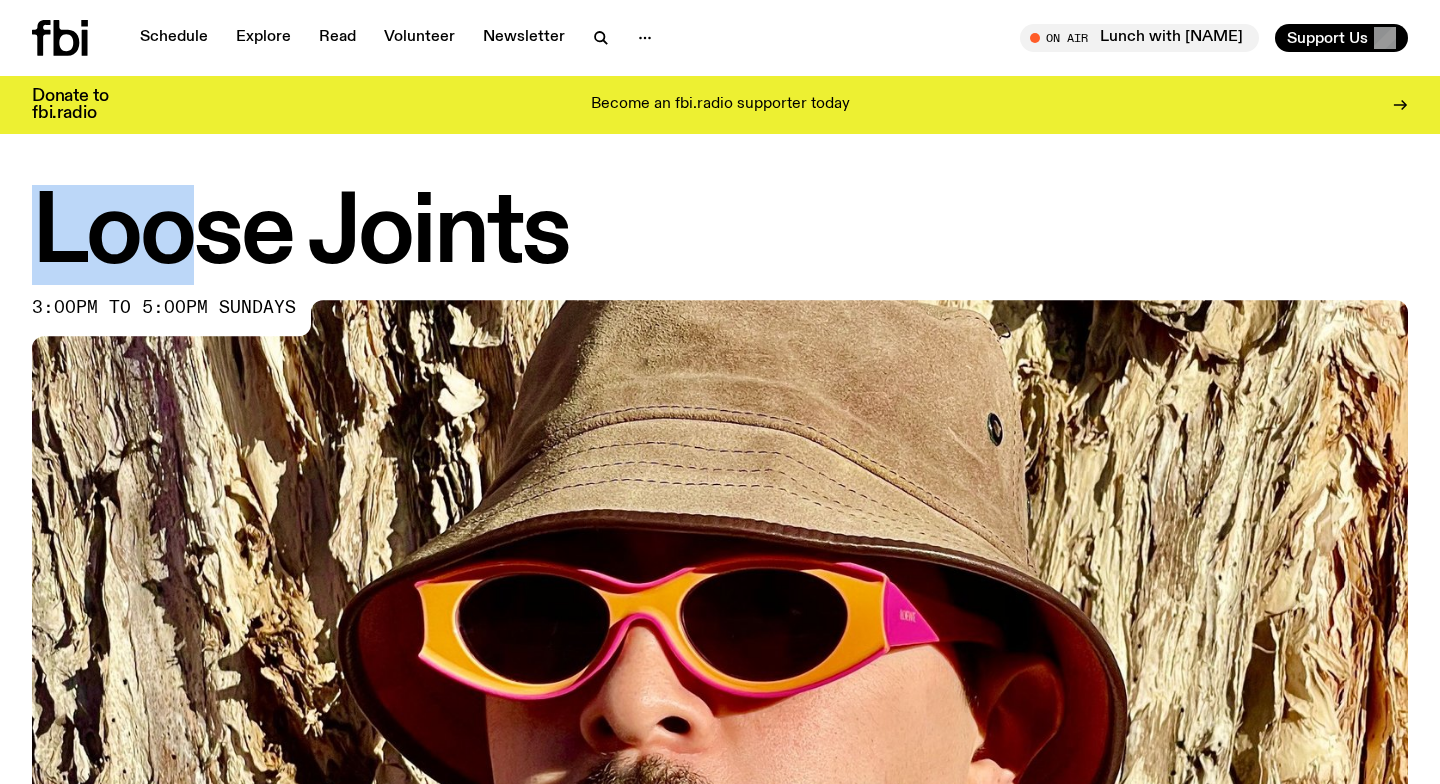 drag, startPoint x: 37, startPoint y: 248, endPoint x: 182, endPoint y: 231, distance: 145.99315 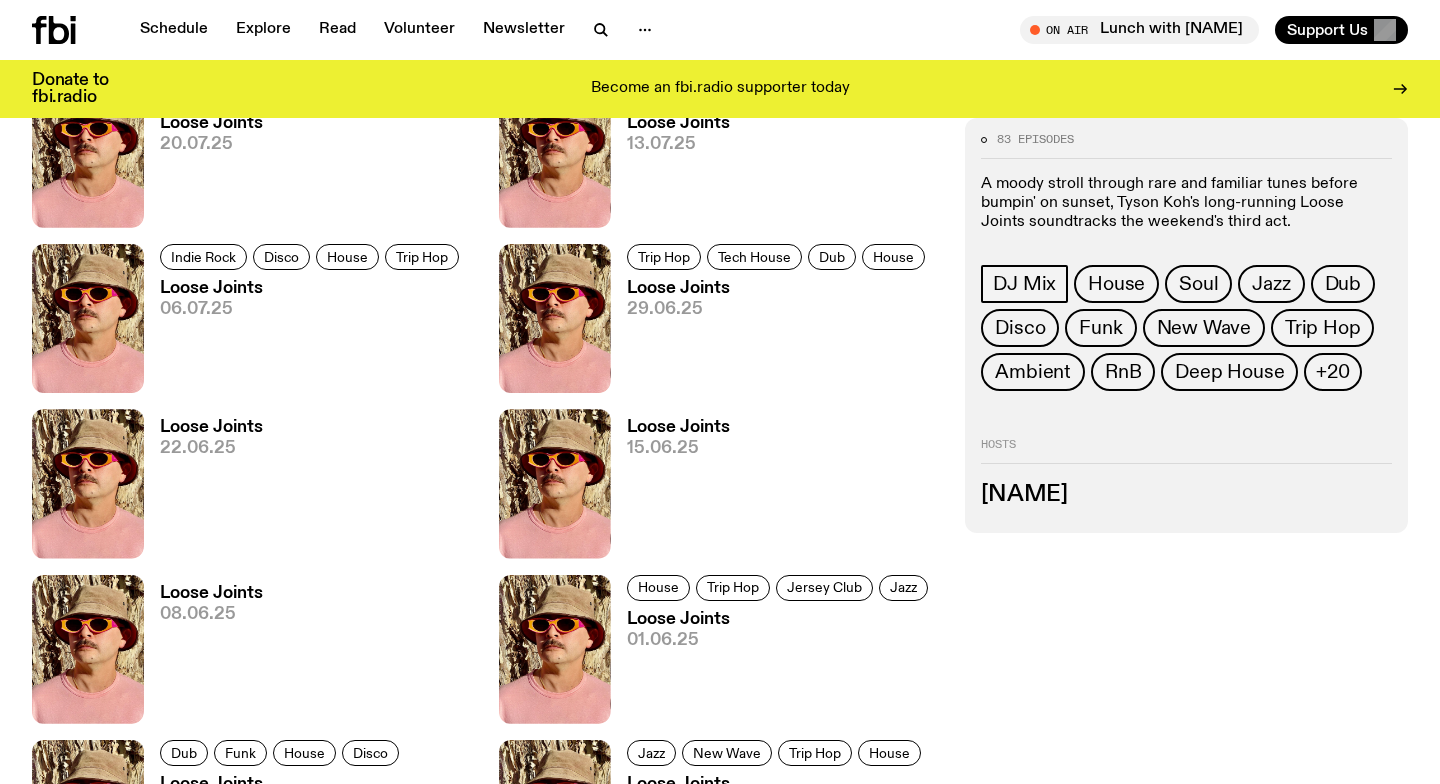 scroll, scrollTop: 1276, scrollLeft: 0, axis: vertical 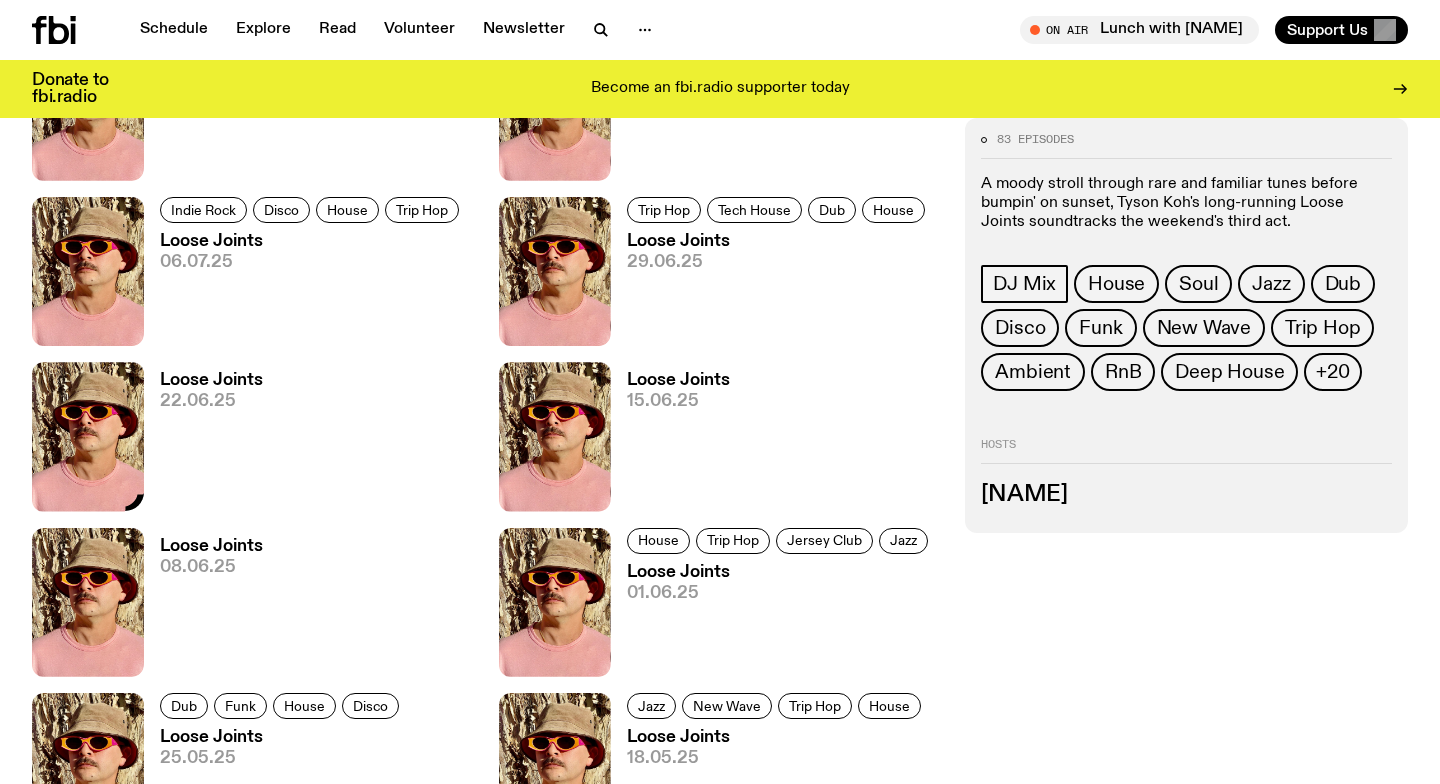 click 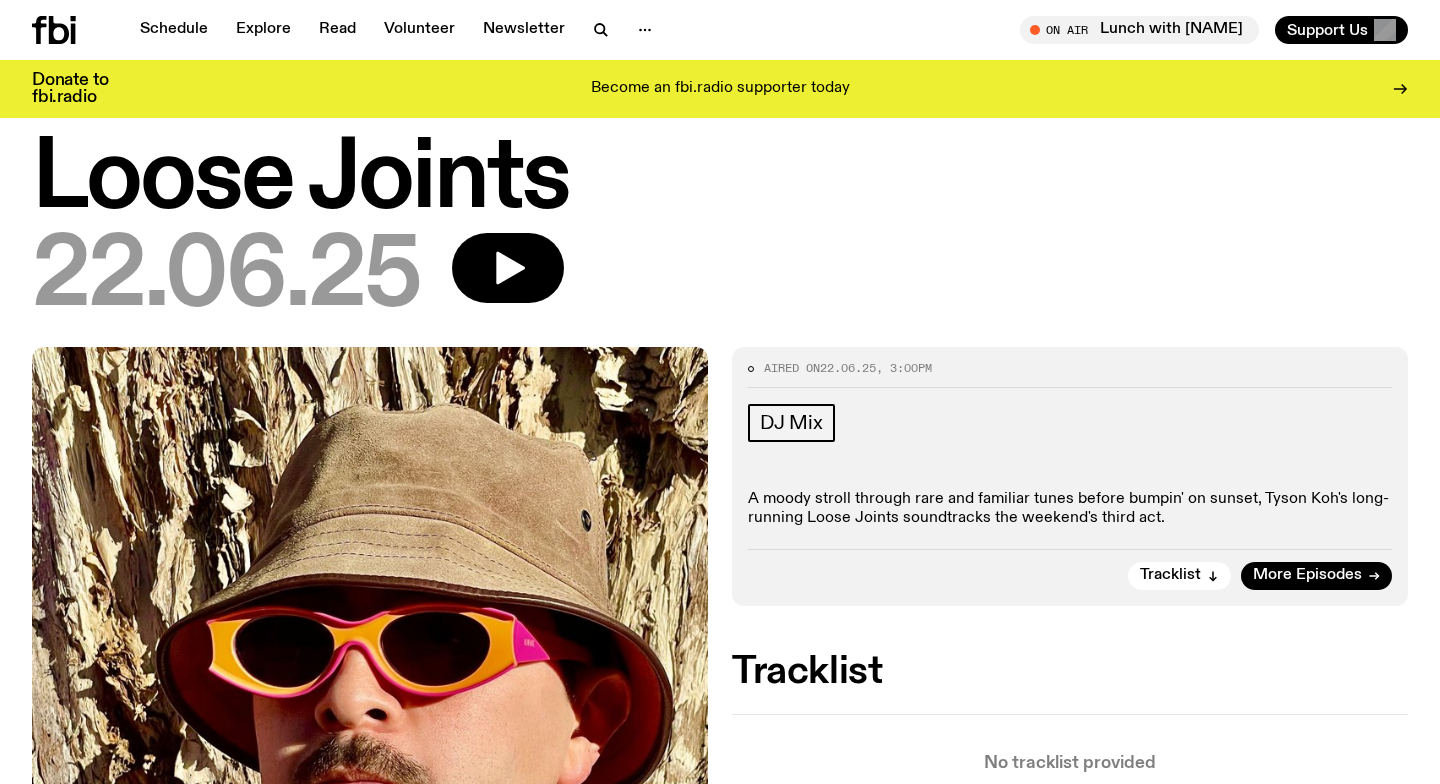 scroll, scrollTop: 31, scrollLeft: 0, axis: vertical 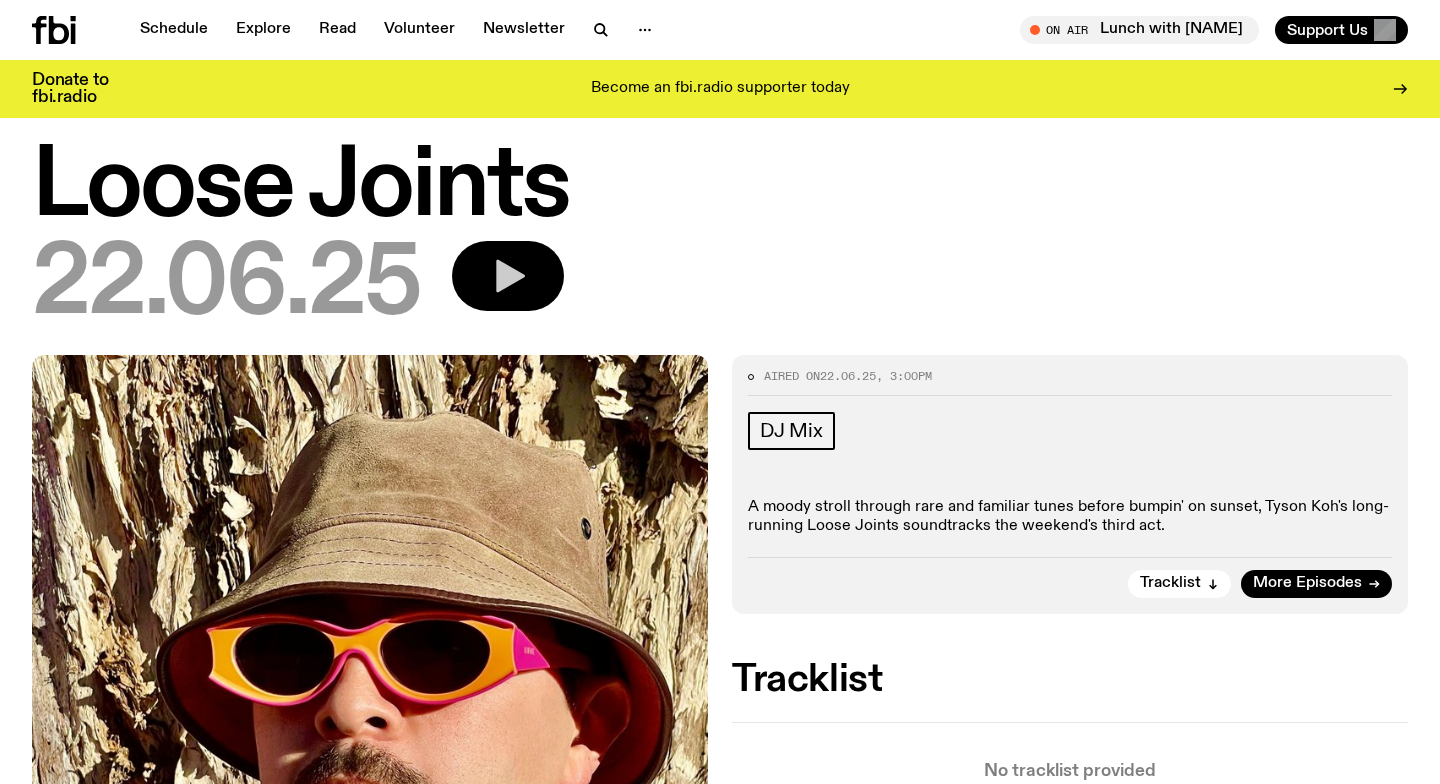 click 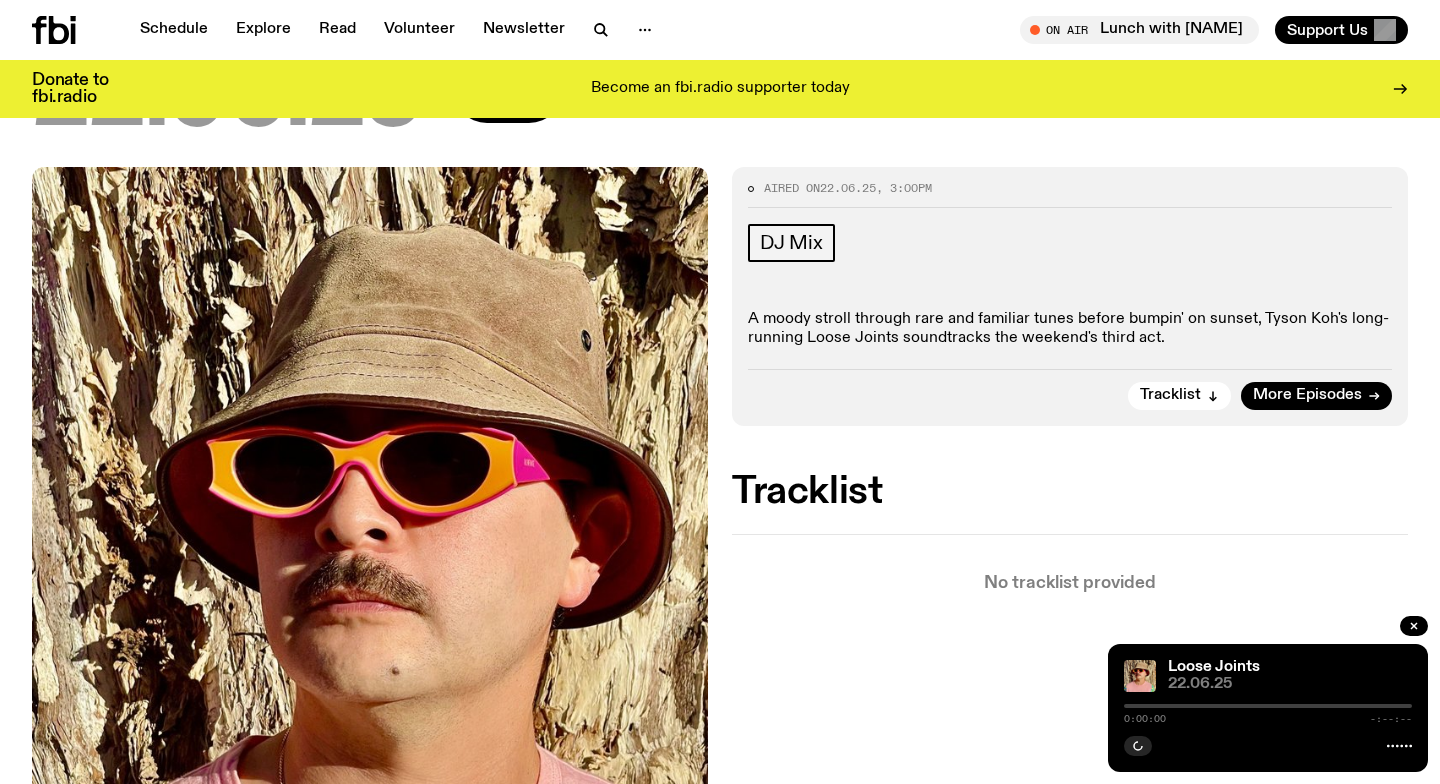 scroll, scrollTop: 240, scrollLeft: 0, axis: vertical 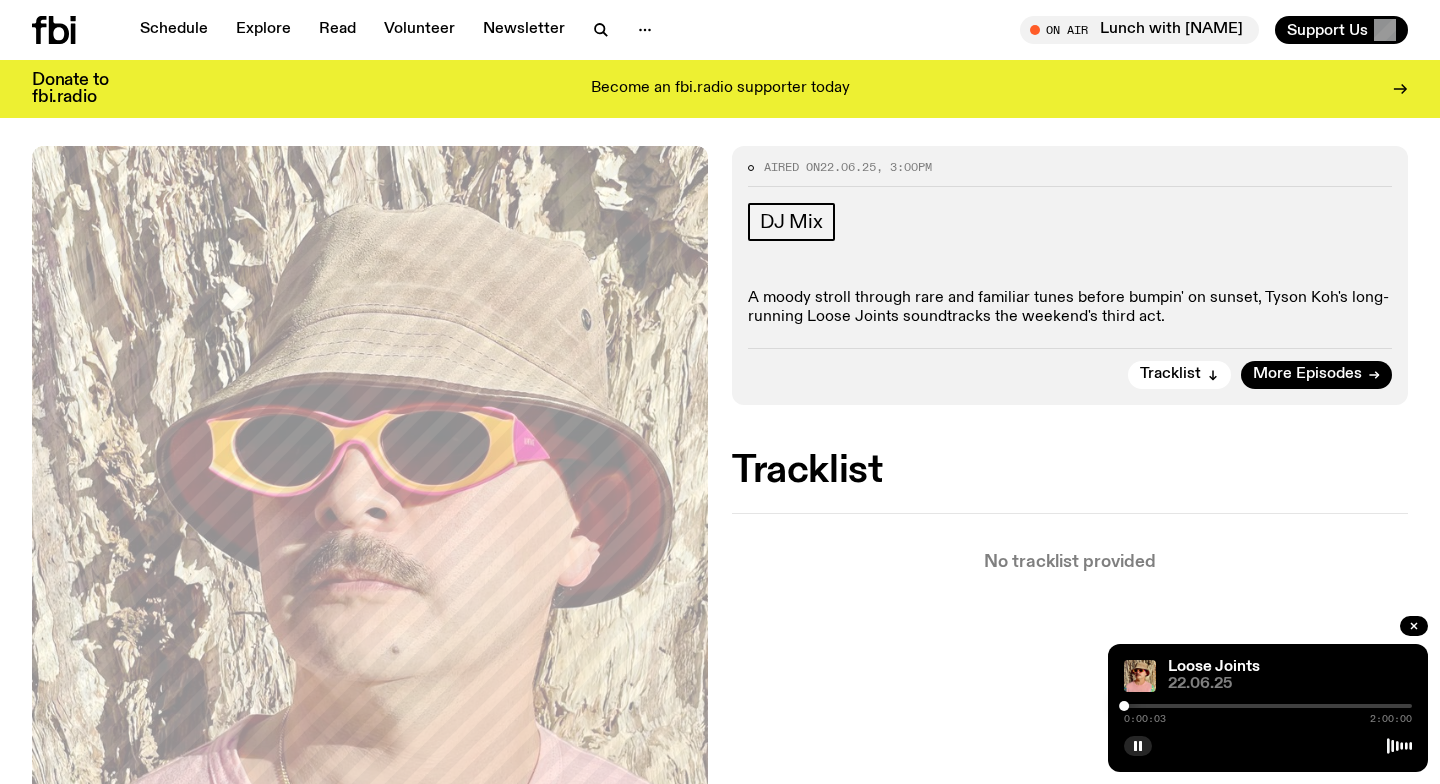 click at bounding box center (1268, 706) 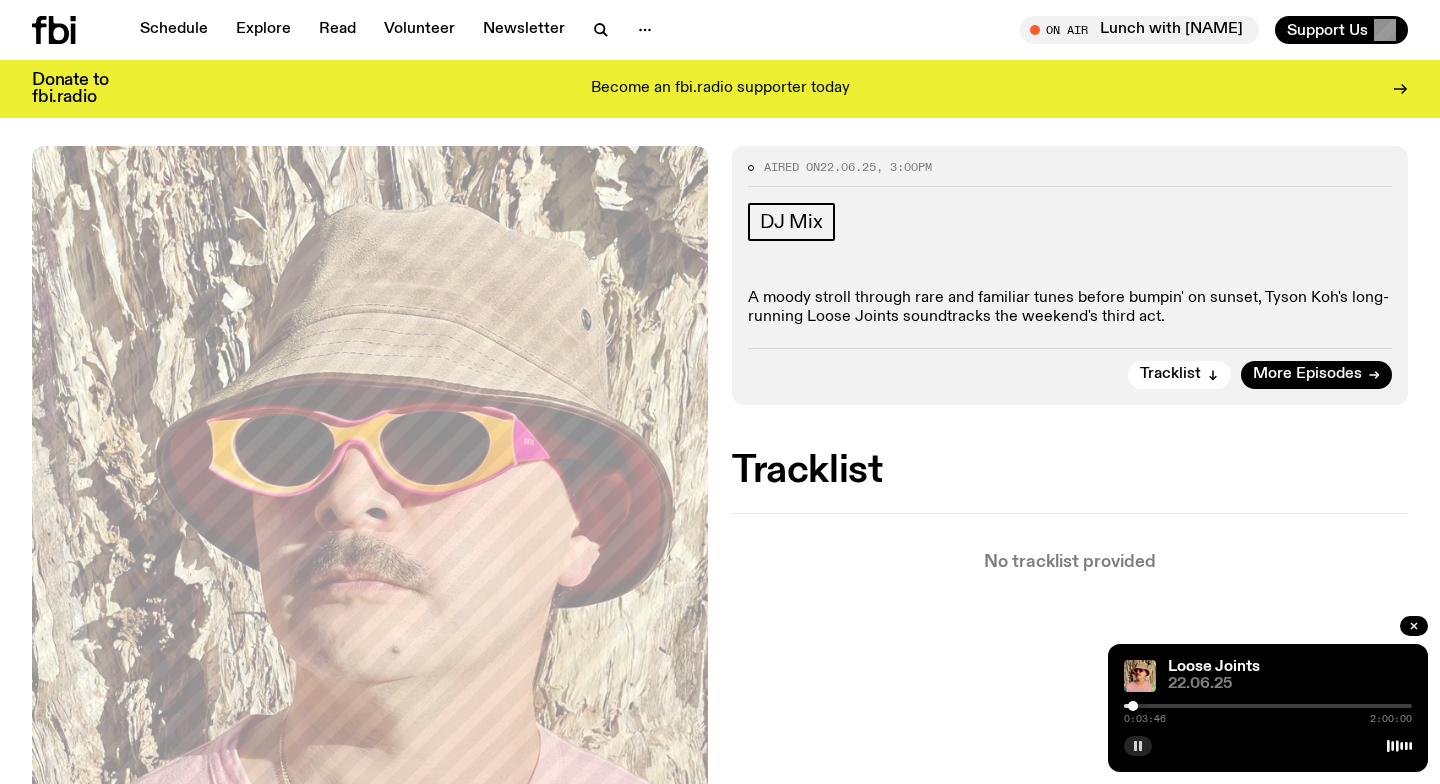 click 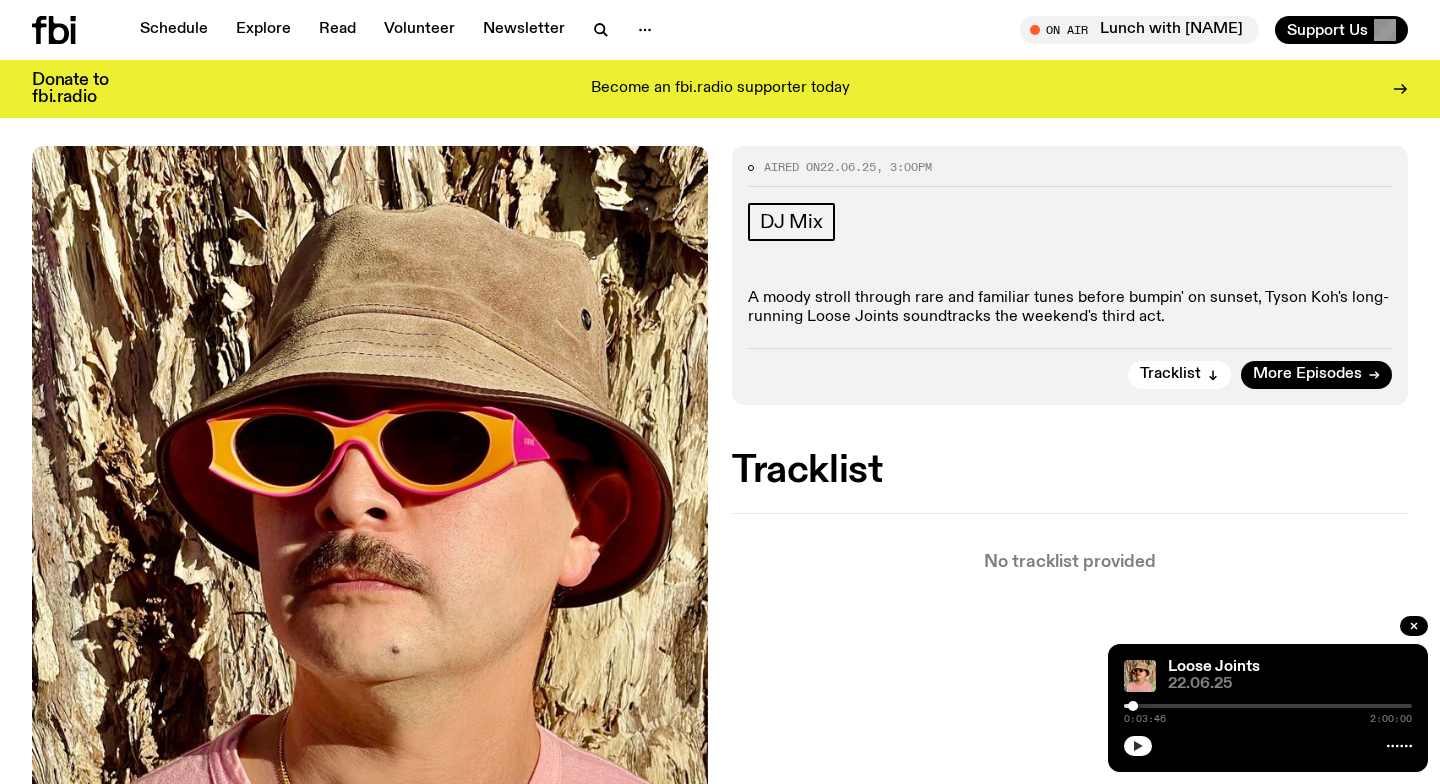 click on "0:03:46 2:00:00" at bounding box center (1268, 712) 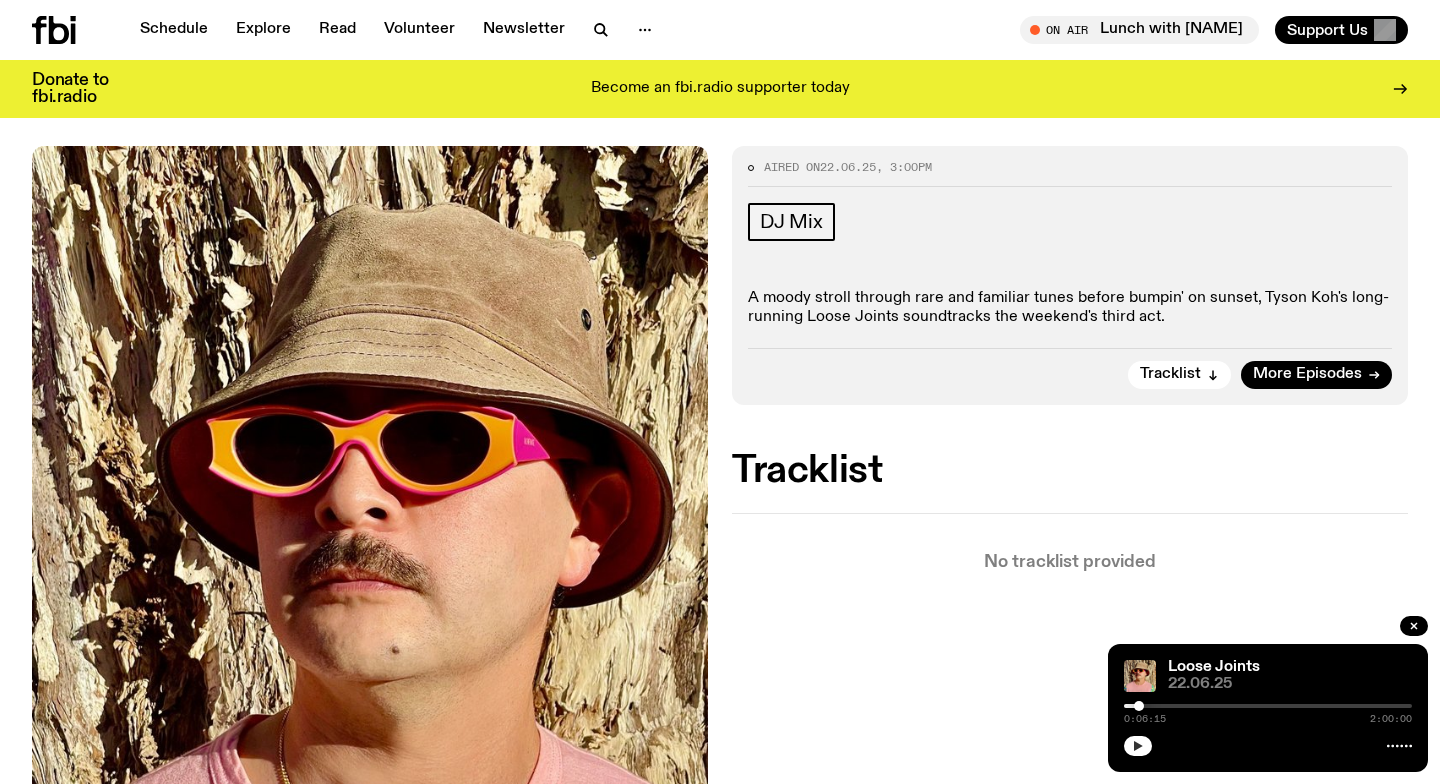 click 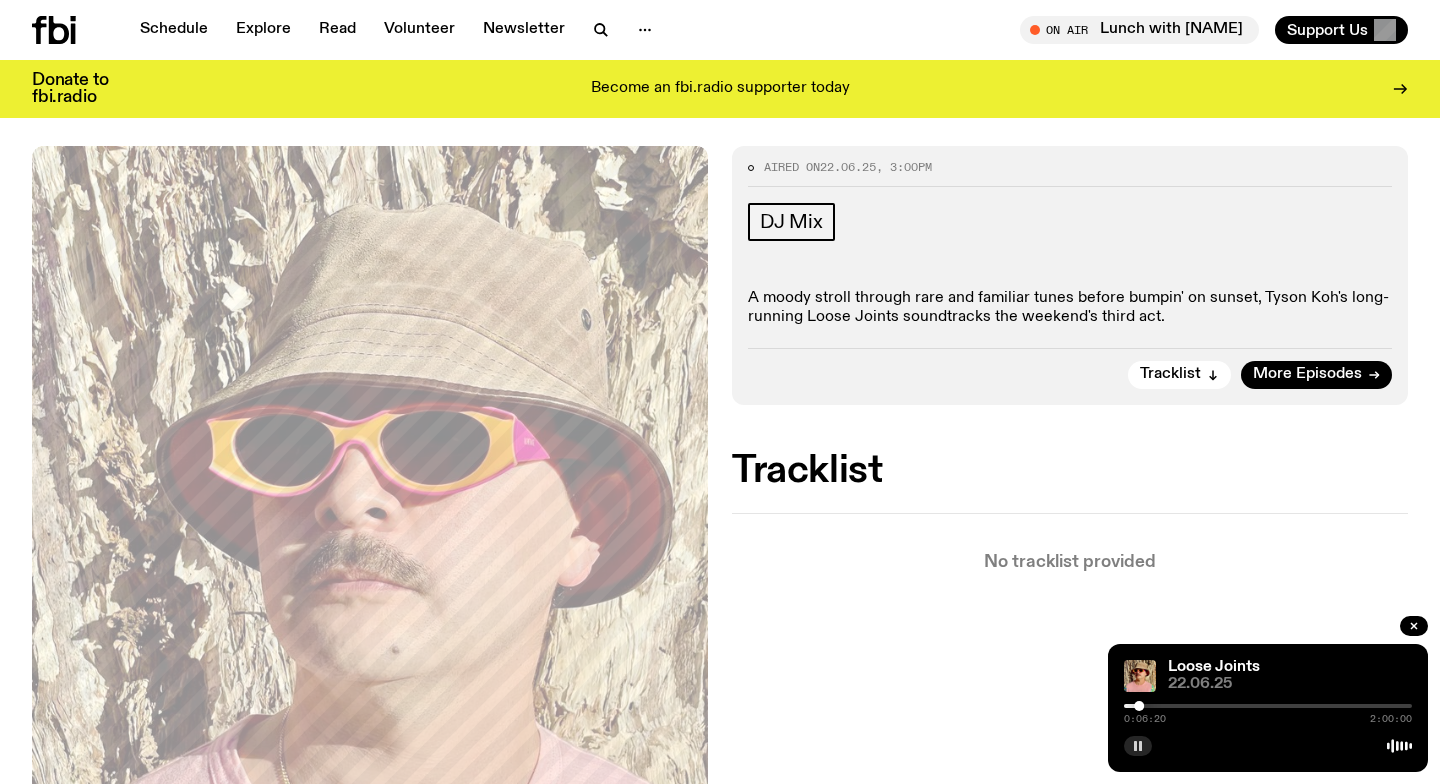 click at bounding box center [1268, 706] 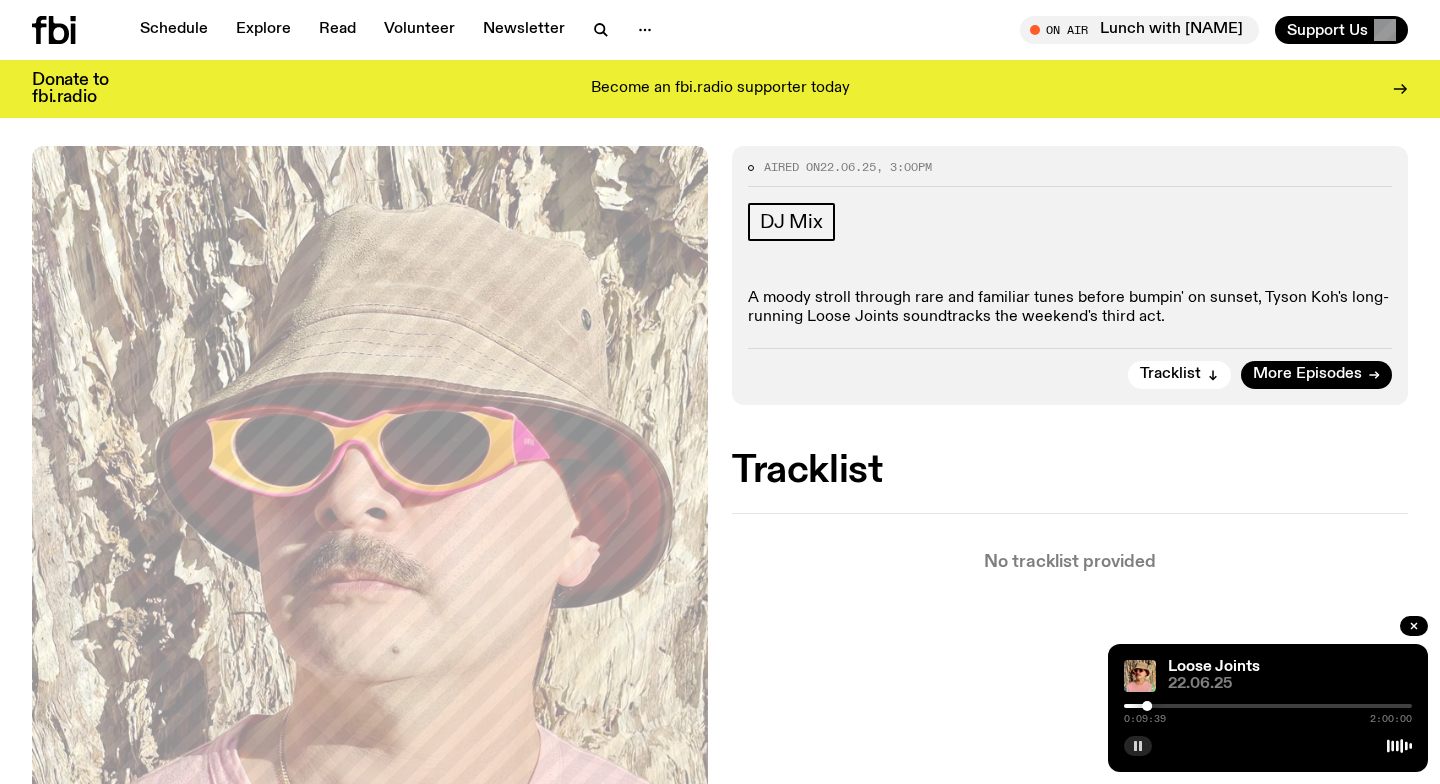 click 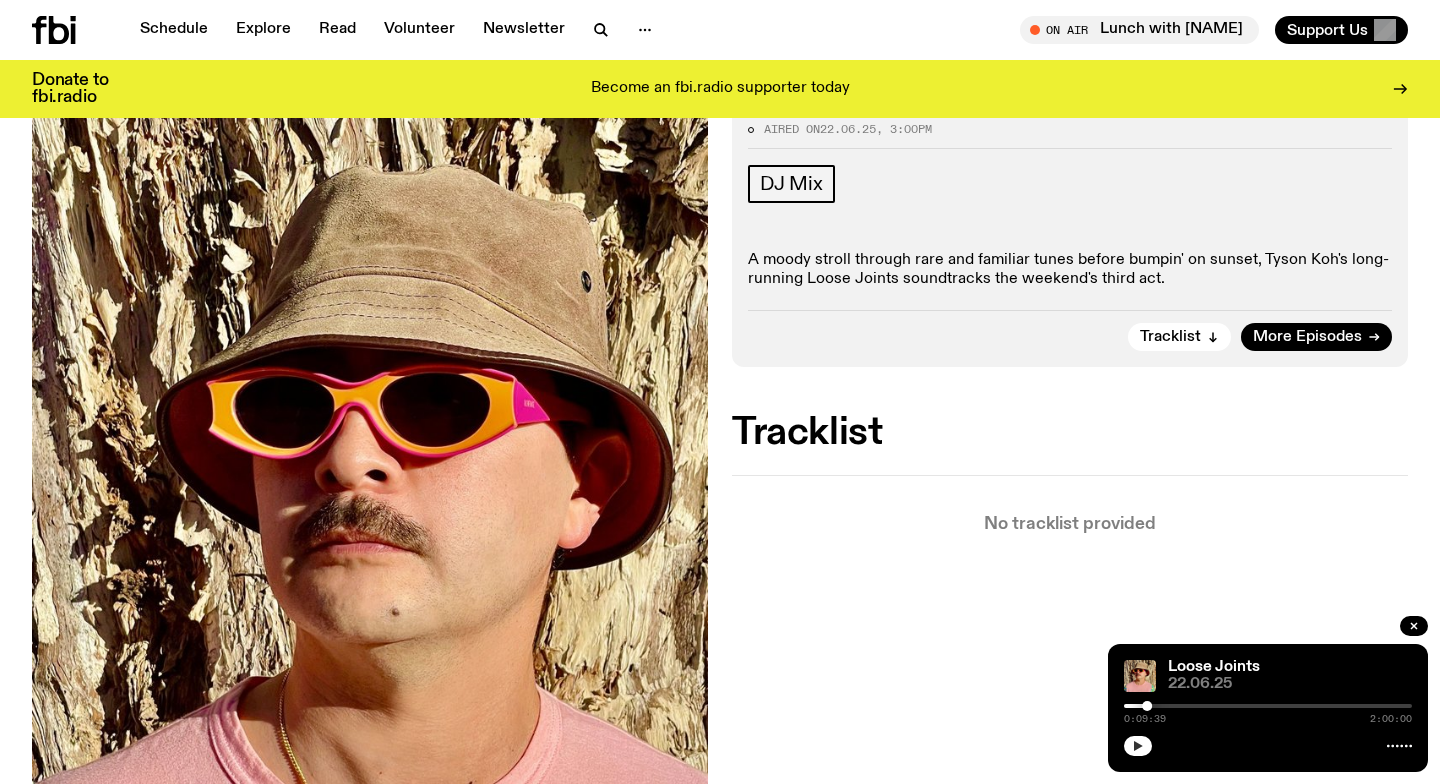 scroll, scrollTop: 282, scrollLeft: 0, axis: vertical 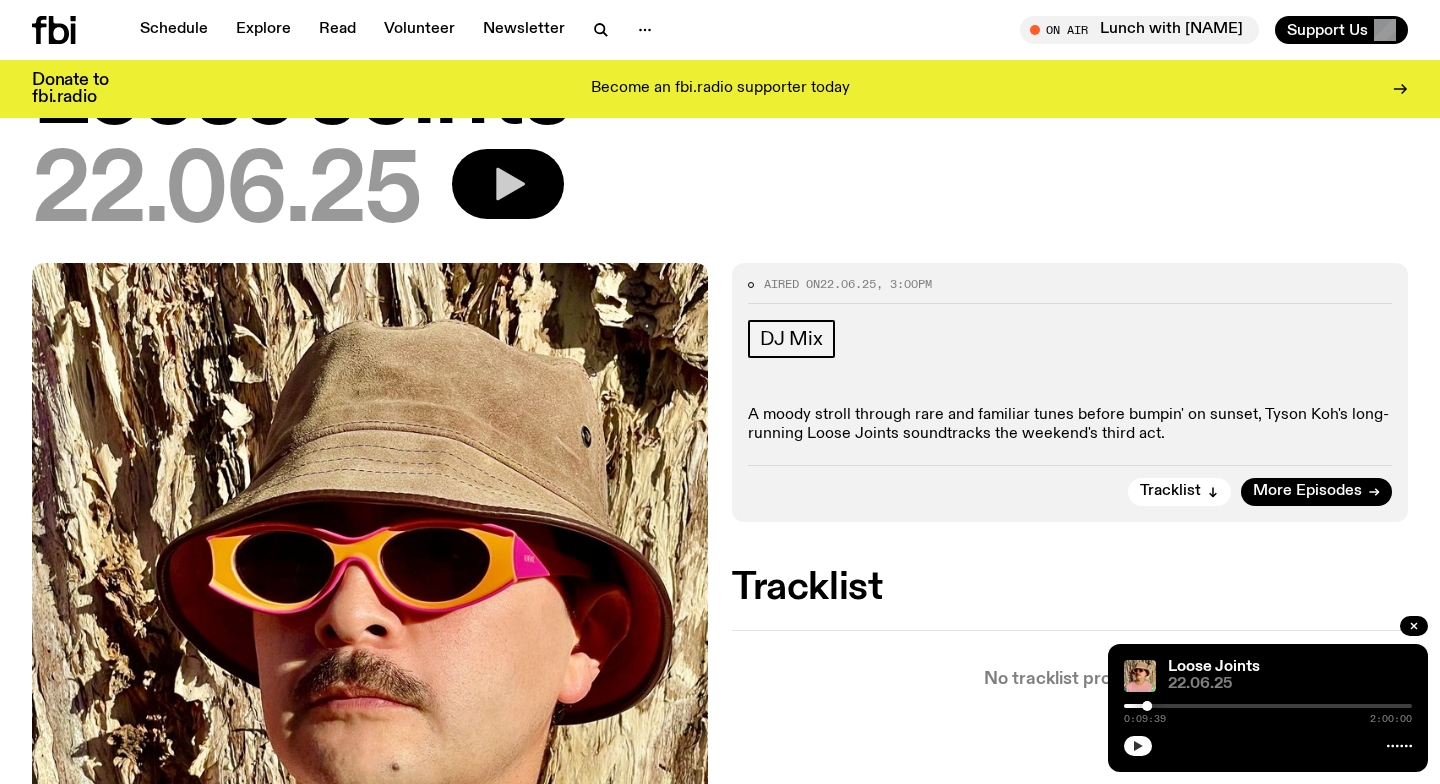 click 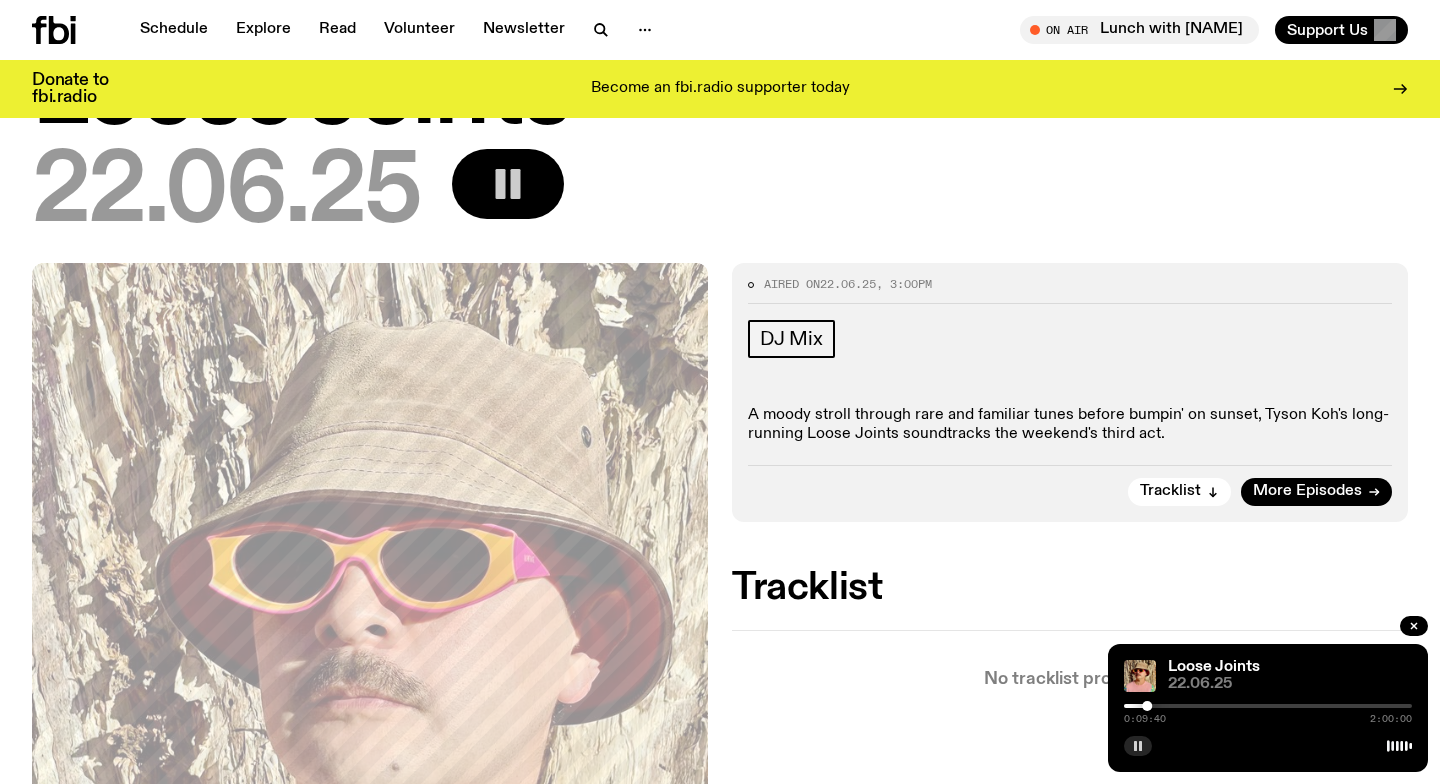 click at bounding box center (1268, 706) 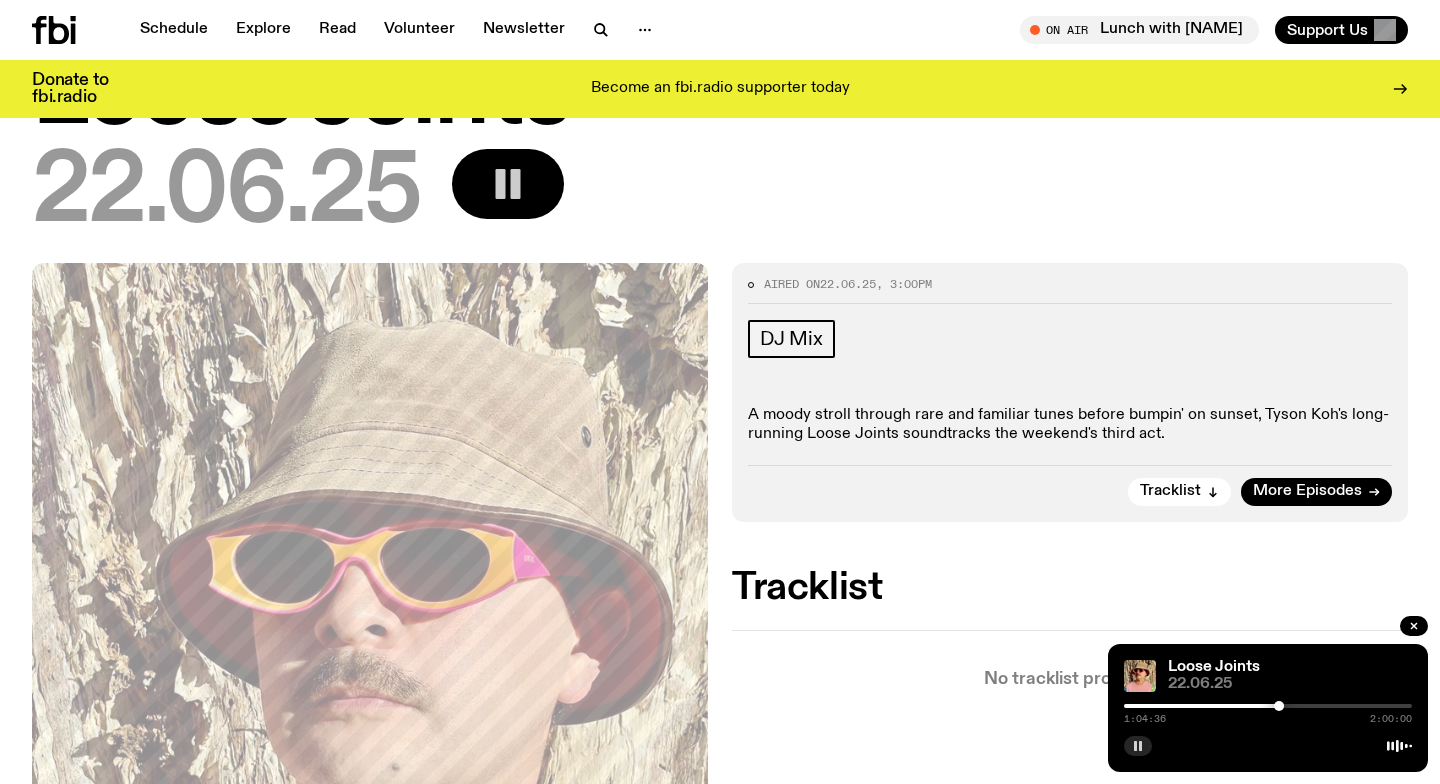 click at bounding box center [1268, 706] 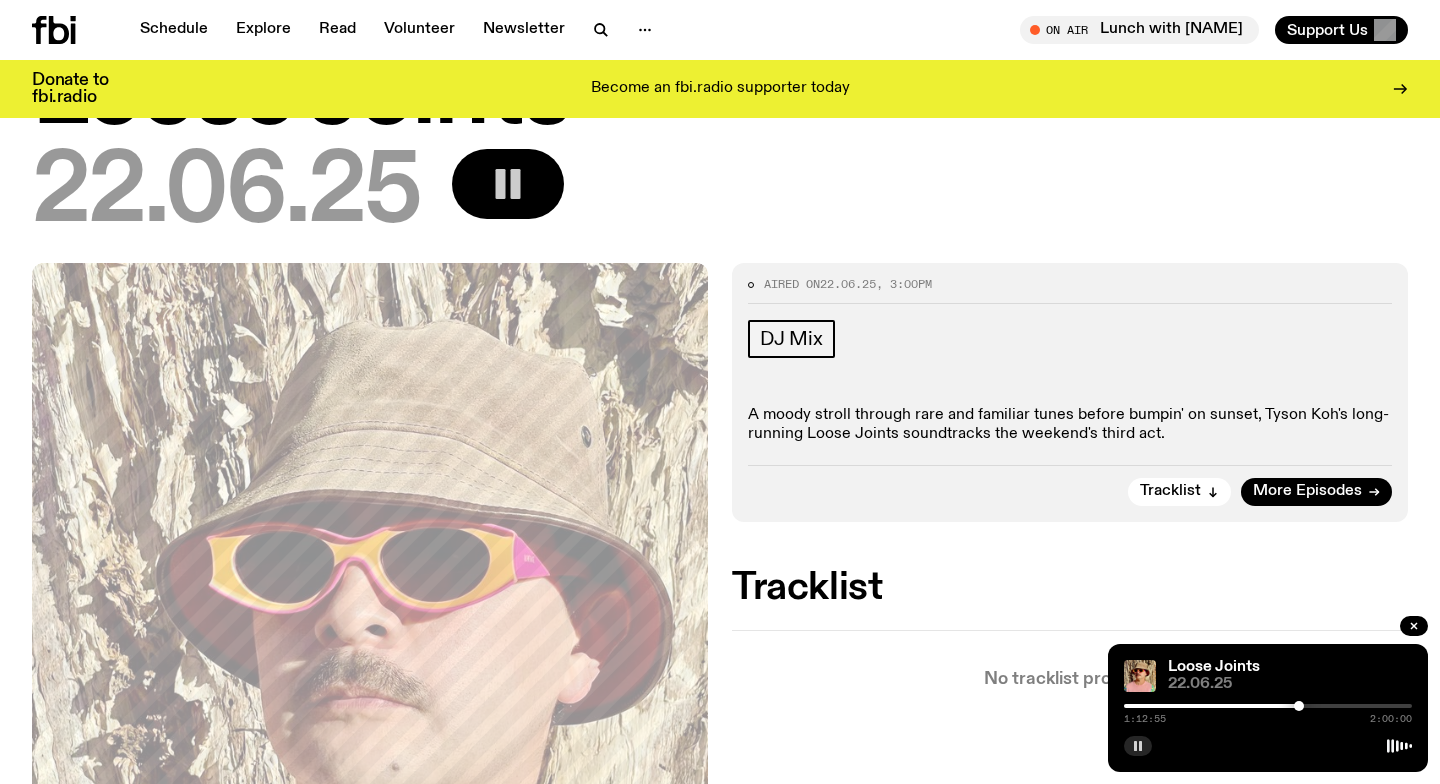 click at bounding box center (1299, 706) 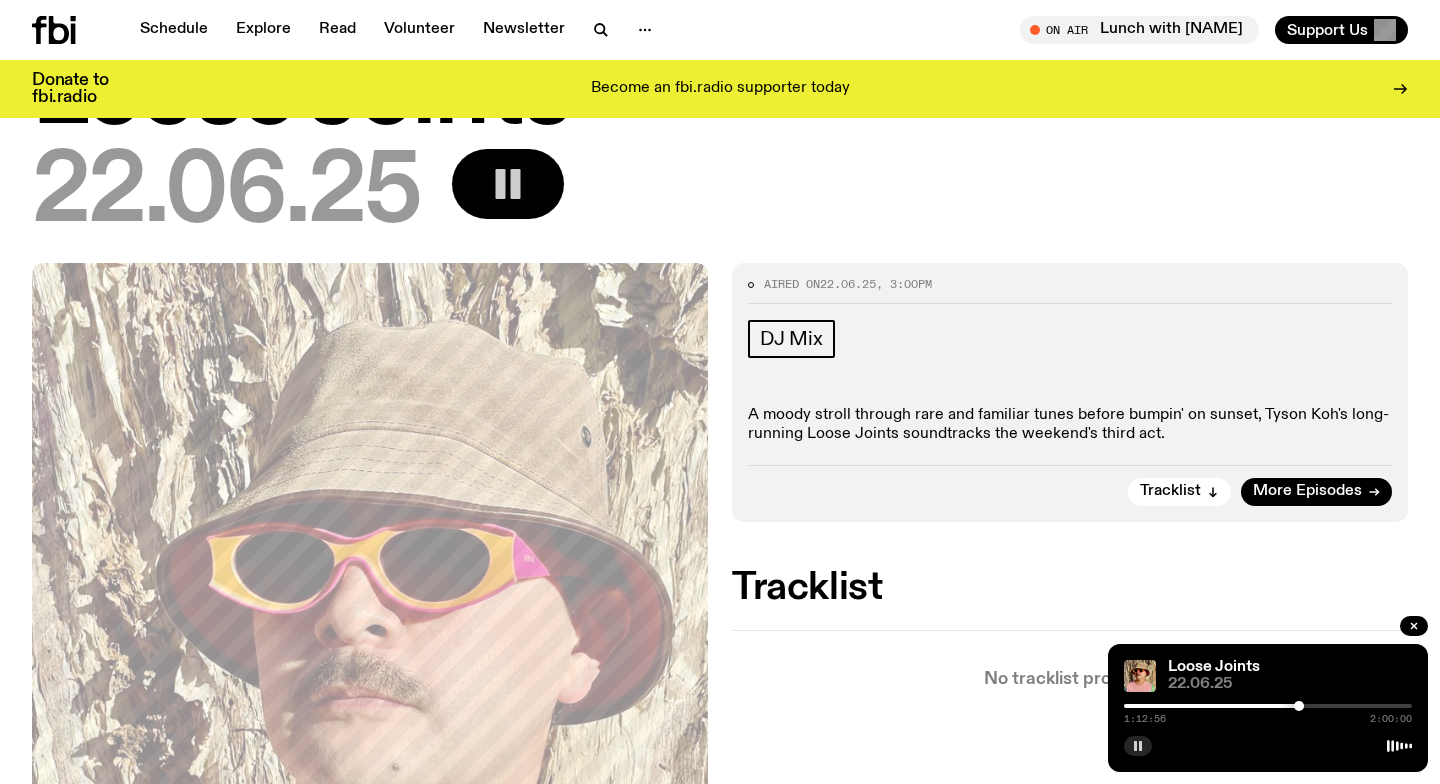click at bounding box center (1268, 706) 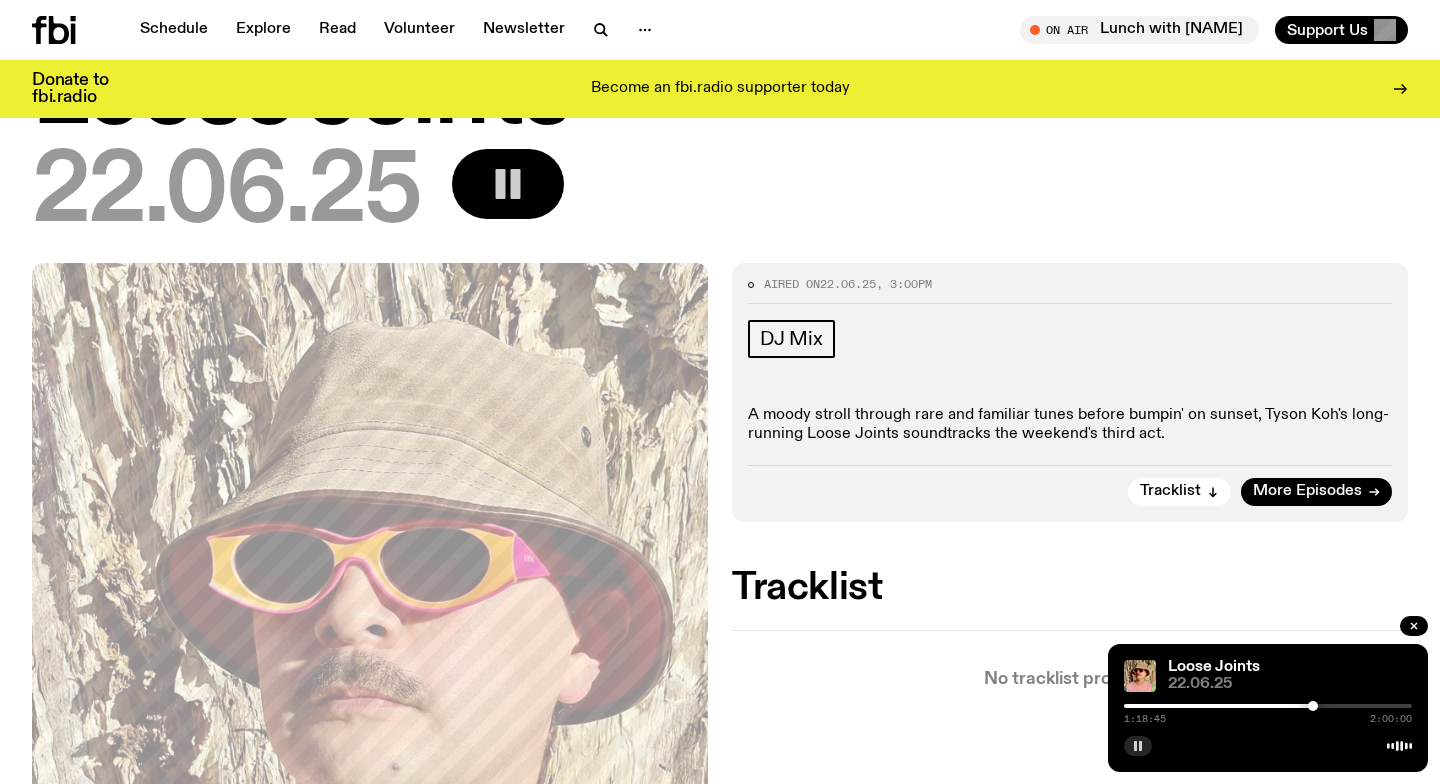 click at bounding box center (1313, 706) 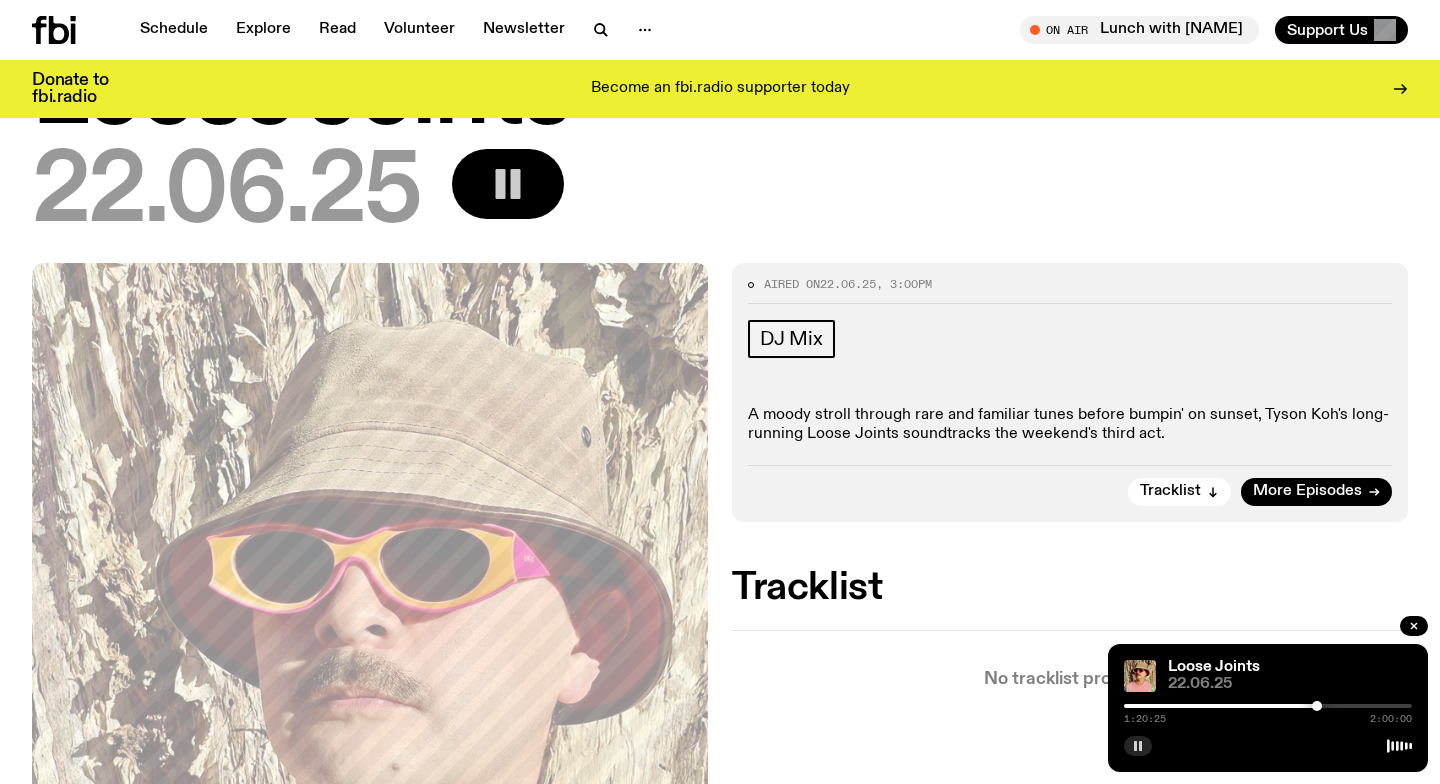 click at bounding box center [1317, 706] 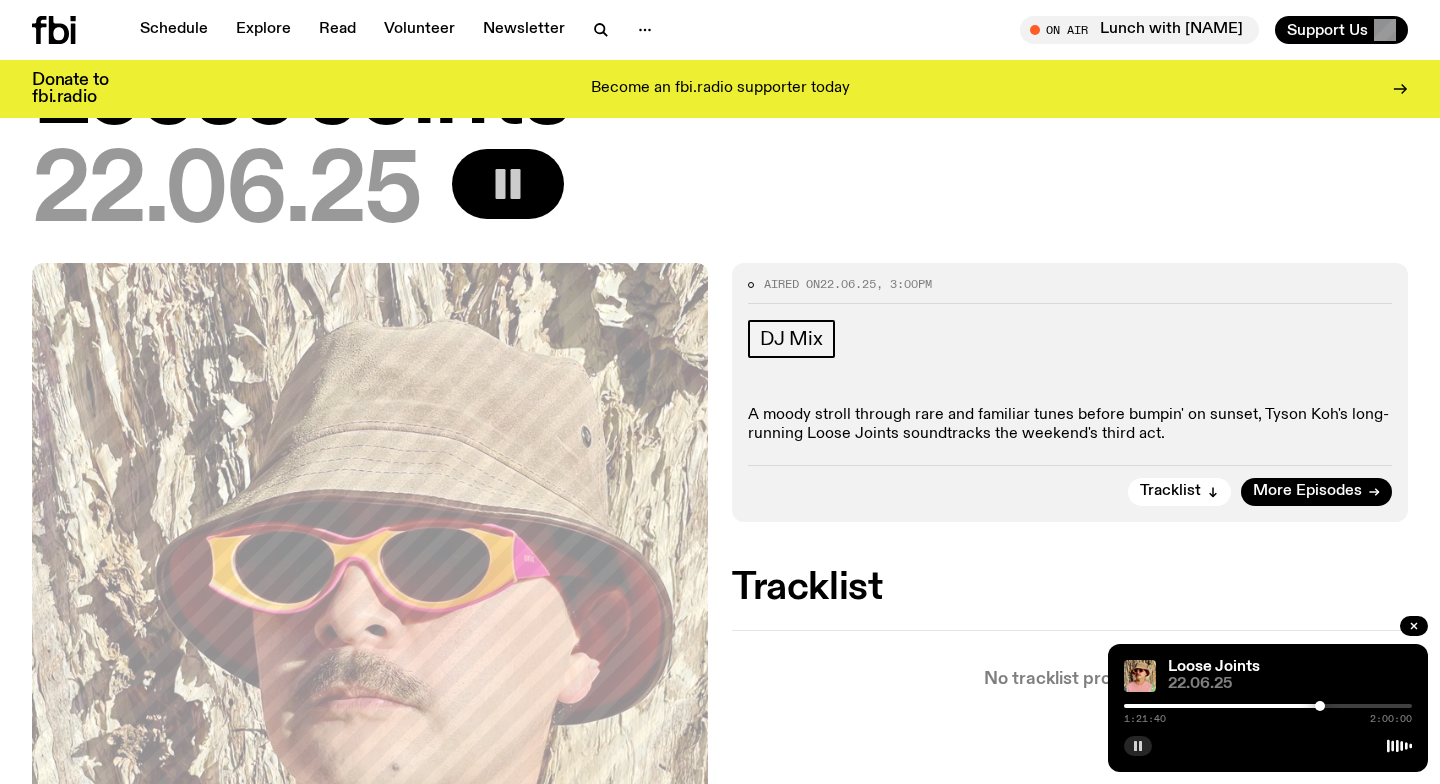 click at bounding box center [1320, 706] 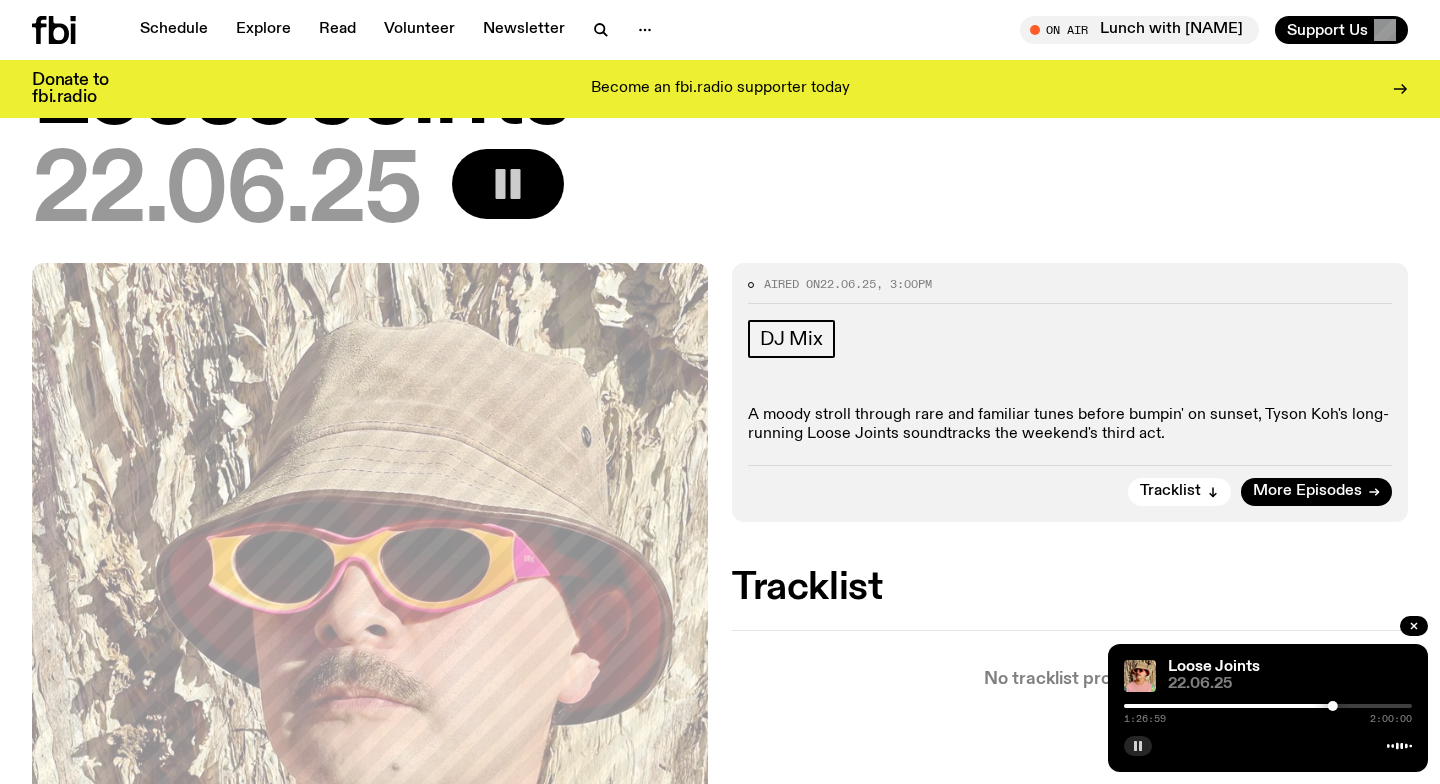 click at bounding box center (1333, 706) 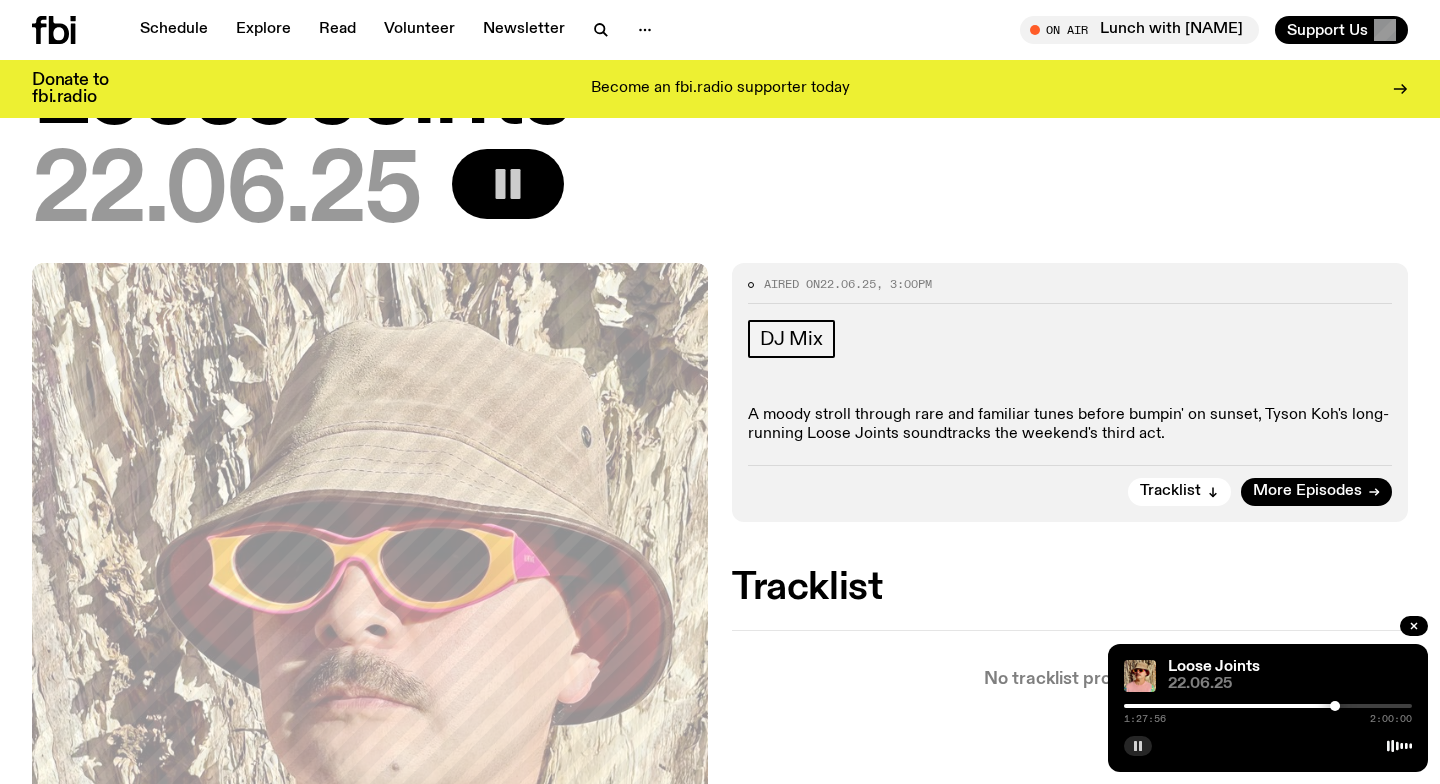 click at bounding box center [1335, 706] 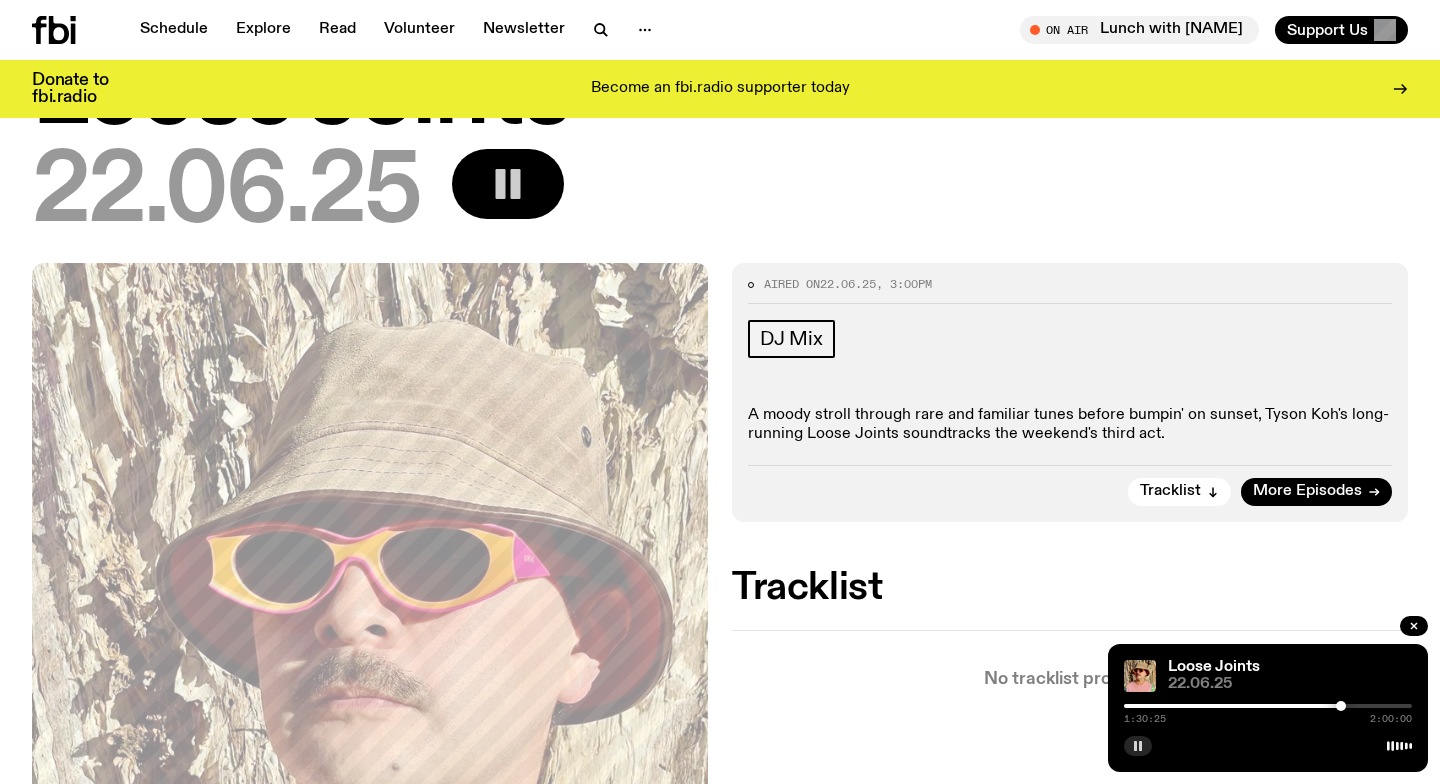 click at bounding box center (1341, 706) 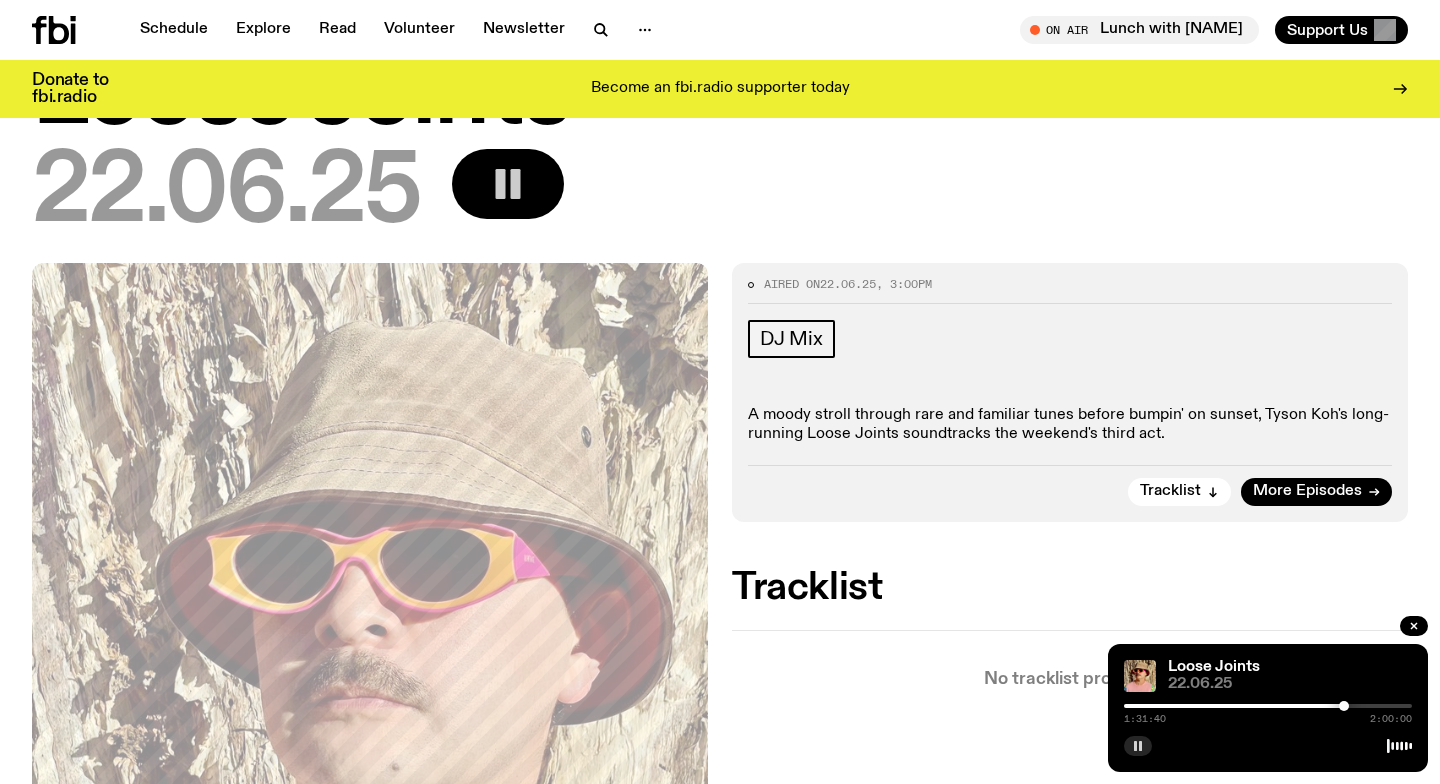 click at bounding box center (1344, 706) 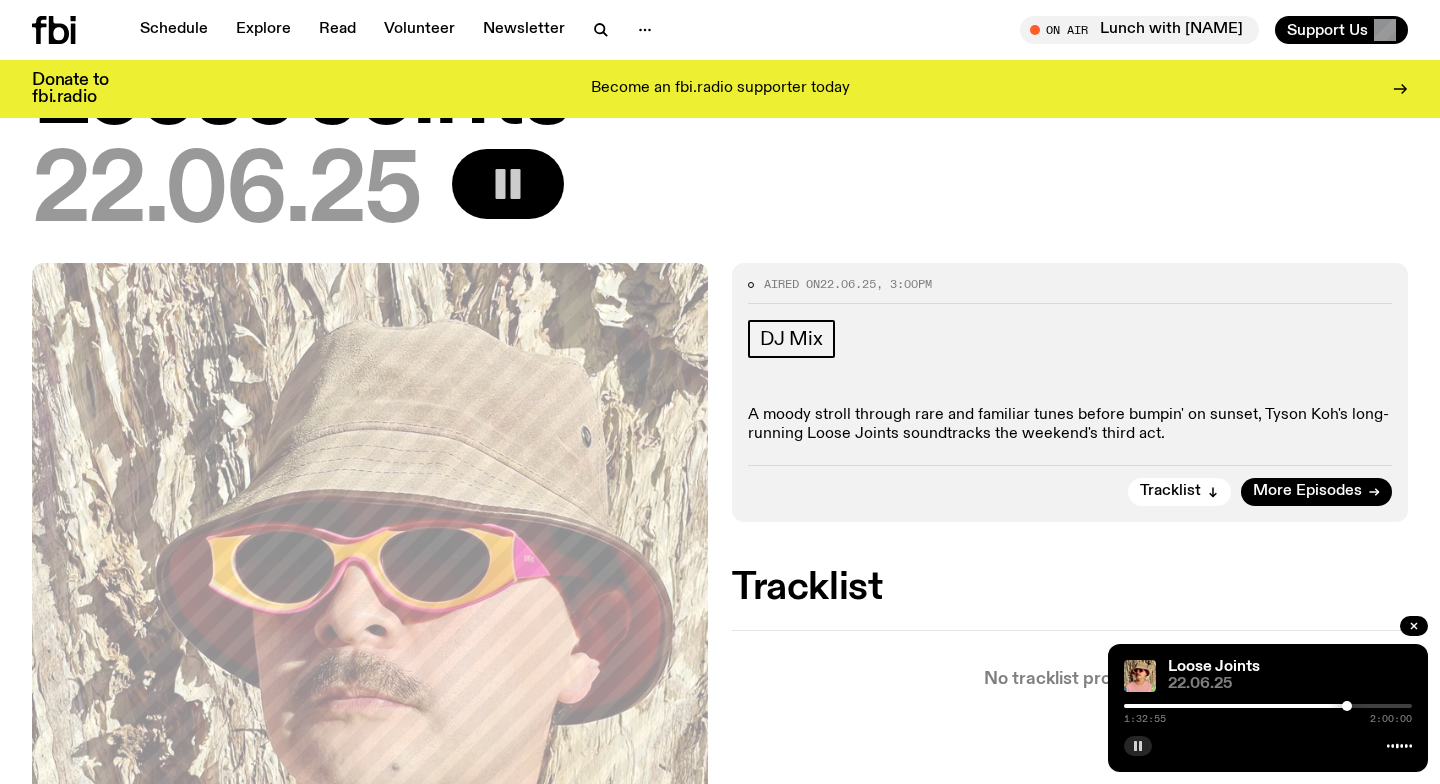 click at bounding box center (1347, 706) 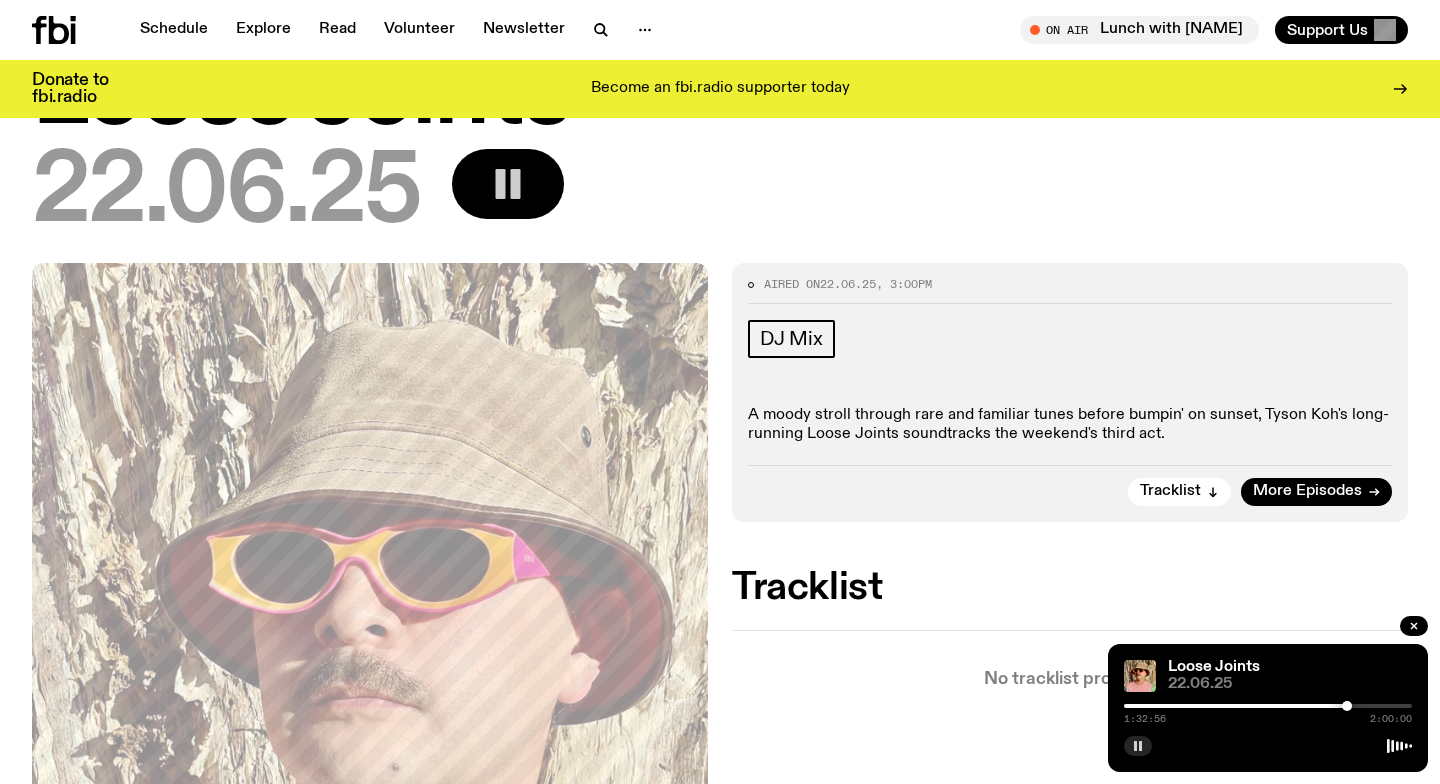 click at bounding box center (1347, 706) 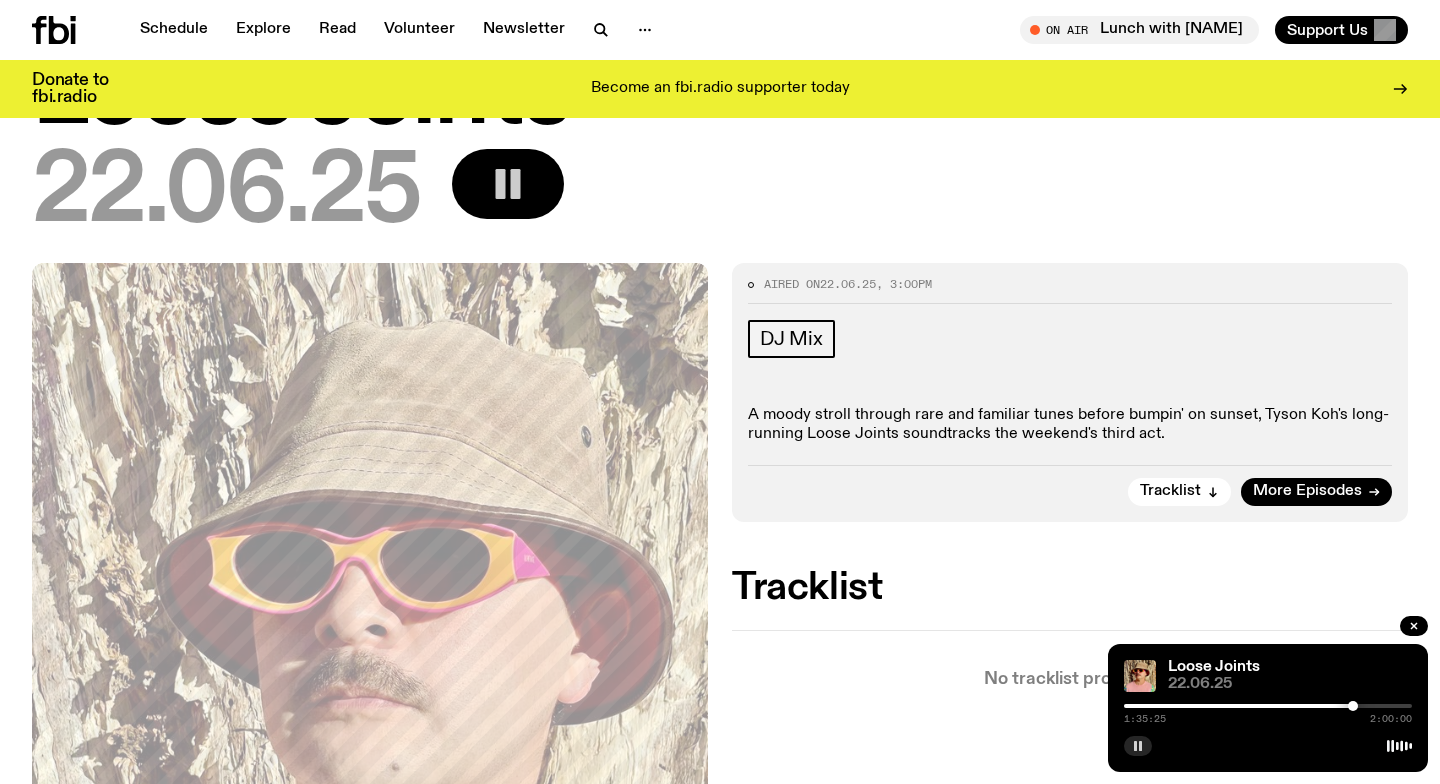 click at bounding box center (1353, 706) 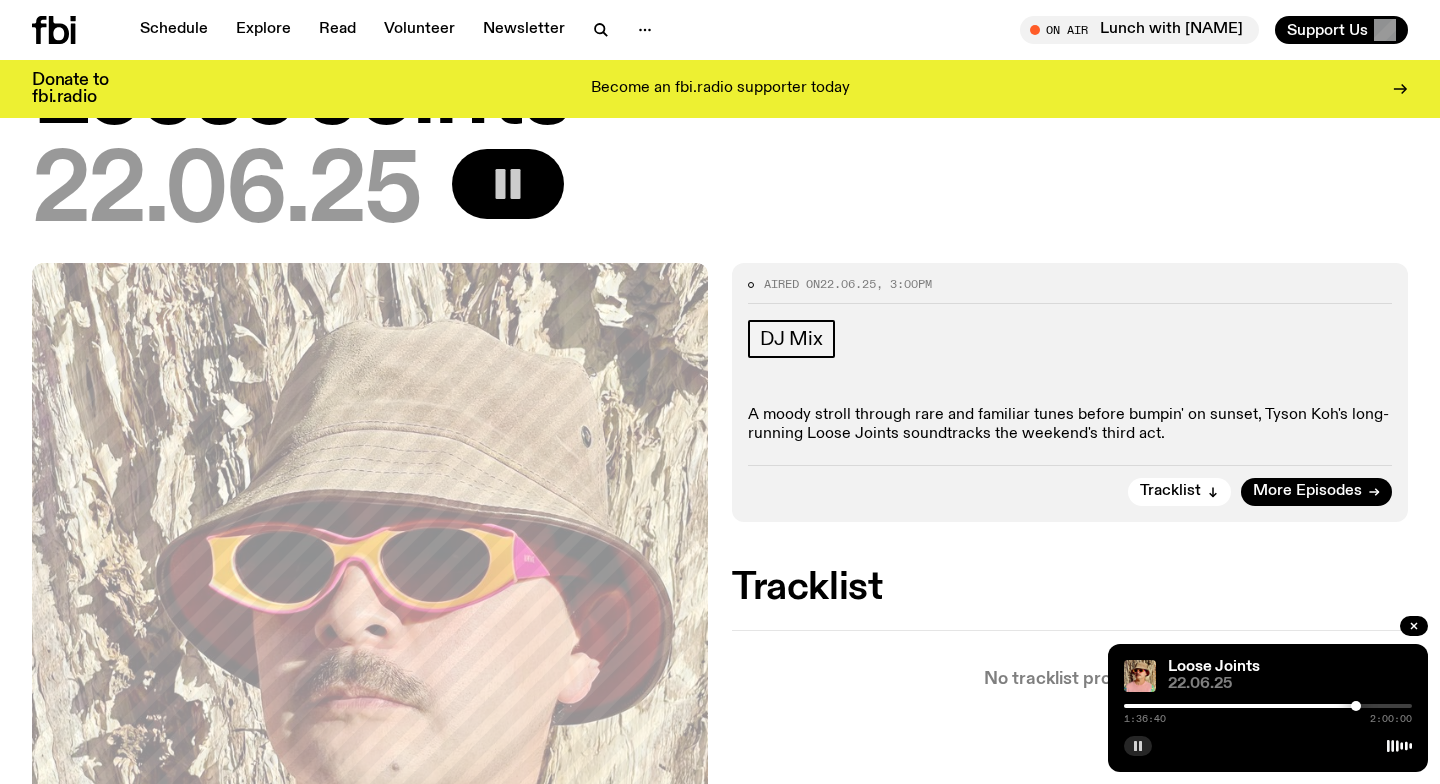 click at bounding box center [1356, 706] 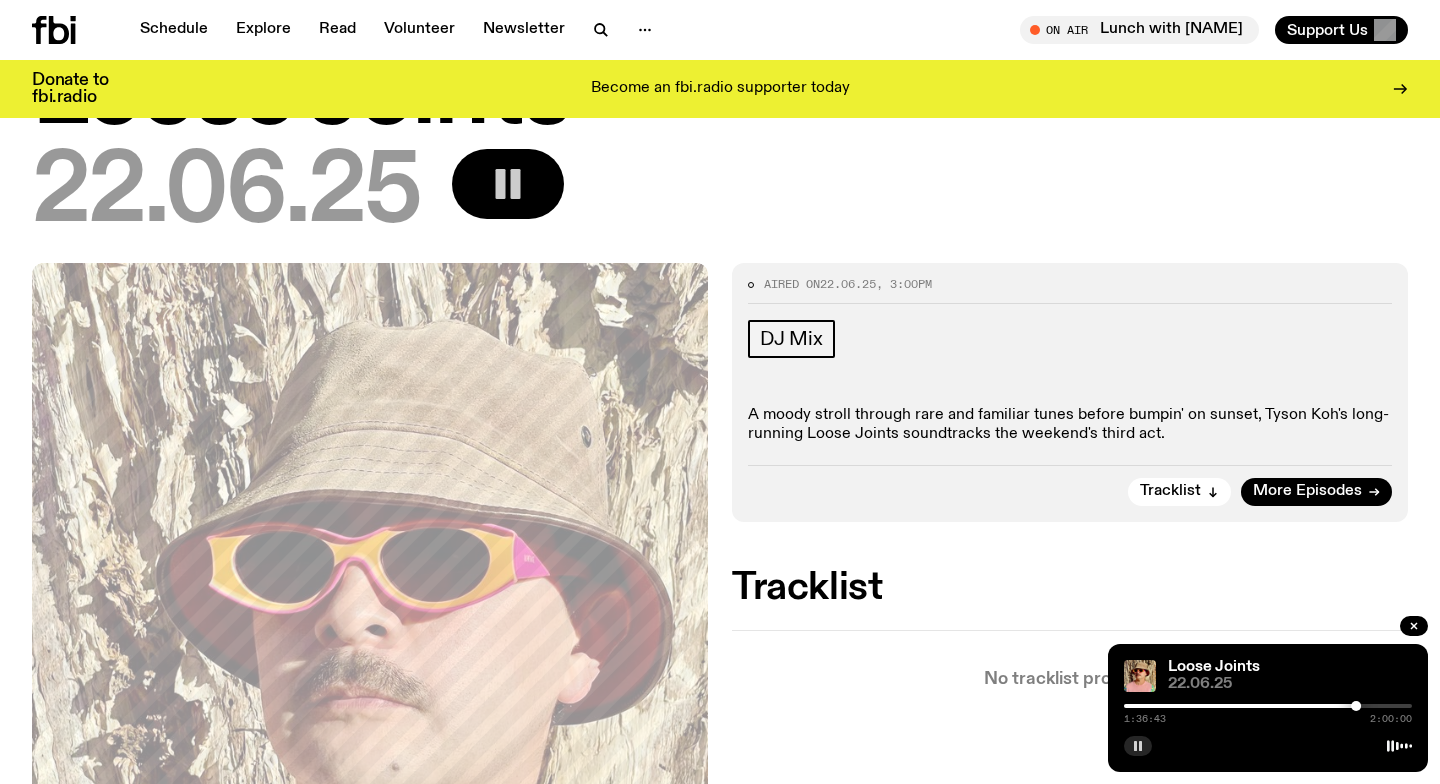 click at bounding box center (1356, 706) 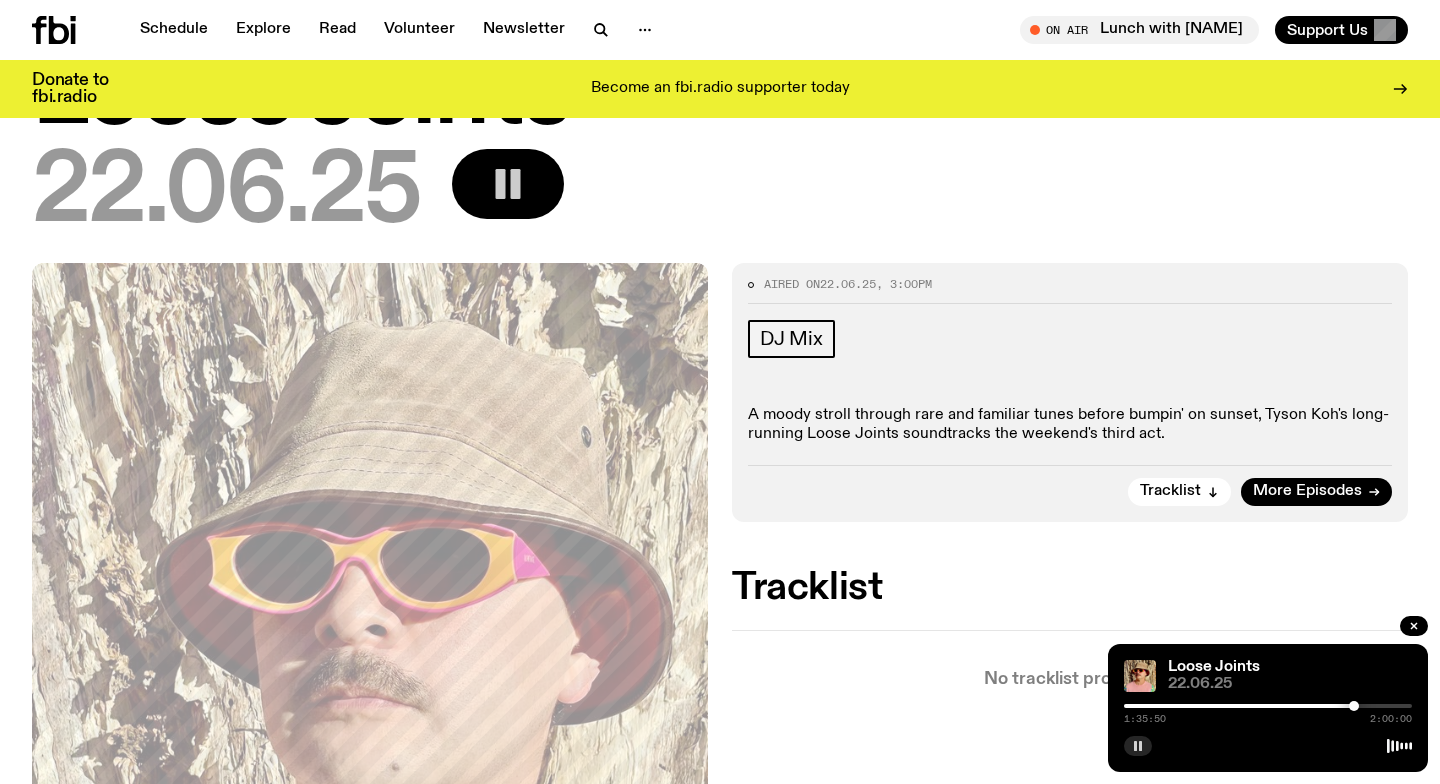 click at bounding box center (1354, 706) 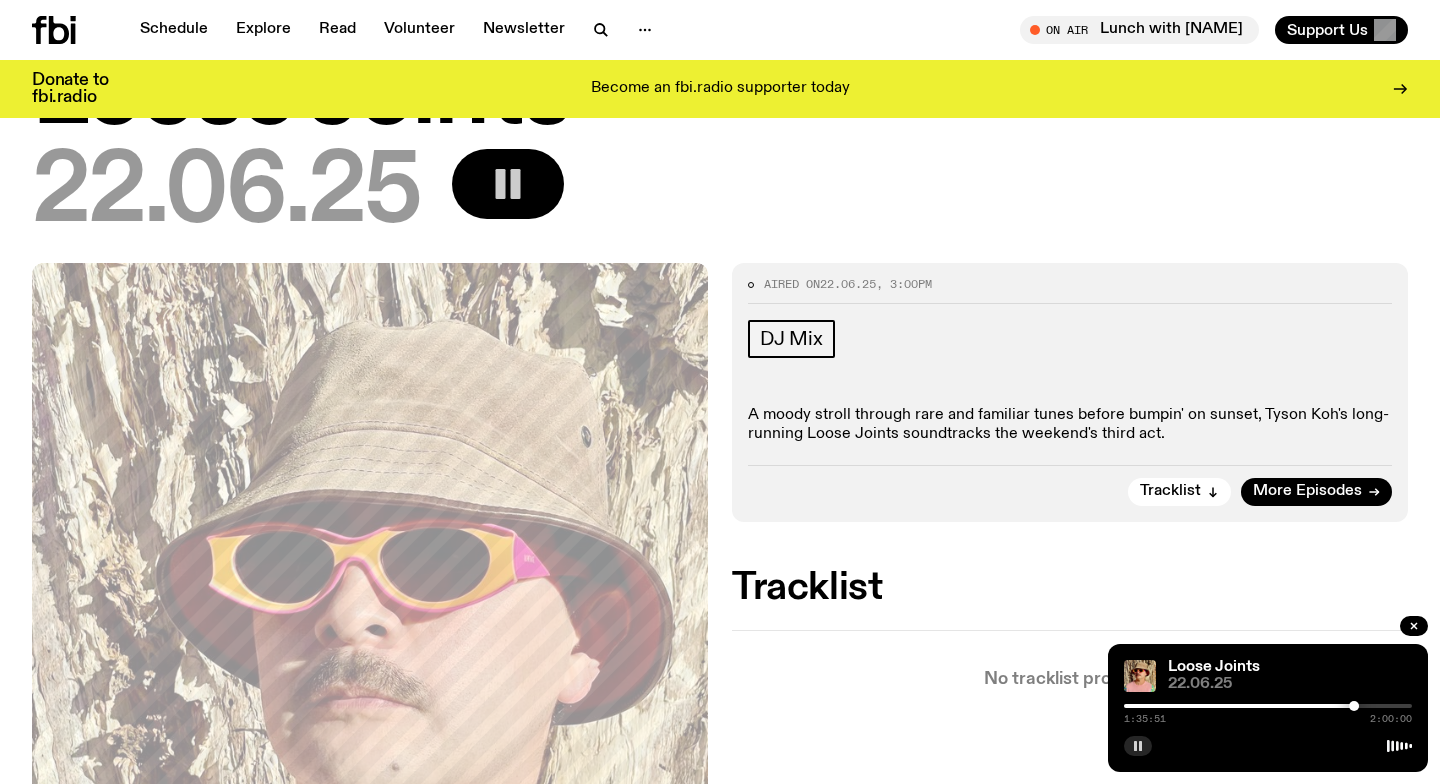 click at bounding box center [1354, 706] 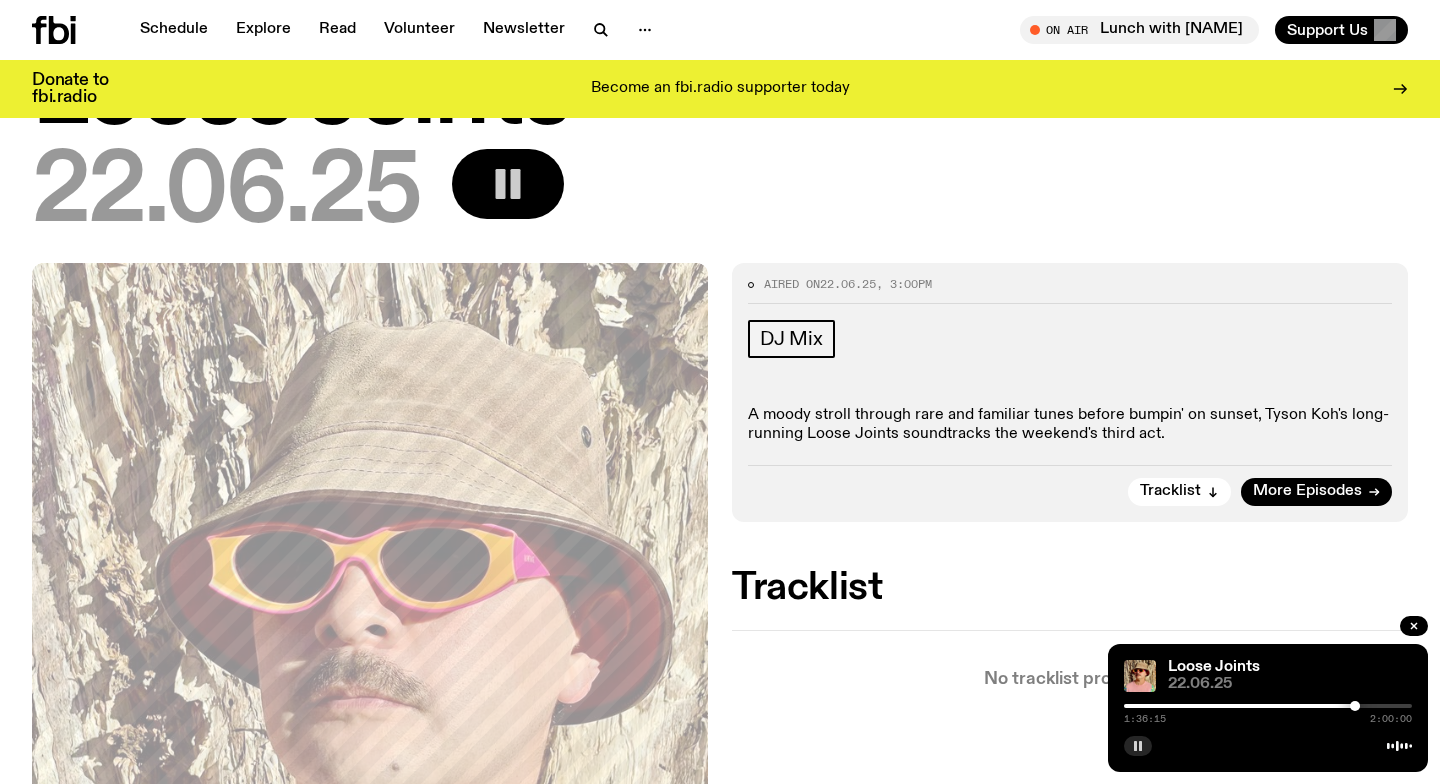 click at bounding box center (1355, 706) 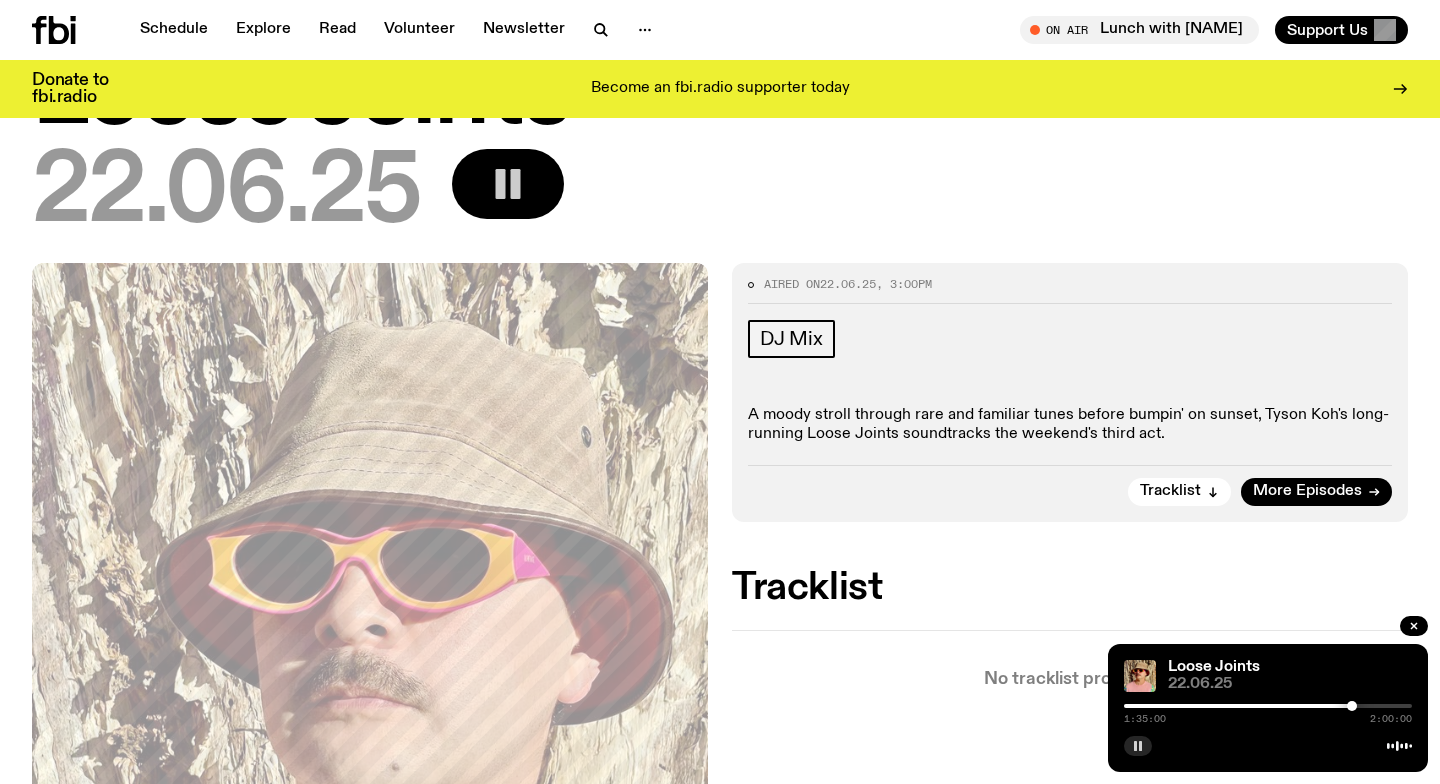drag, startPoint x: 1352, startPoint y: 703, endPoint x: 1284, endPoint y: 708, distance: 68.18358 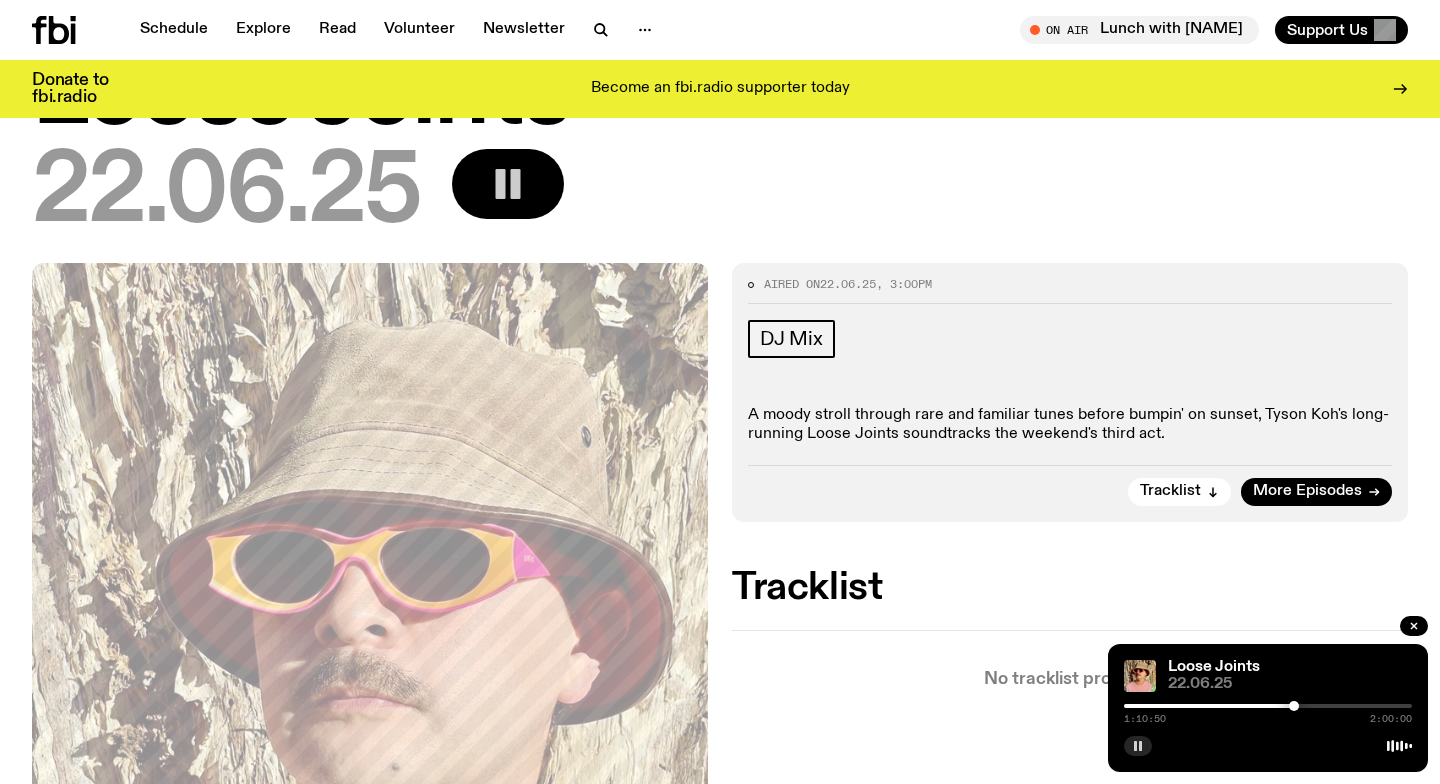click at bounding box center (1138, 746) 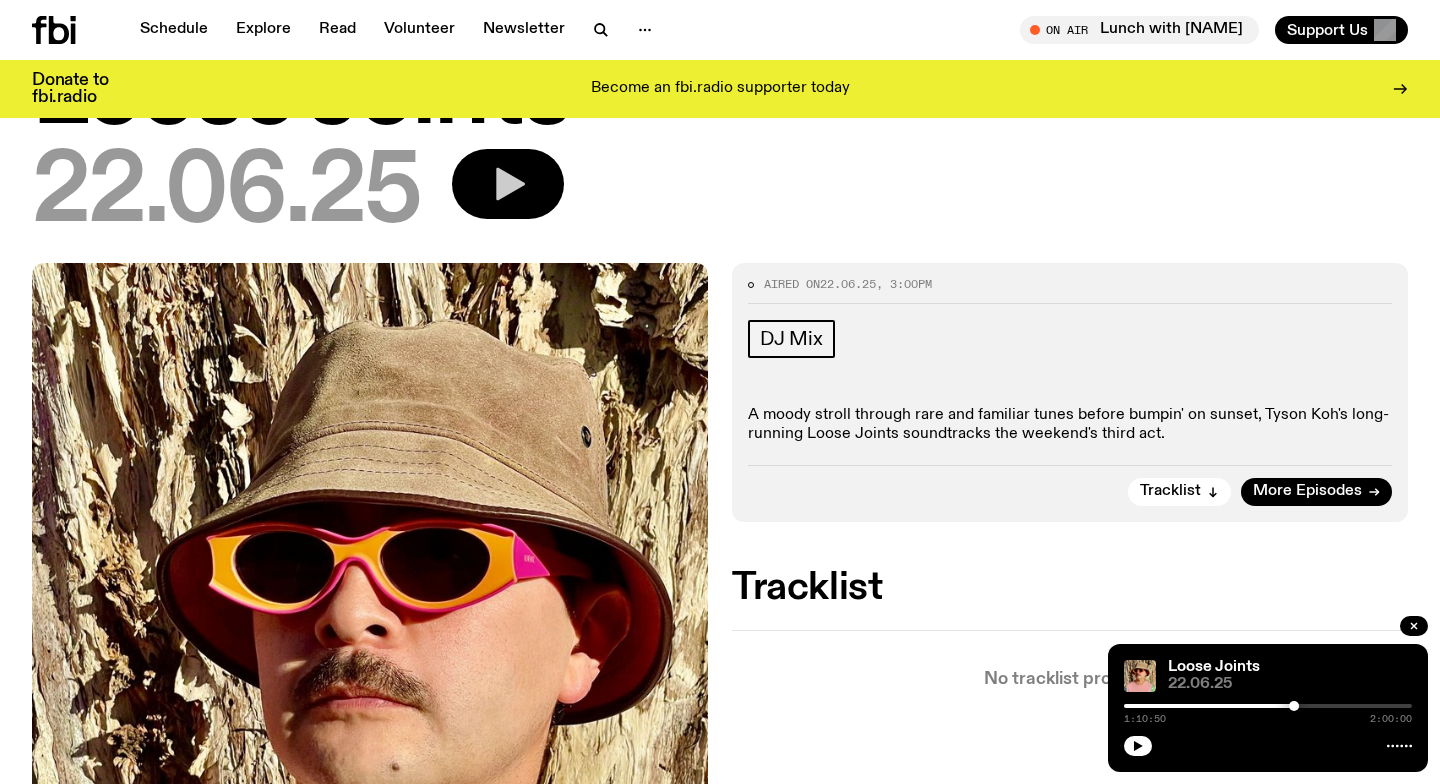 click at bounding box center (1268, 744) 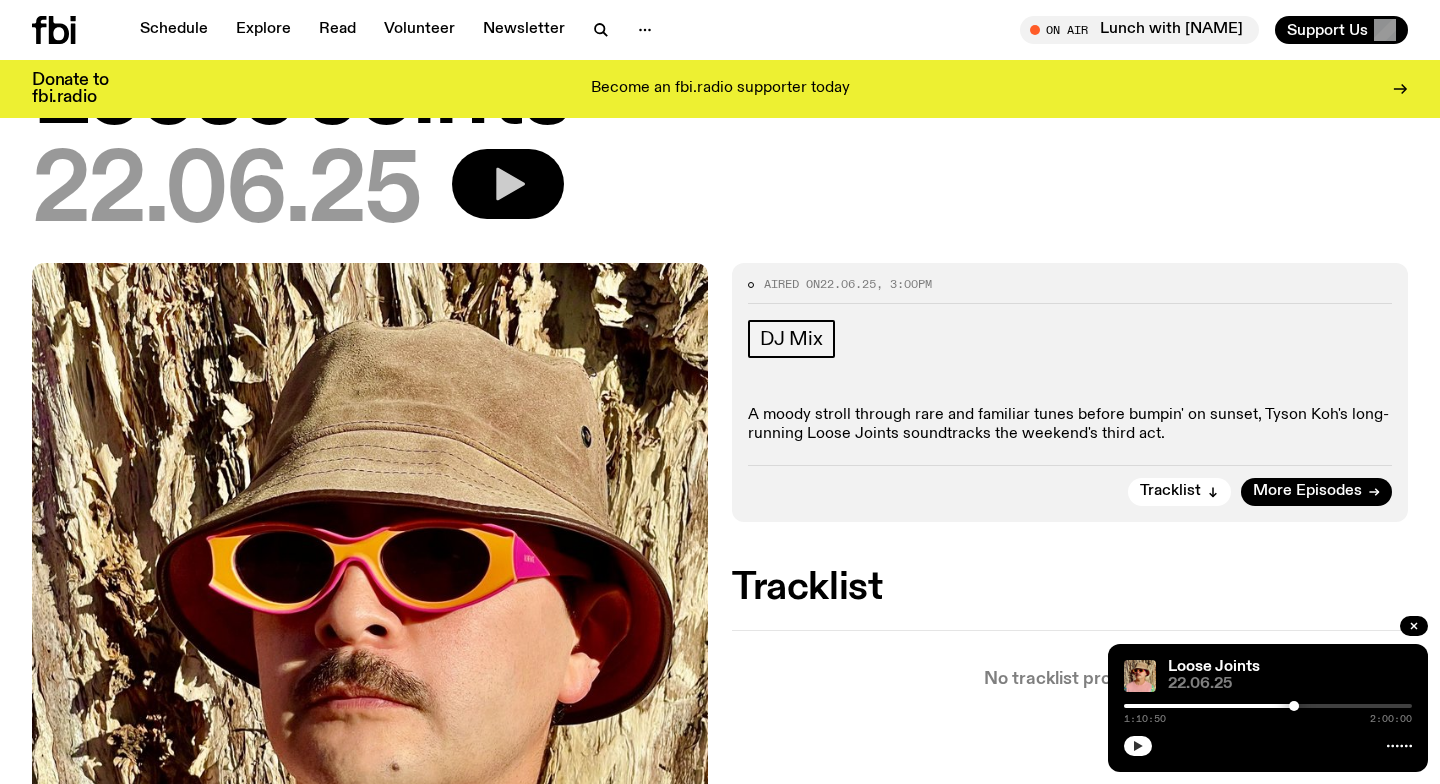 click 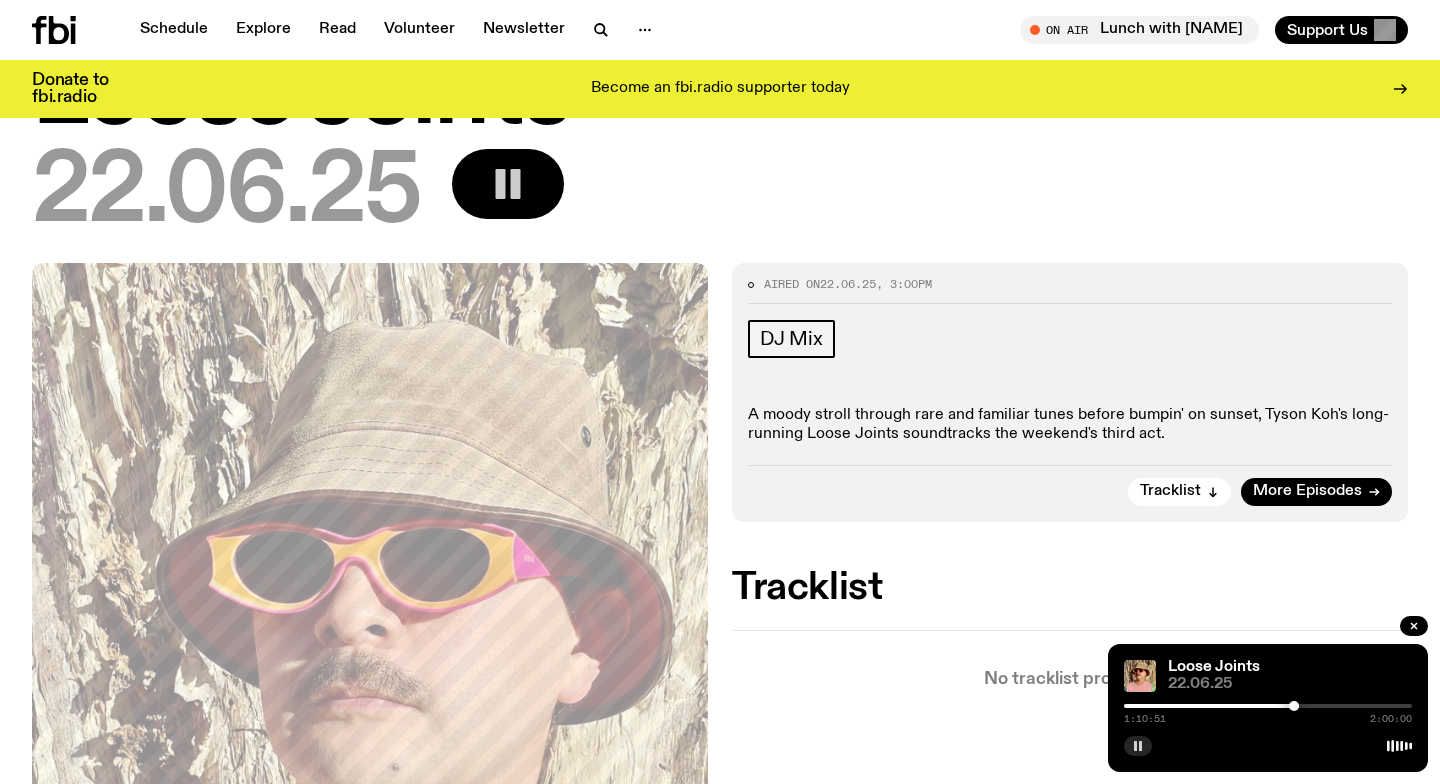 click at bounding box center (1268, 706) 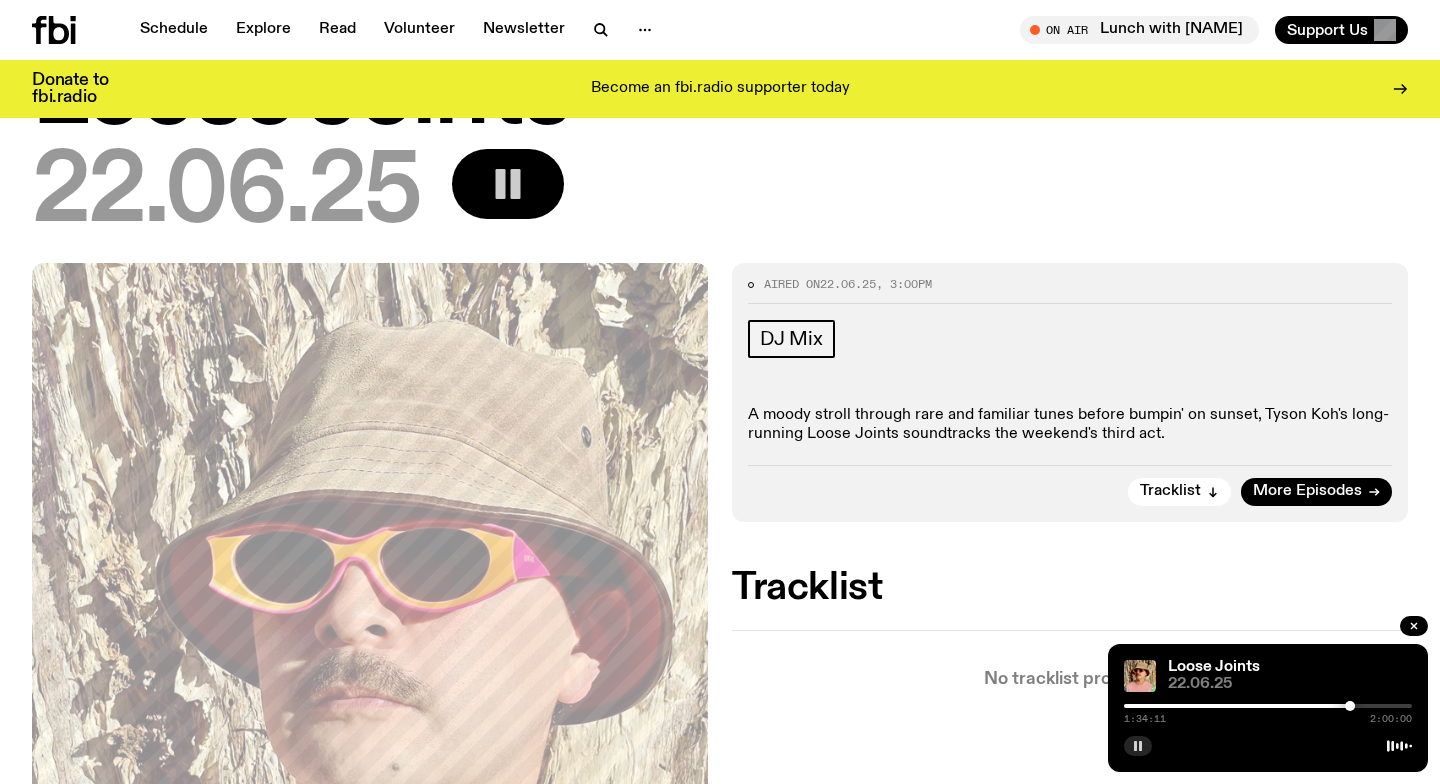 click at bounding box center (1350, 706) 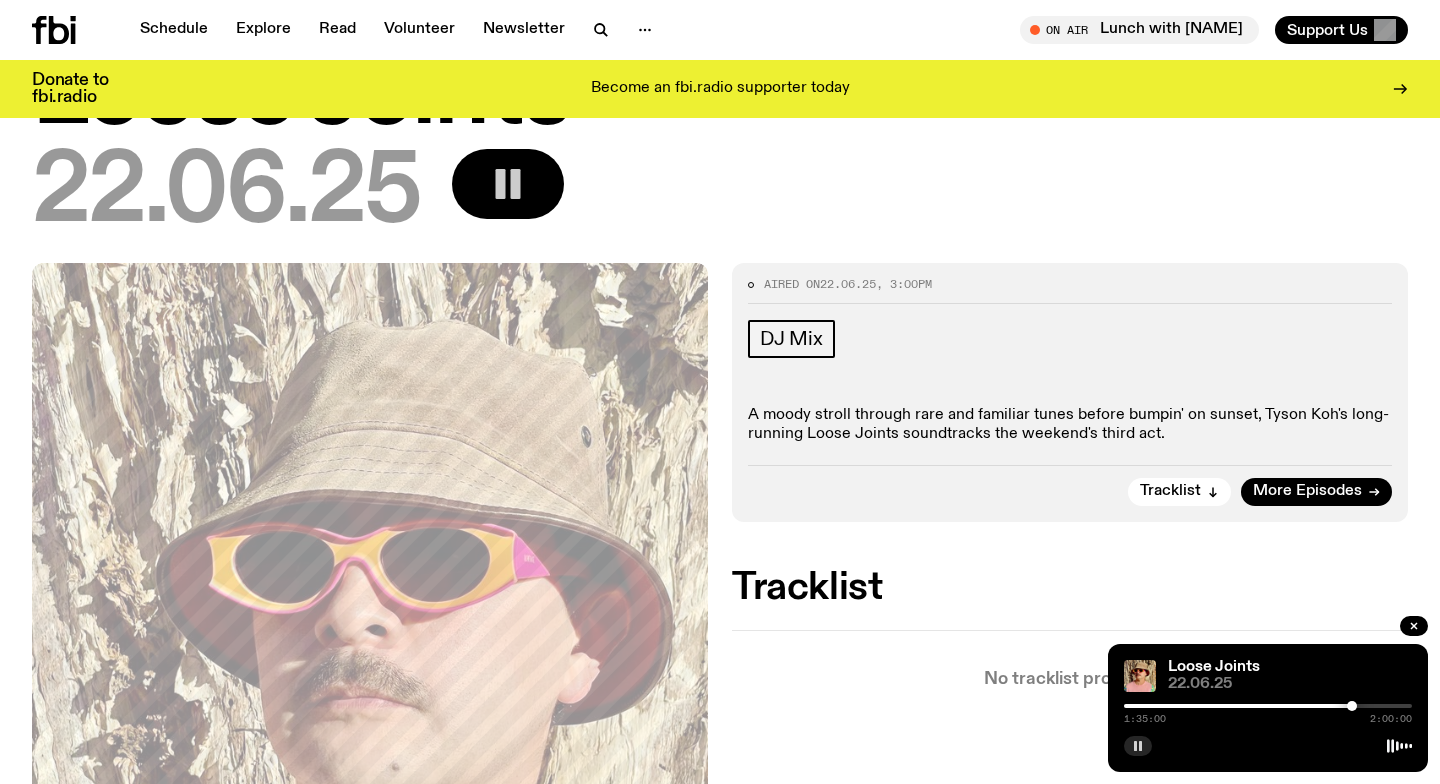 click at bounding box center (1352, 706) 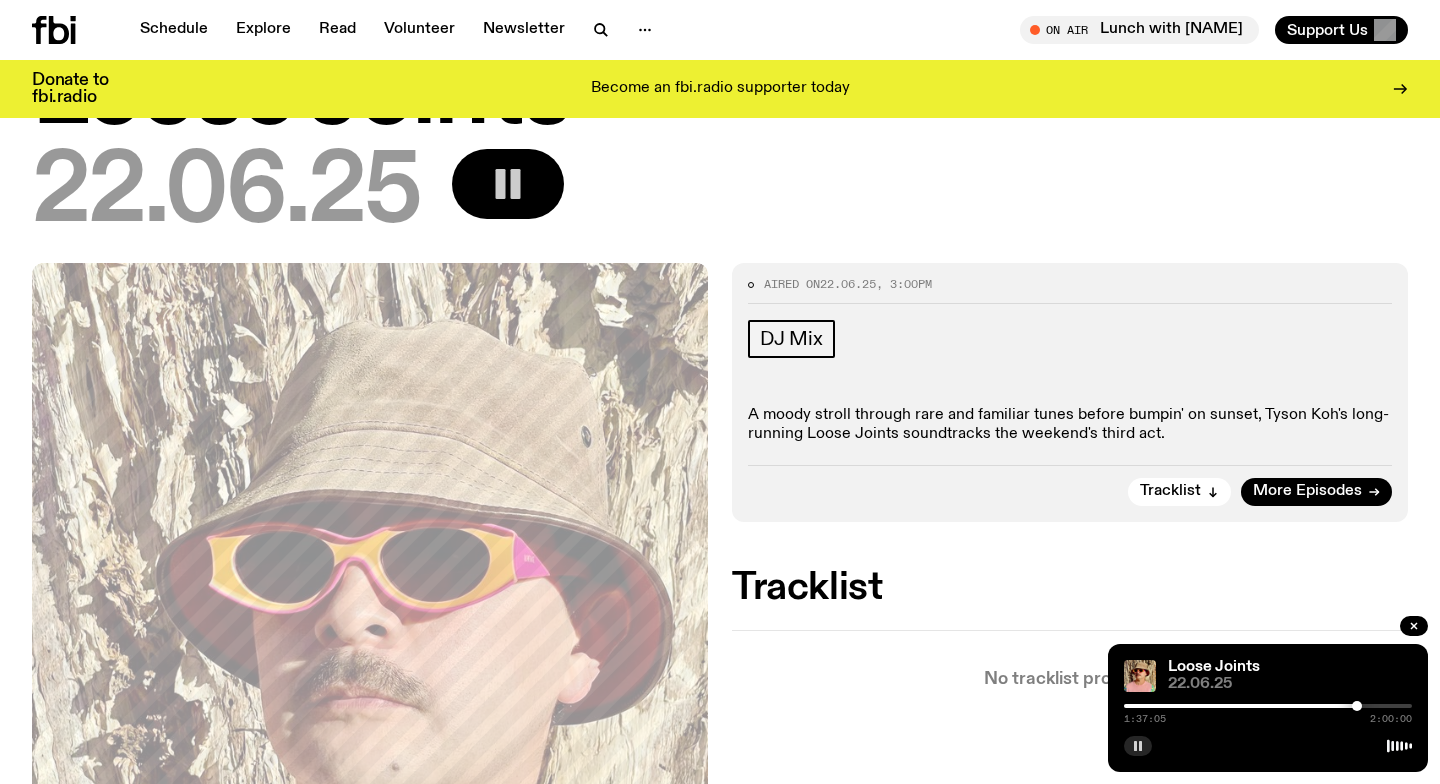 click at bounding box center (1357, 706) 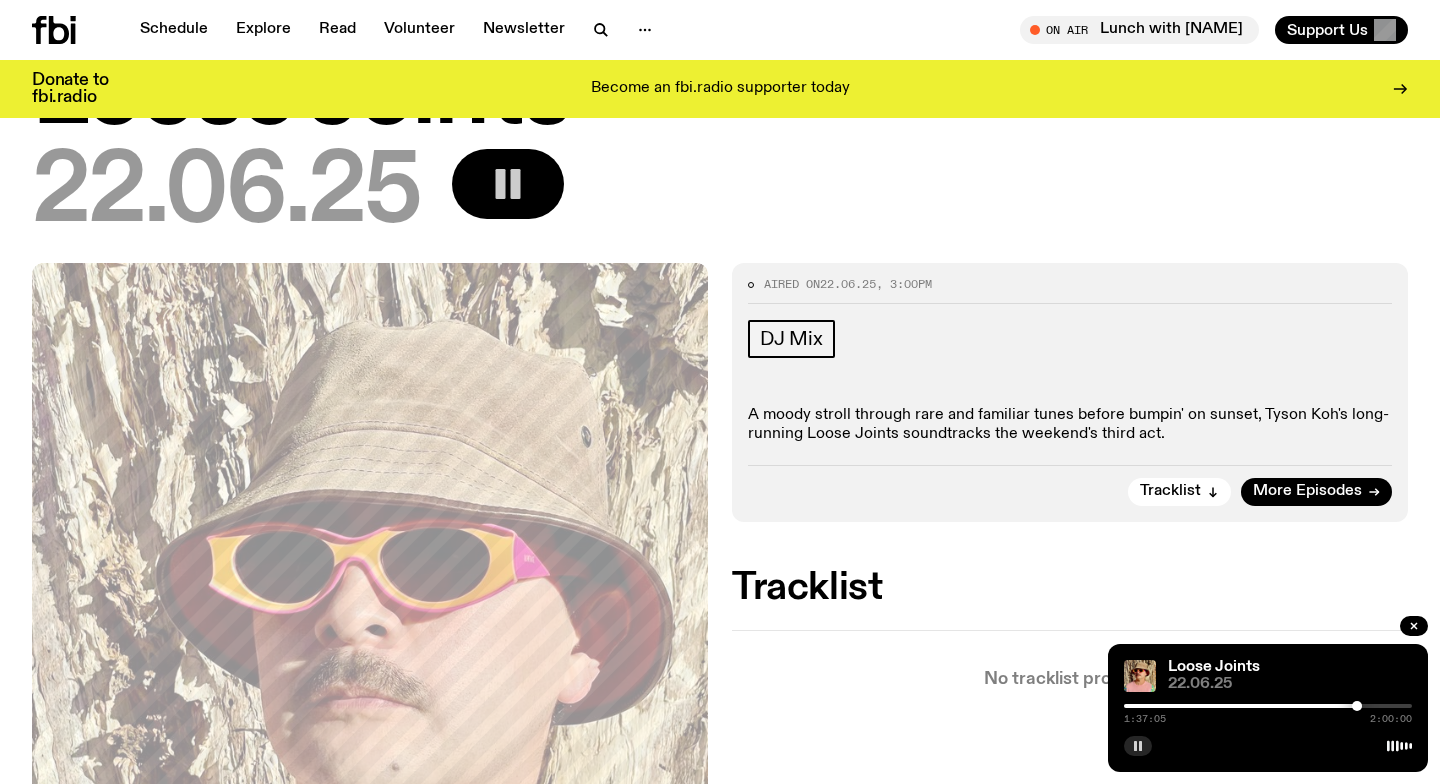 click at bounding box center (1268, 706) 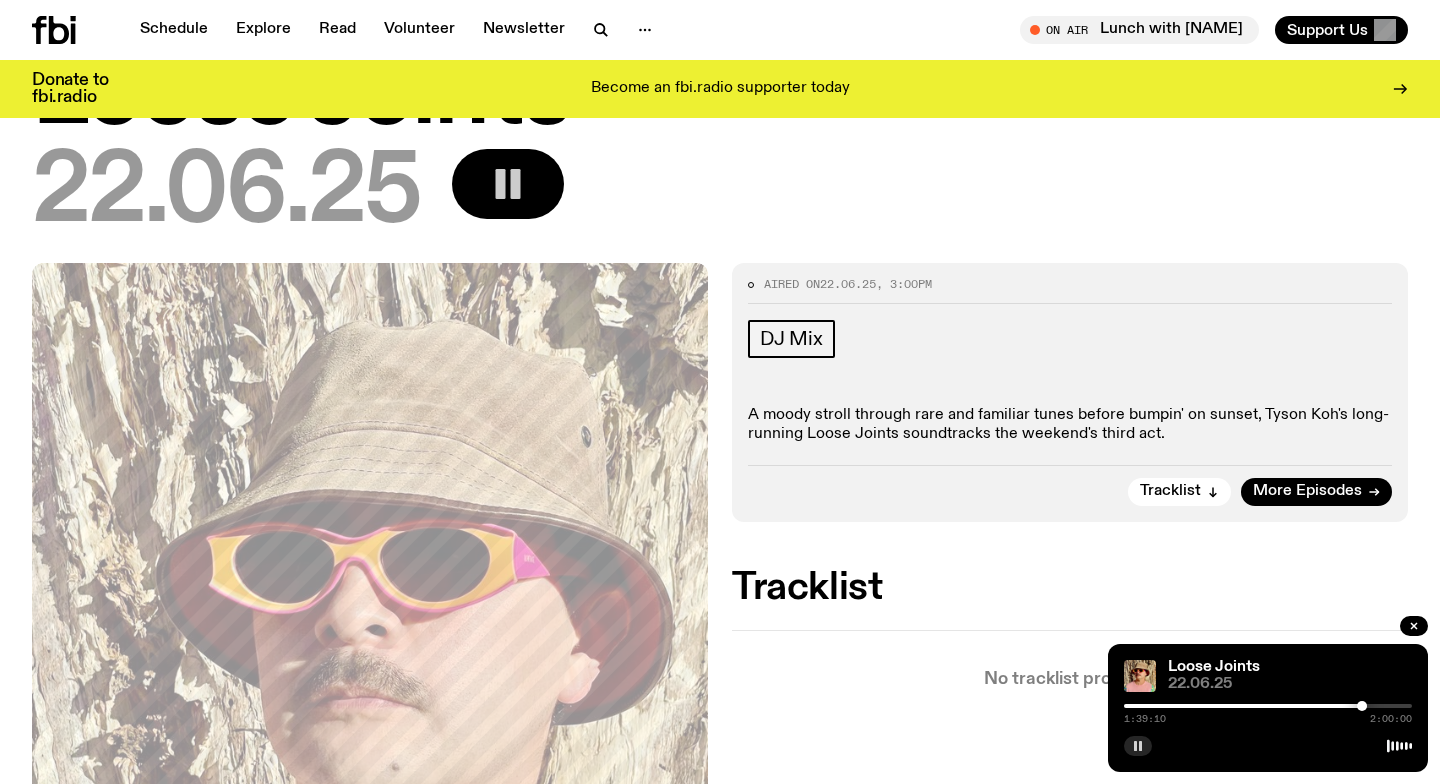 click at bounding box center (1362, 706) 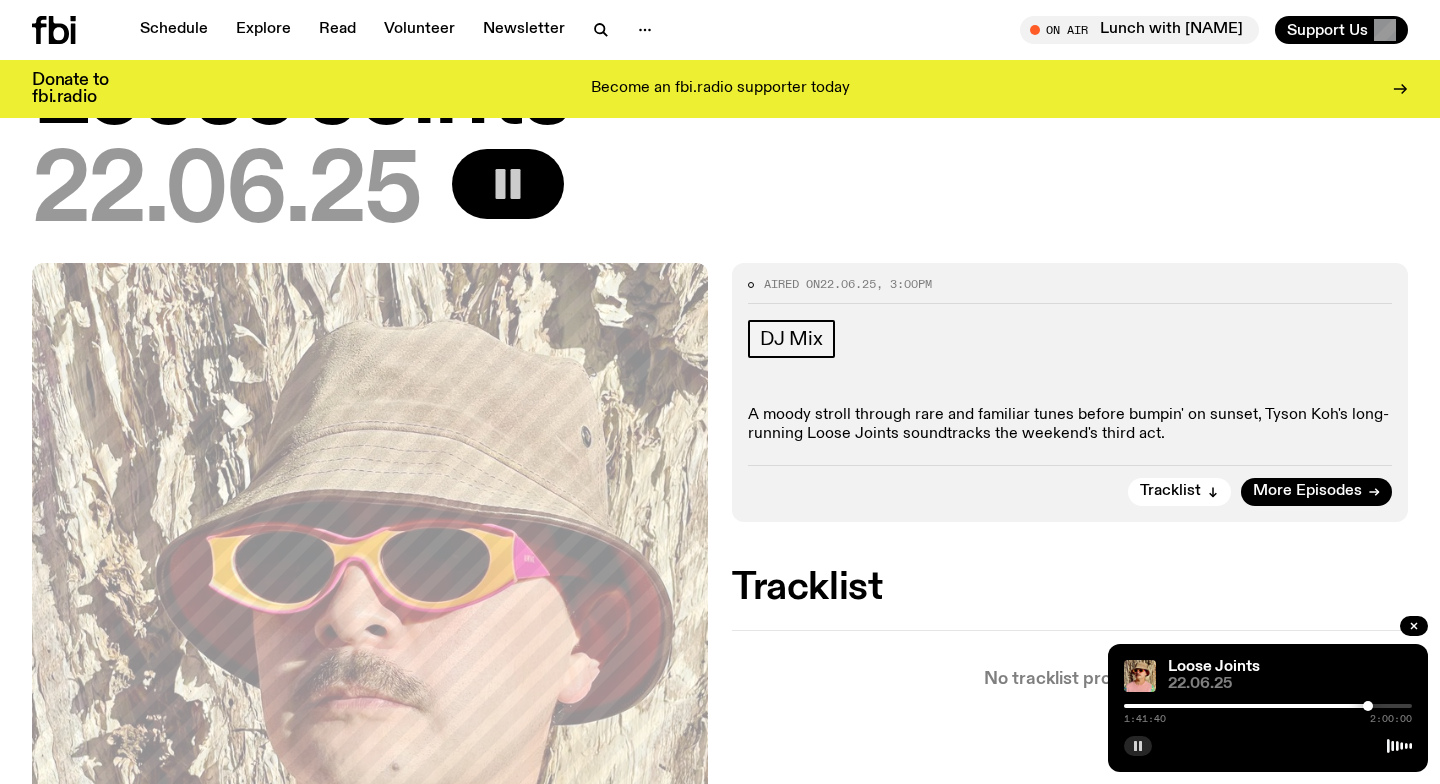 click at bounding box center (1368, 706) 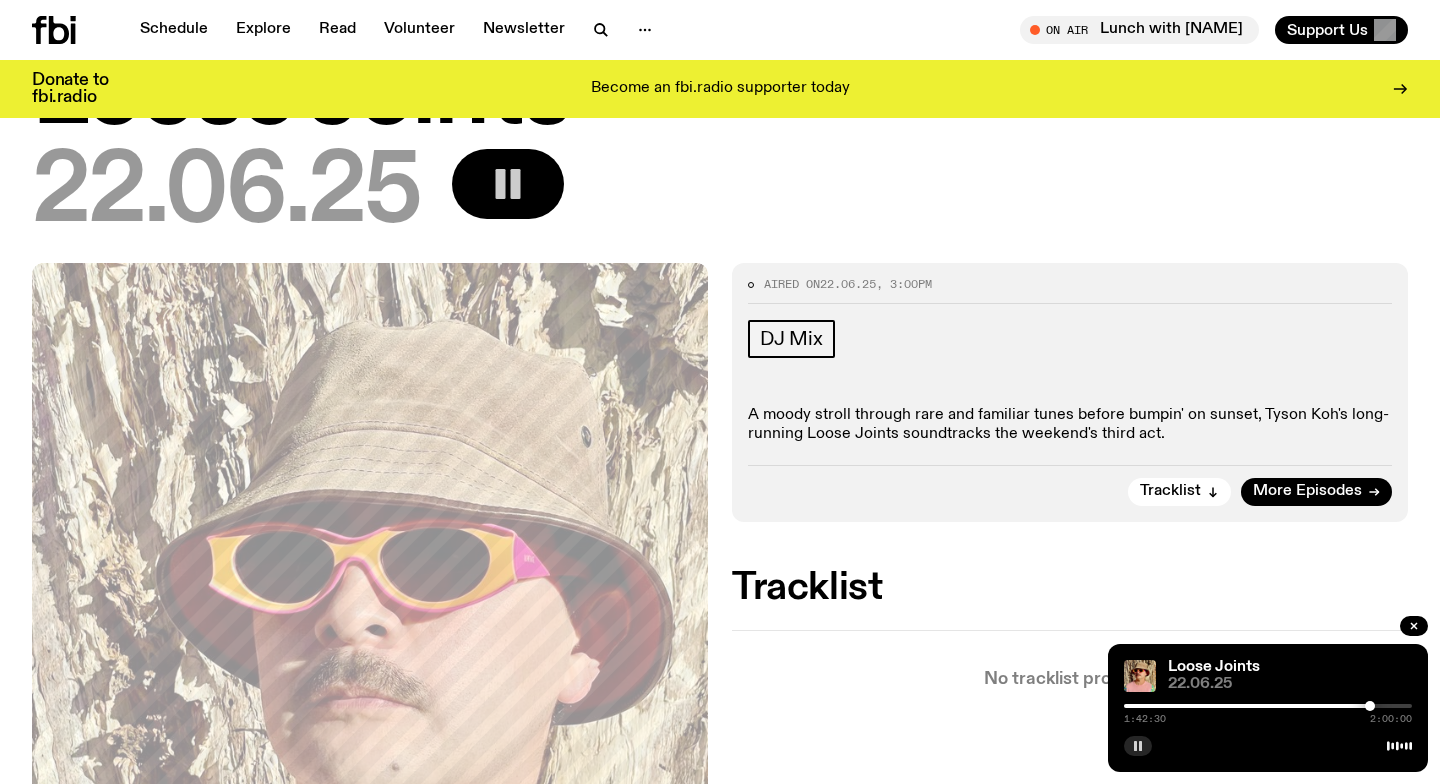 click at bounding box center (1370, 706) 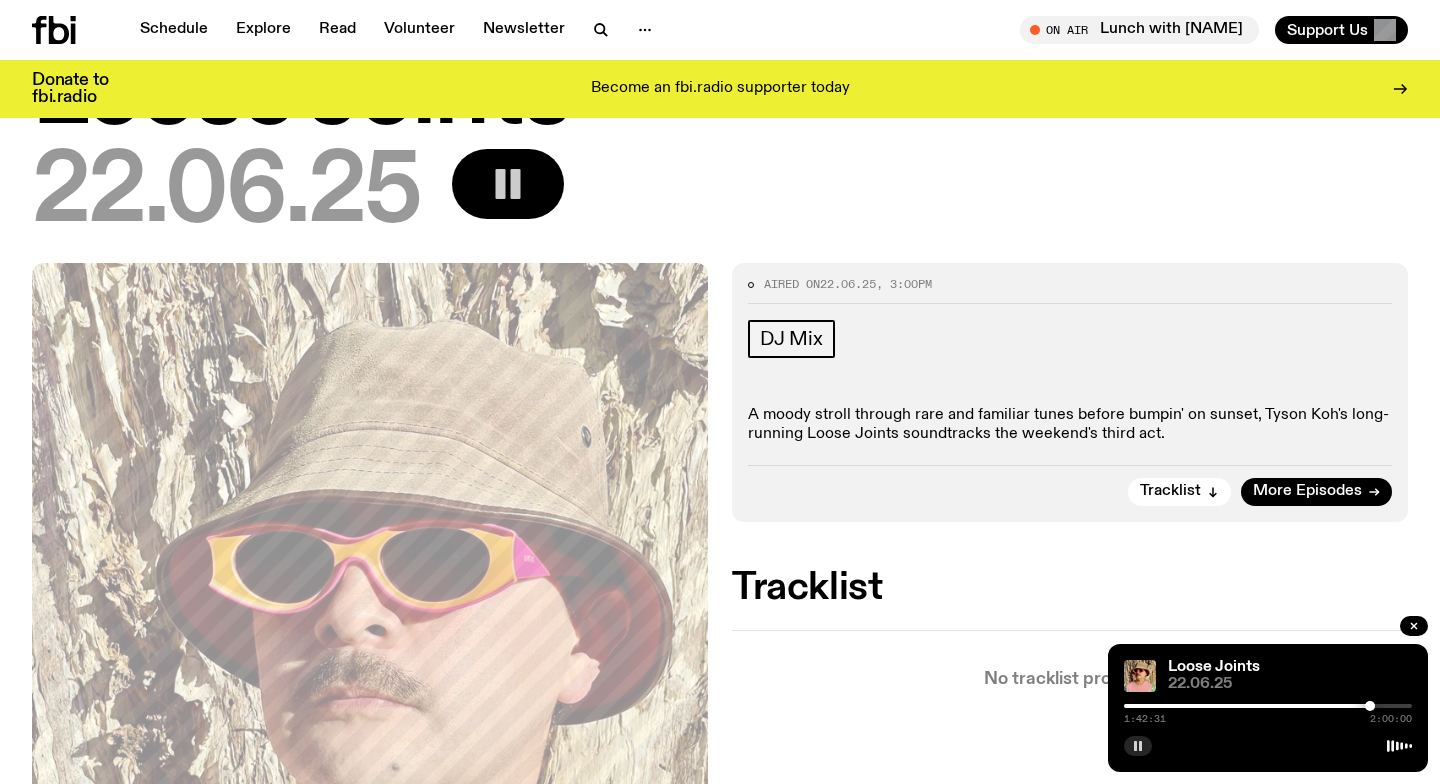 click at bounding box center (1370, 706) 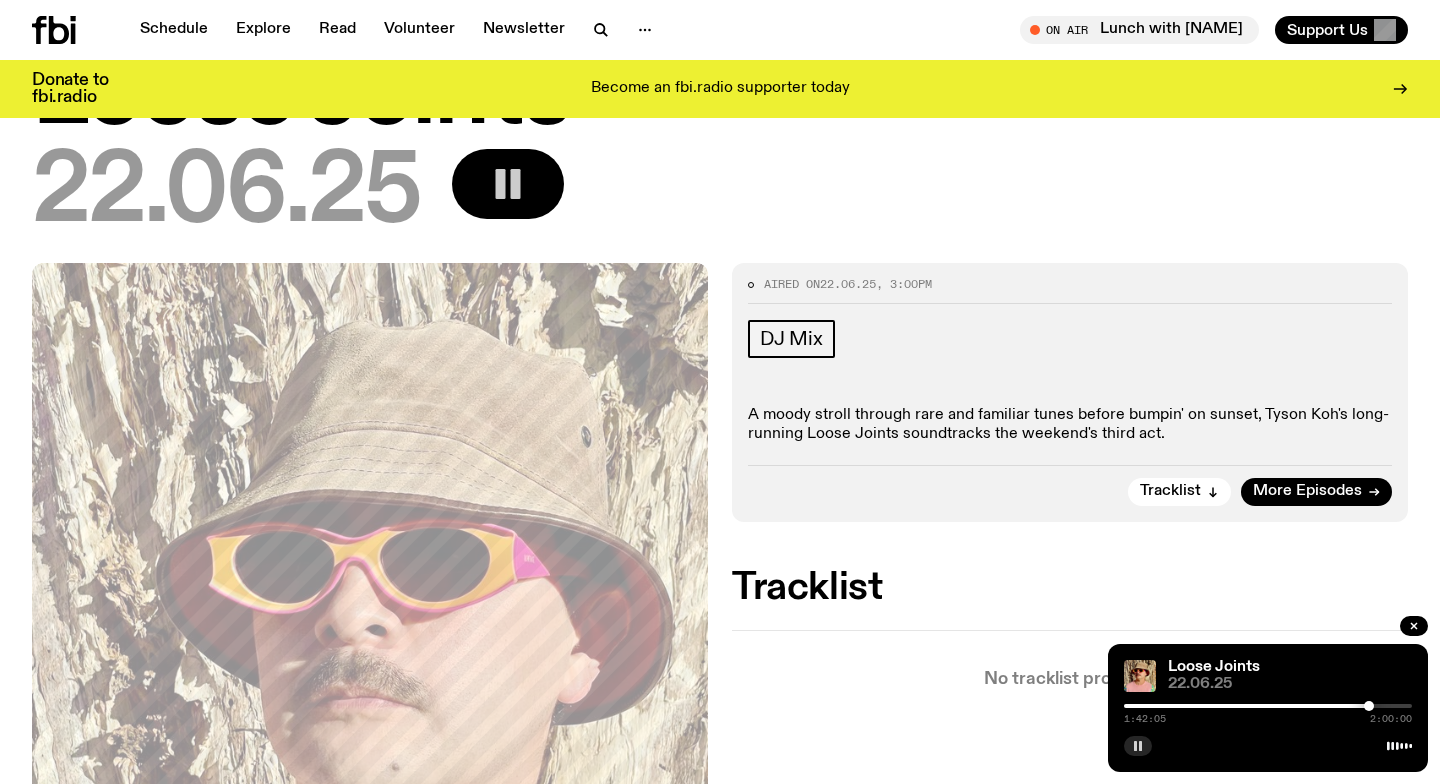 click at bounding box center [1369, 706] 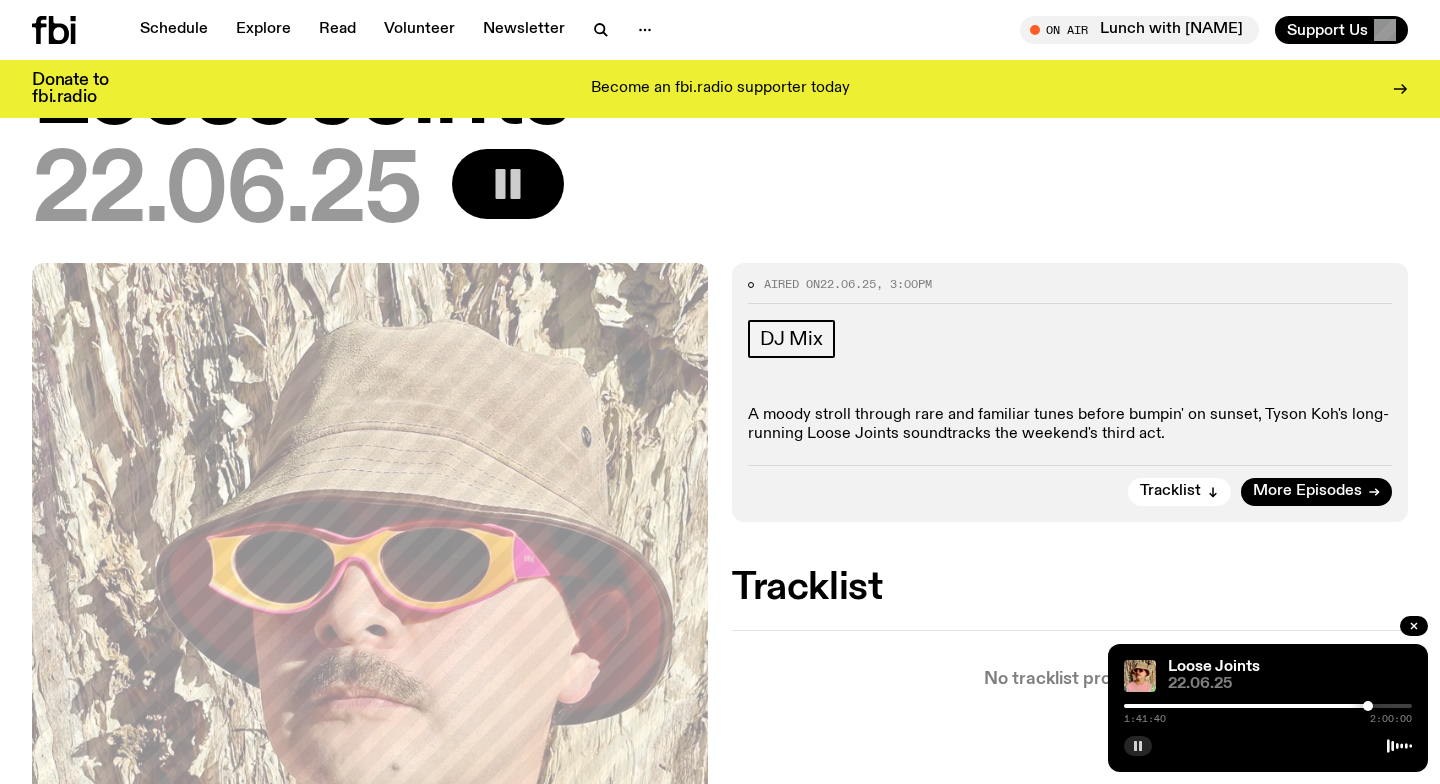 click at bounding box center (1368, 706) 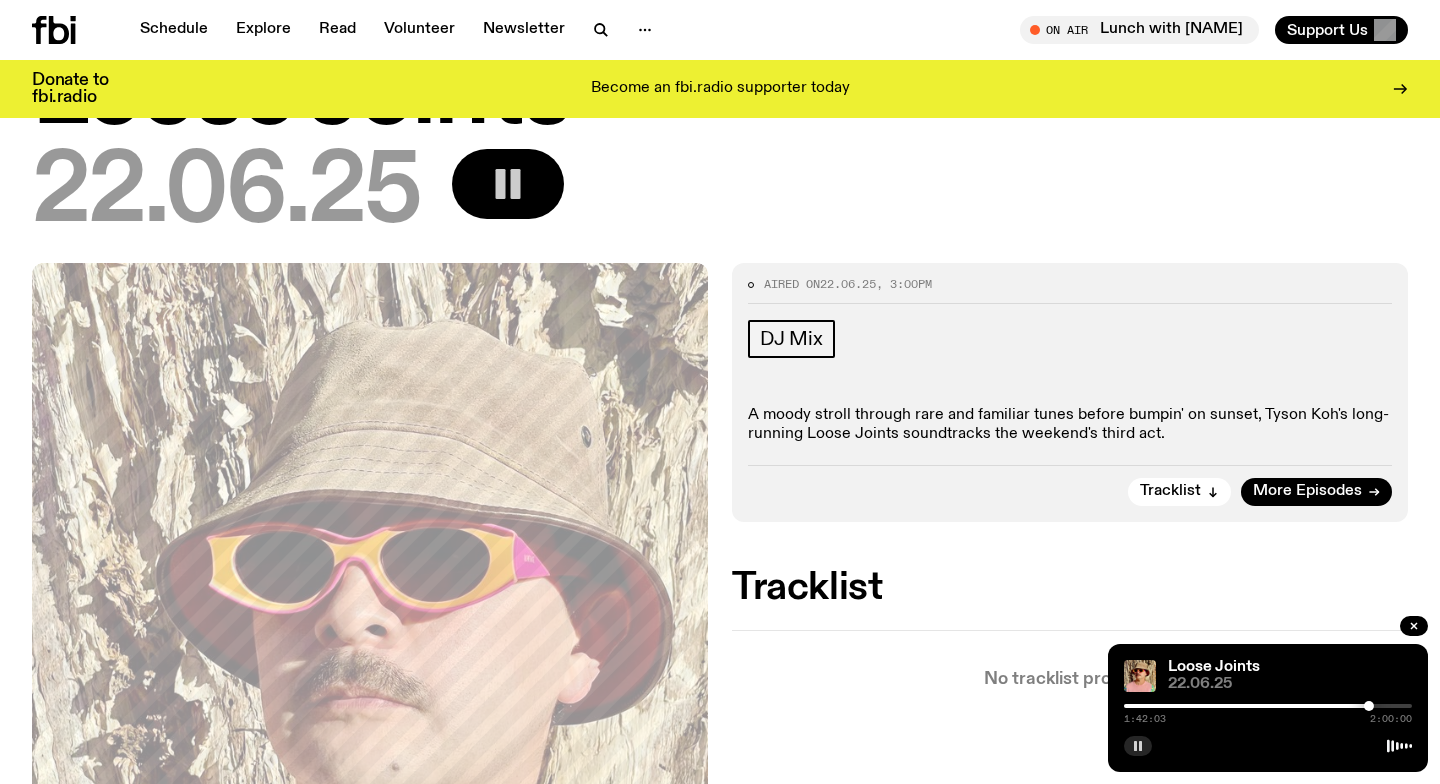 click 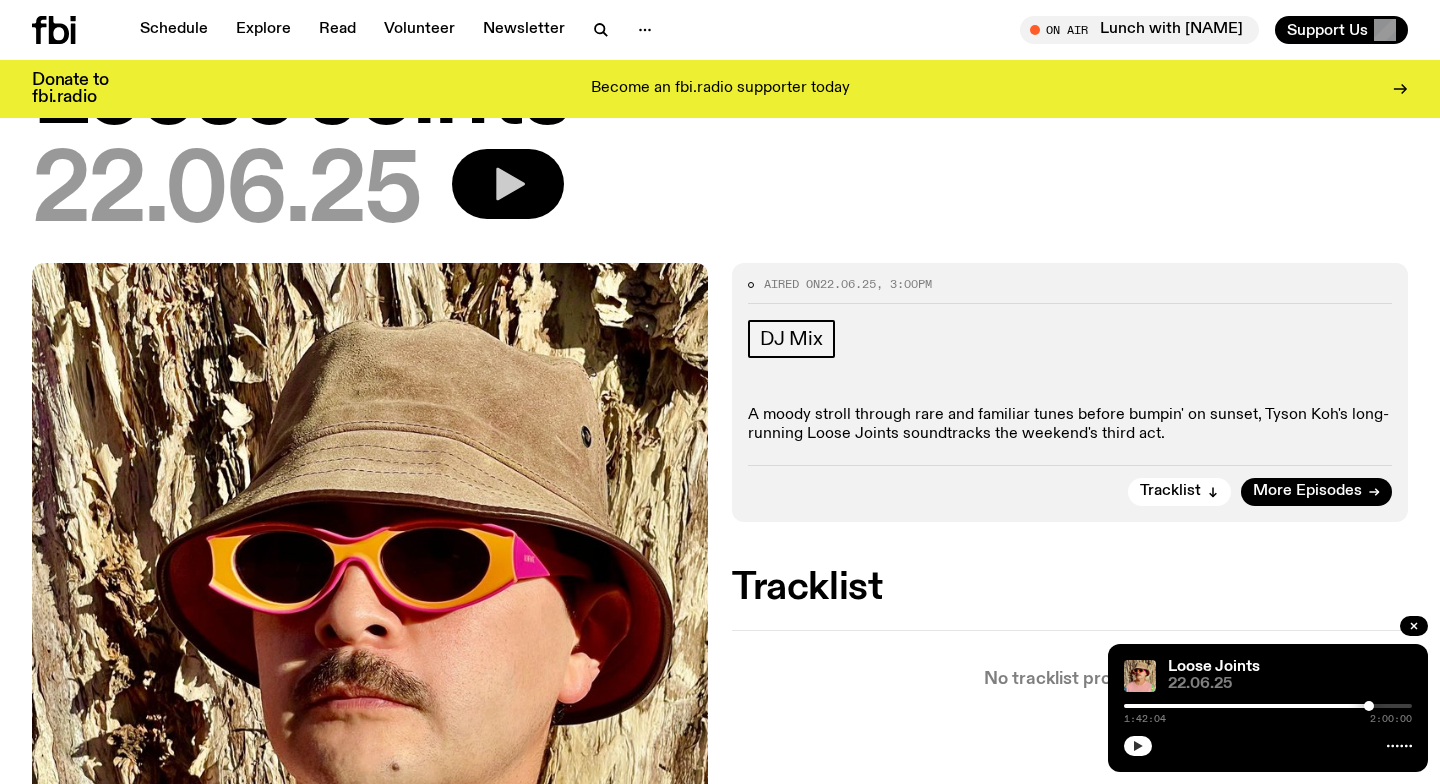 click 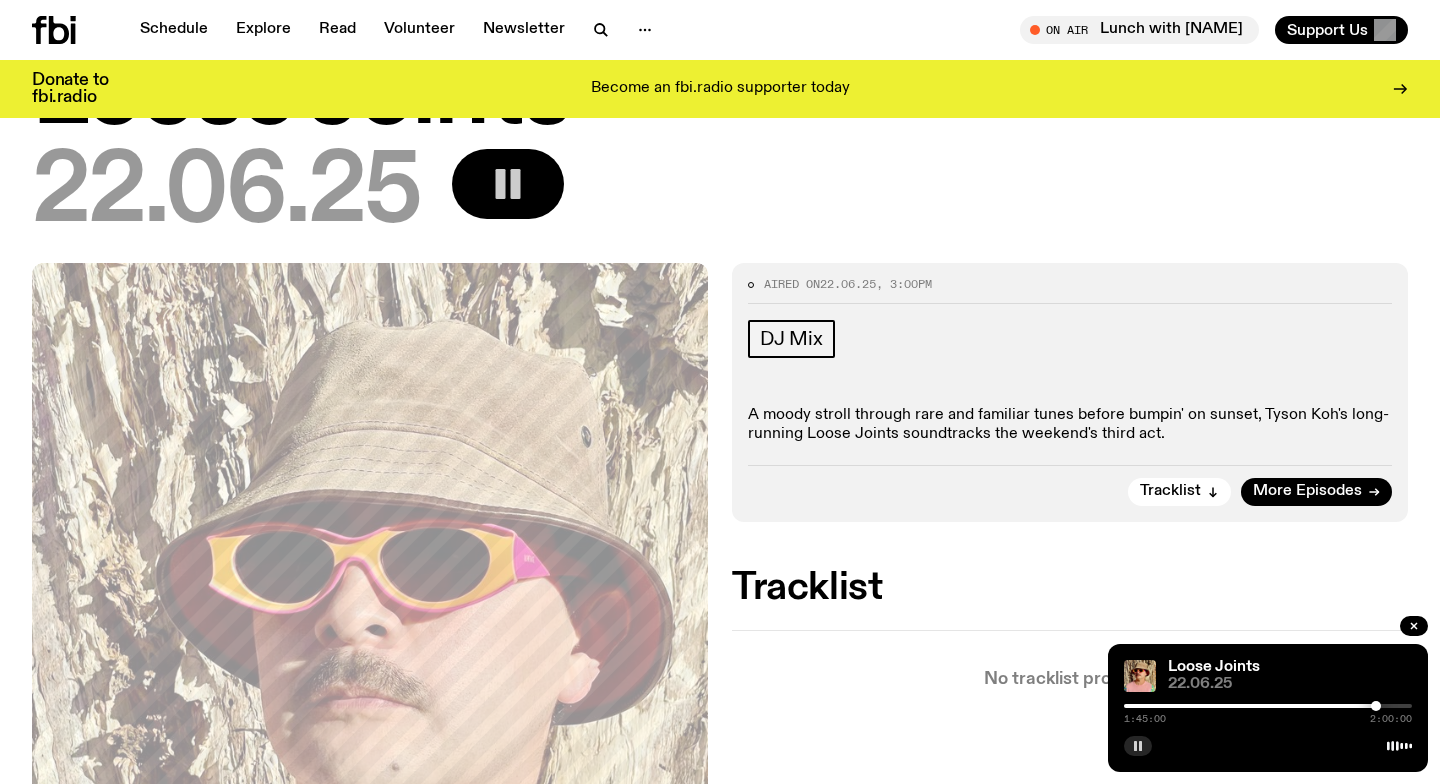 click at bounding box center (1376, 706) 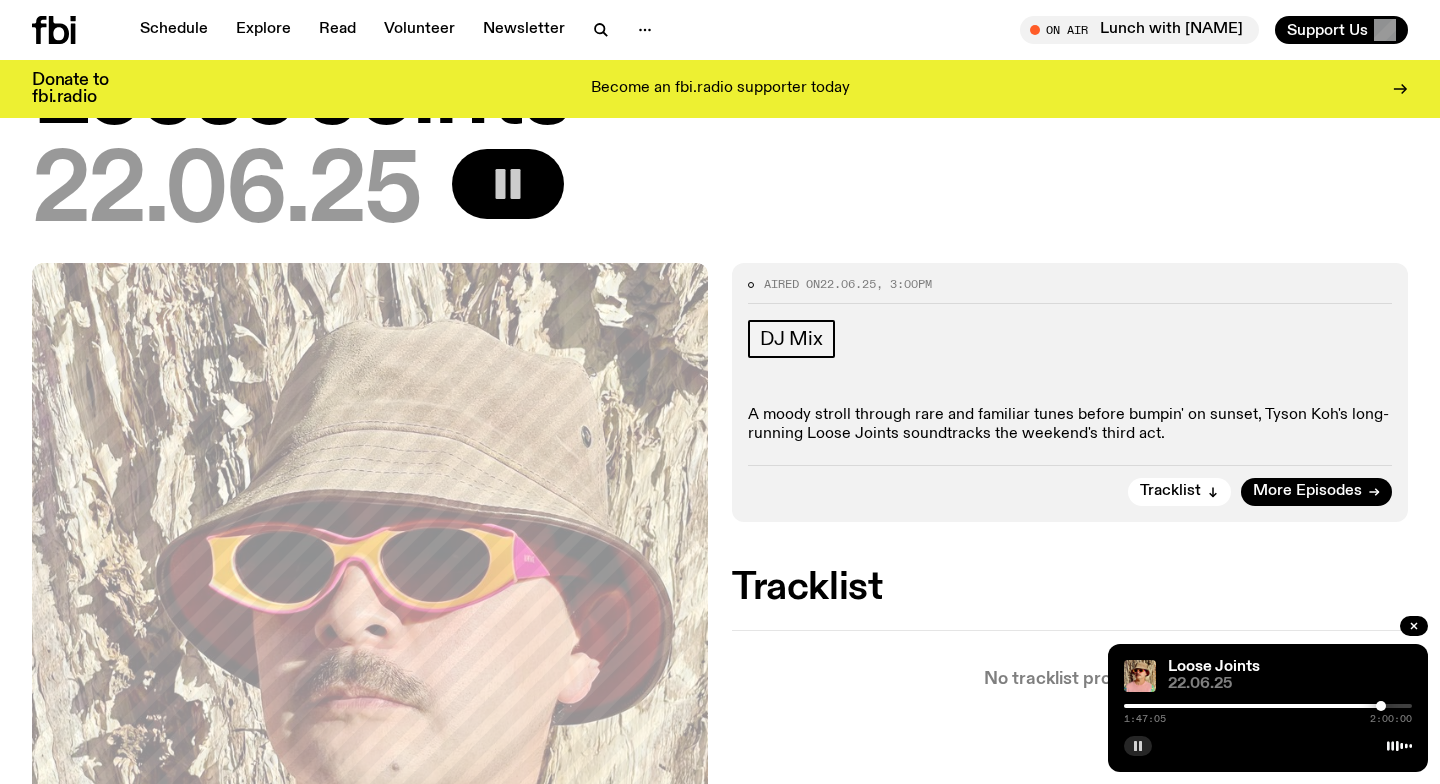click at bounding box center [1381, 706] 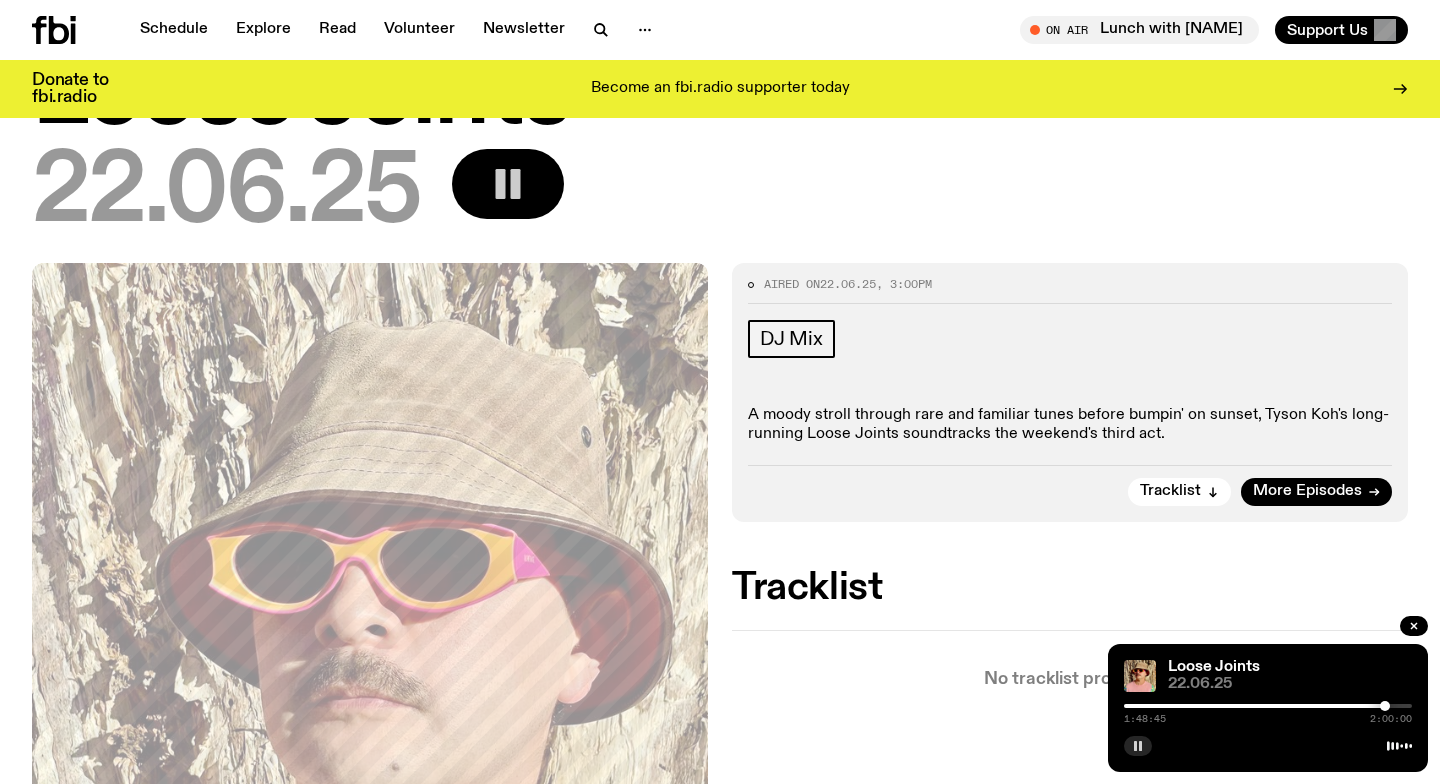 click at bounding box center [1385, 706] 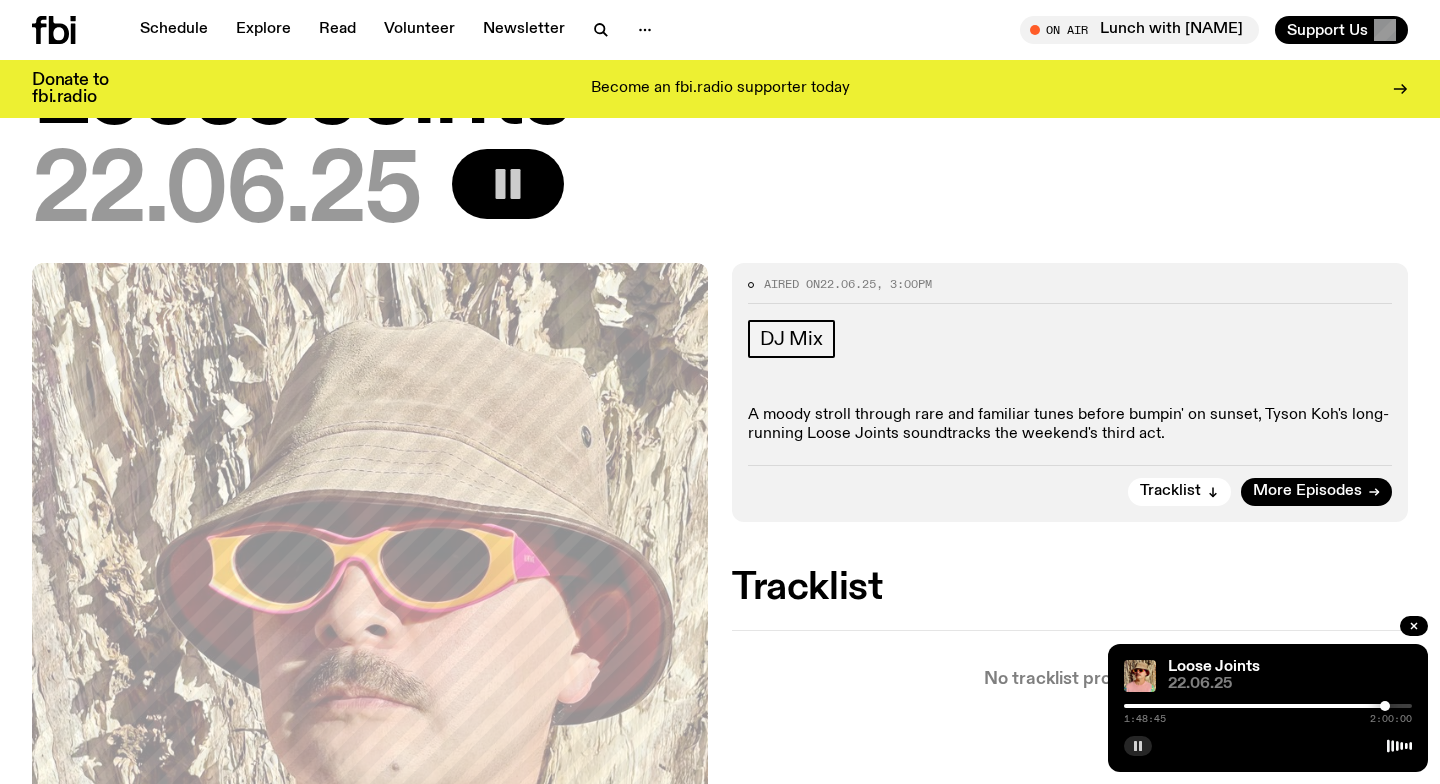 click at bounding box center (1385, 706) 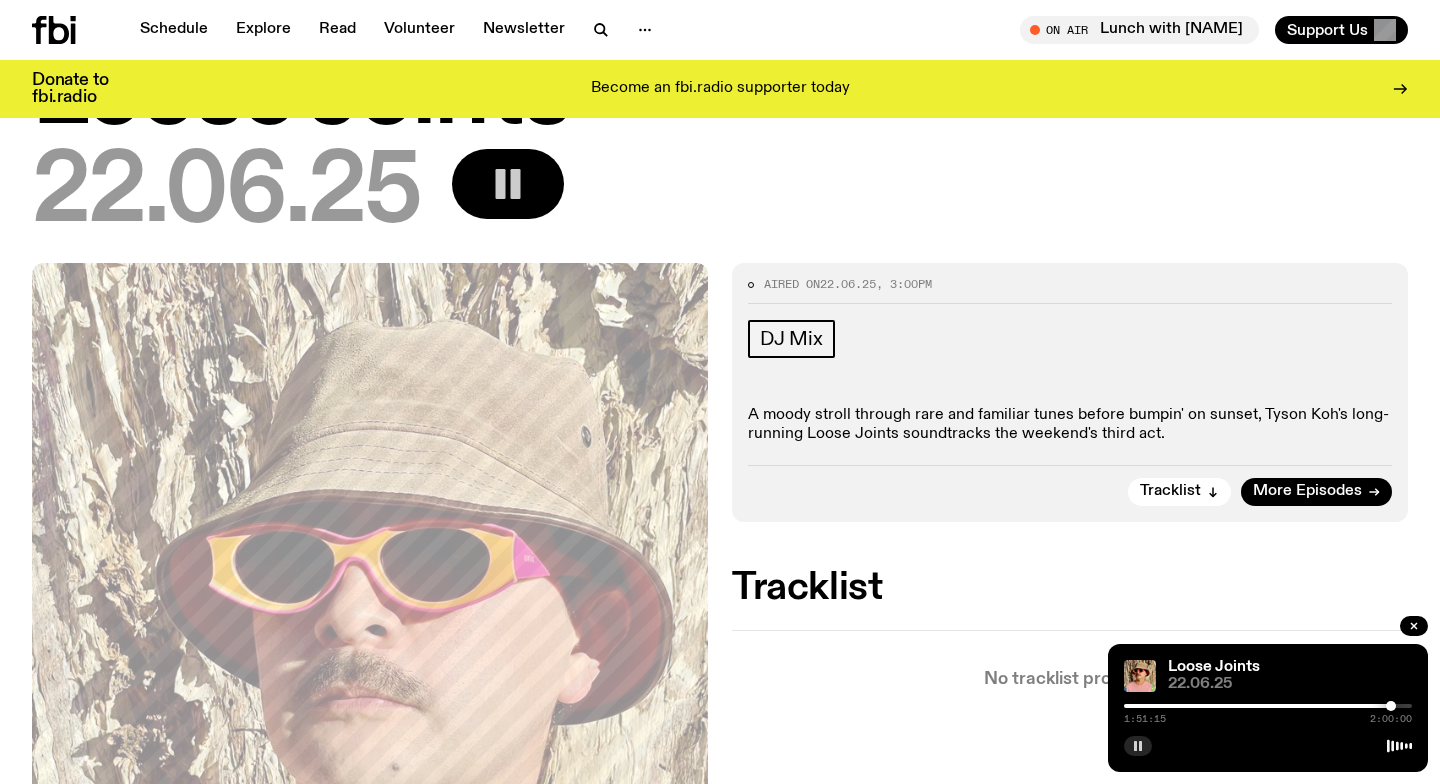 click at bounding box center (1391, 706) 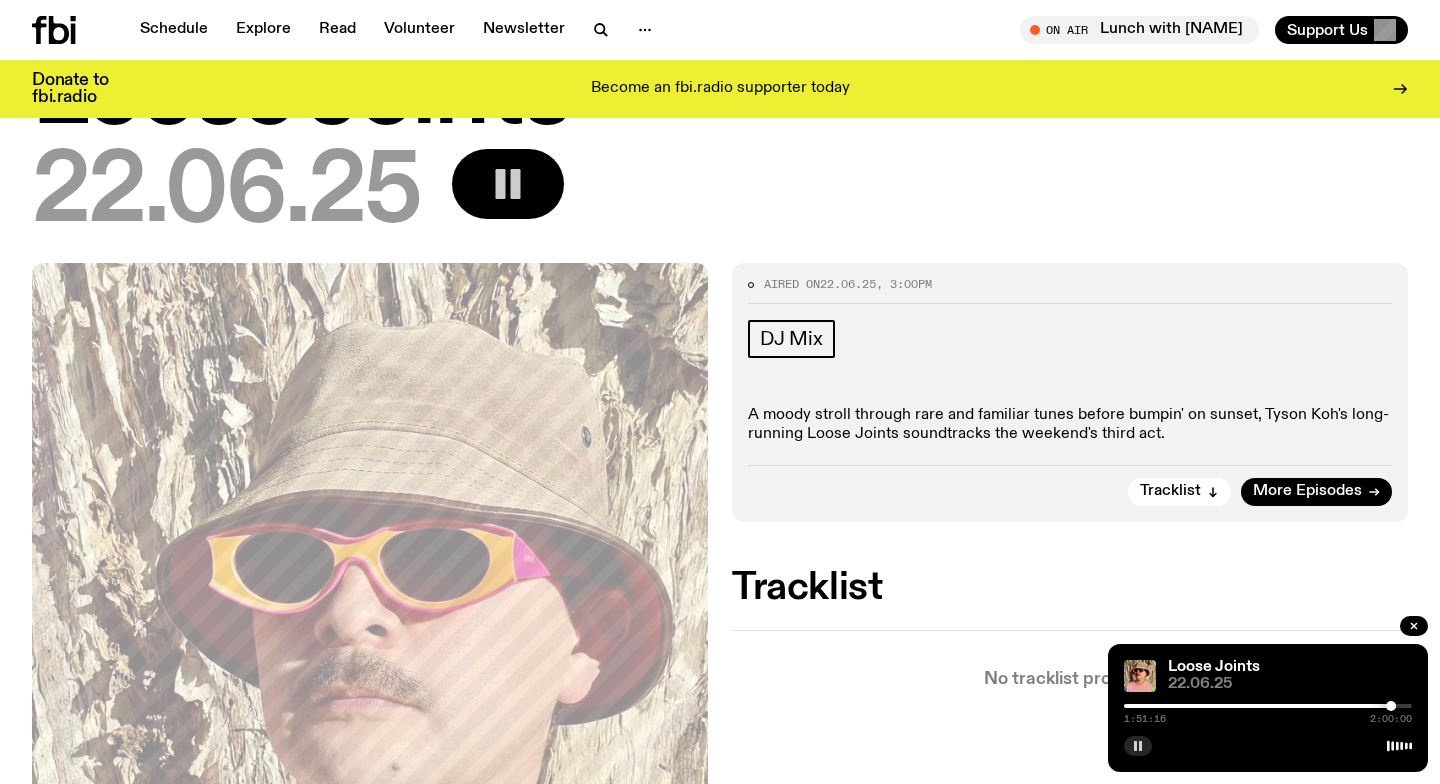 click at bounding box center [1391, 706] 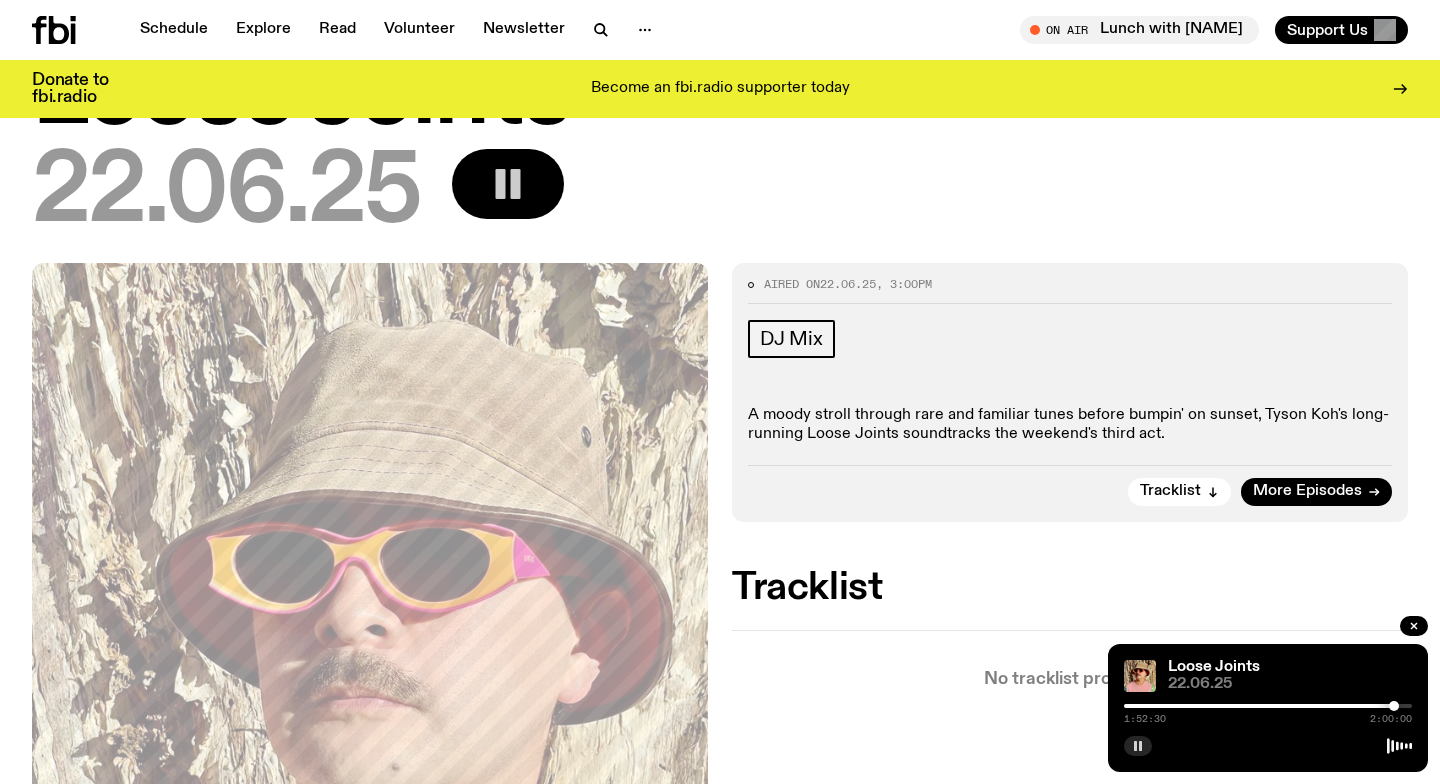 click at bounding box center (1268, 706) 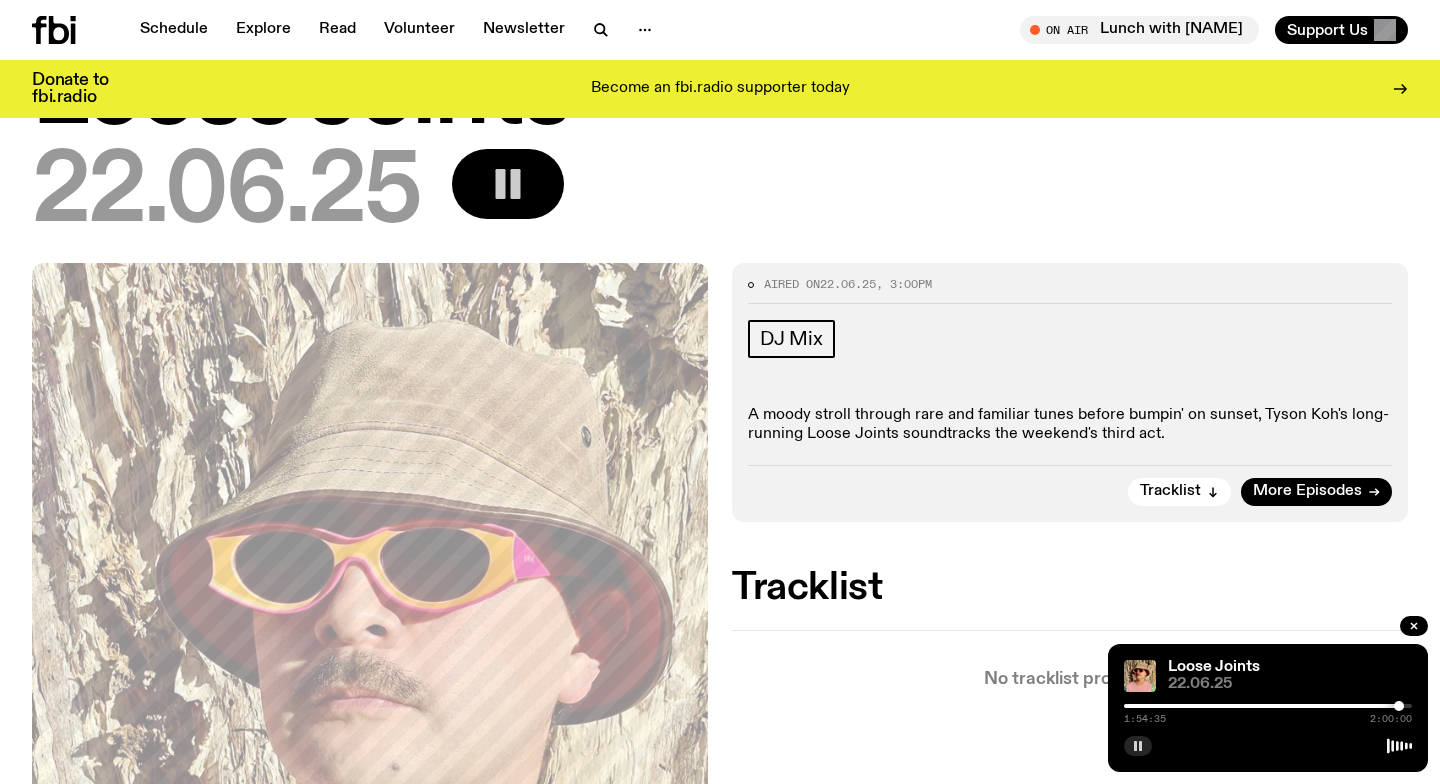 click at bounding box center [1399, 706] 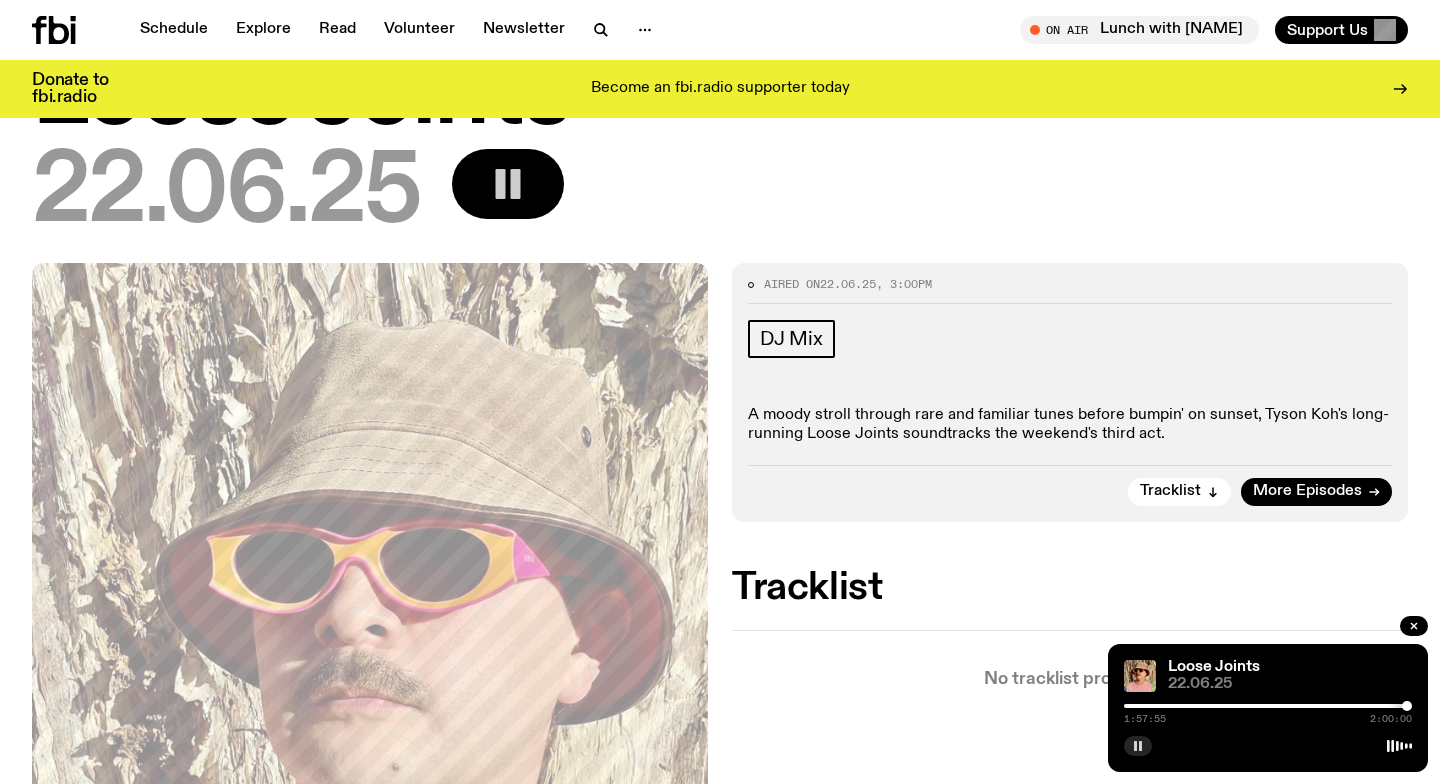 click at bounding box center (1407, 706) 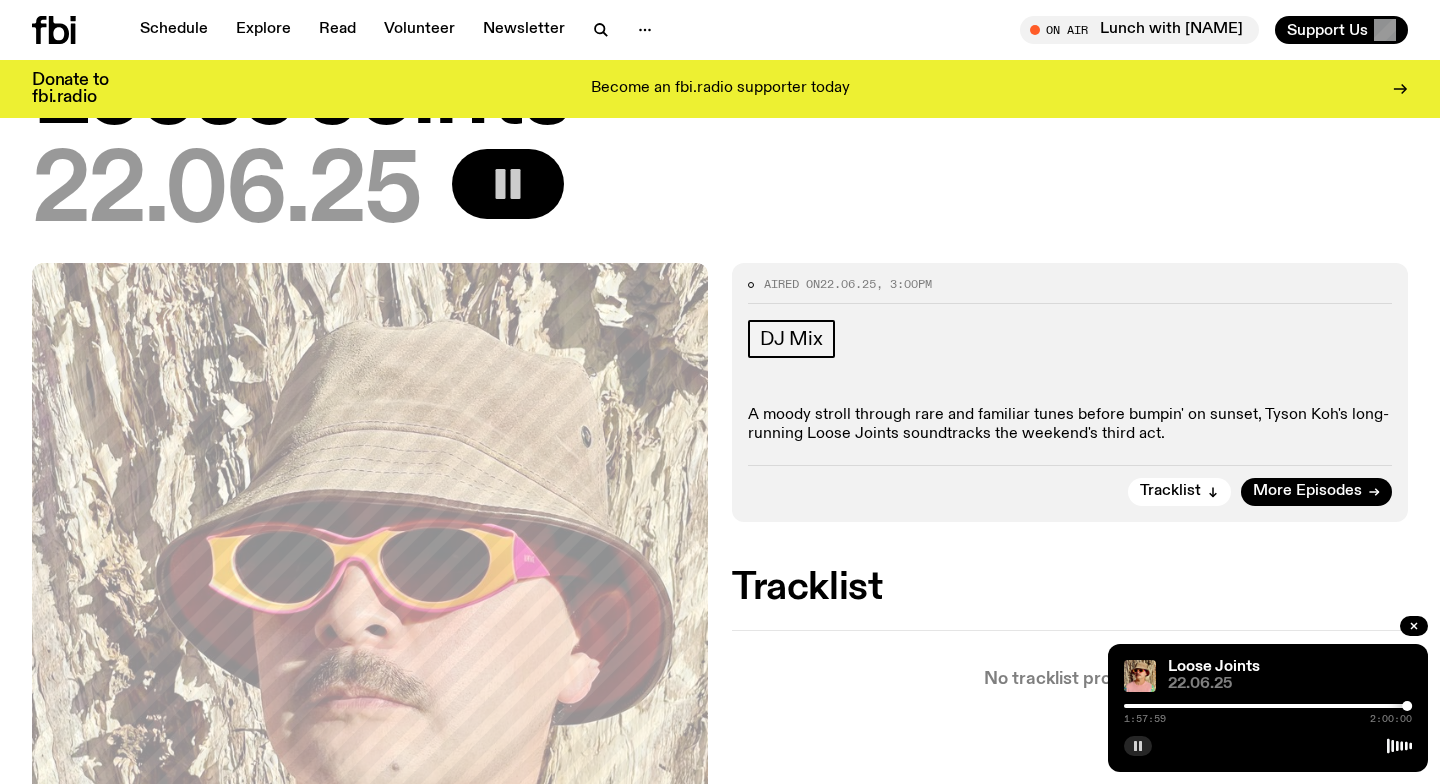 click 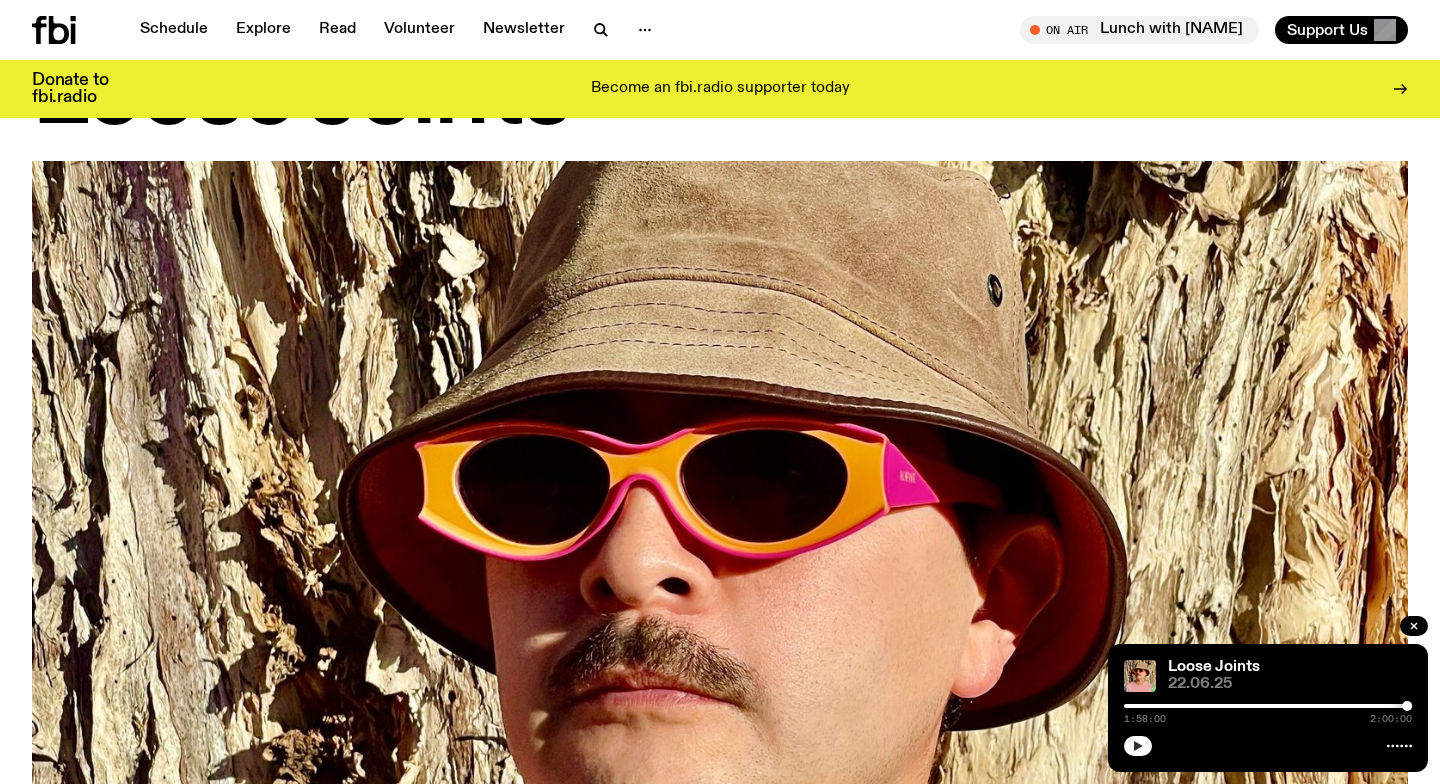 scroll, scrollTop: 1276, scrollLeft: 0, axis: vertical 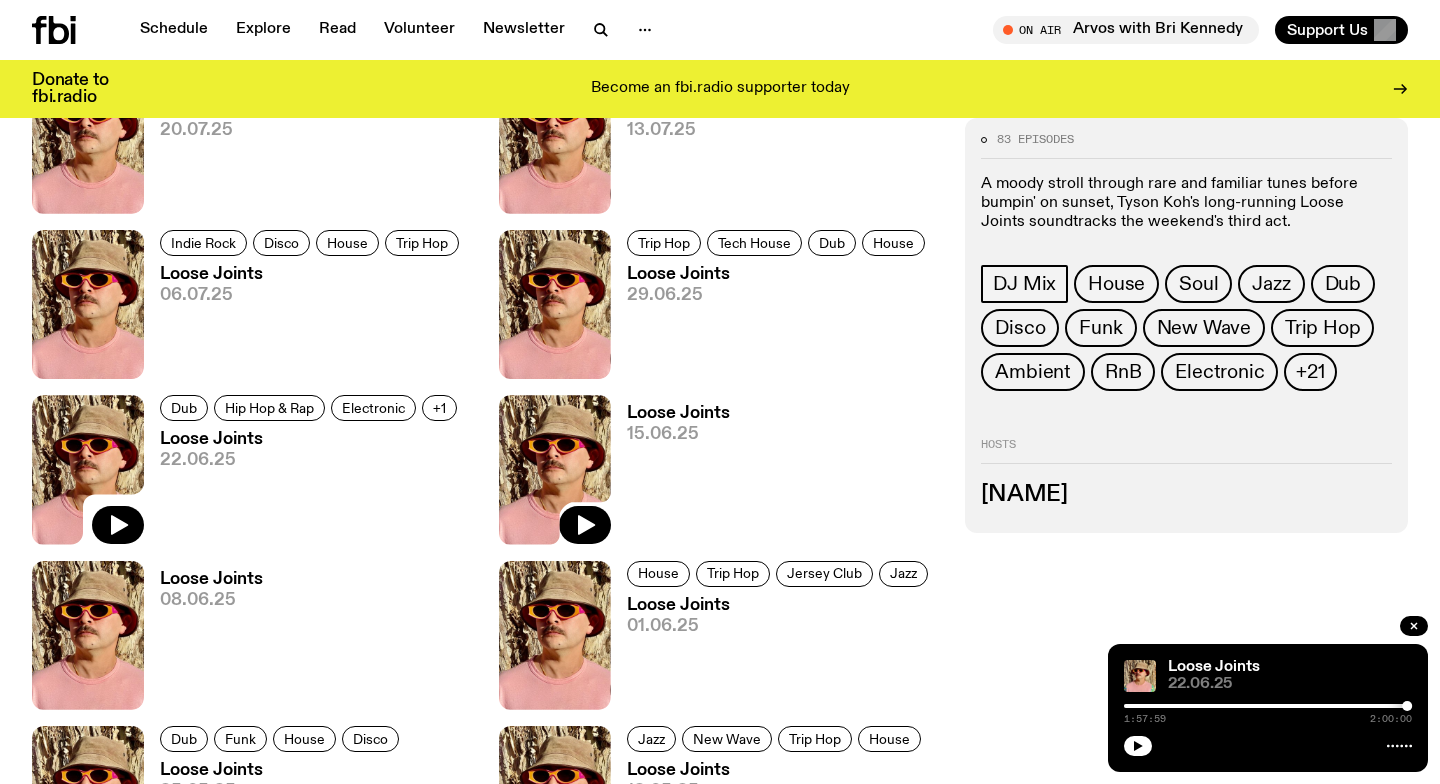click at bounding box center (555, 469) 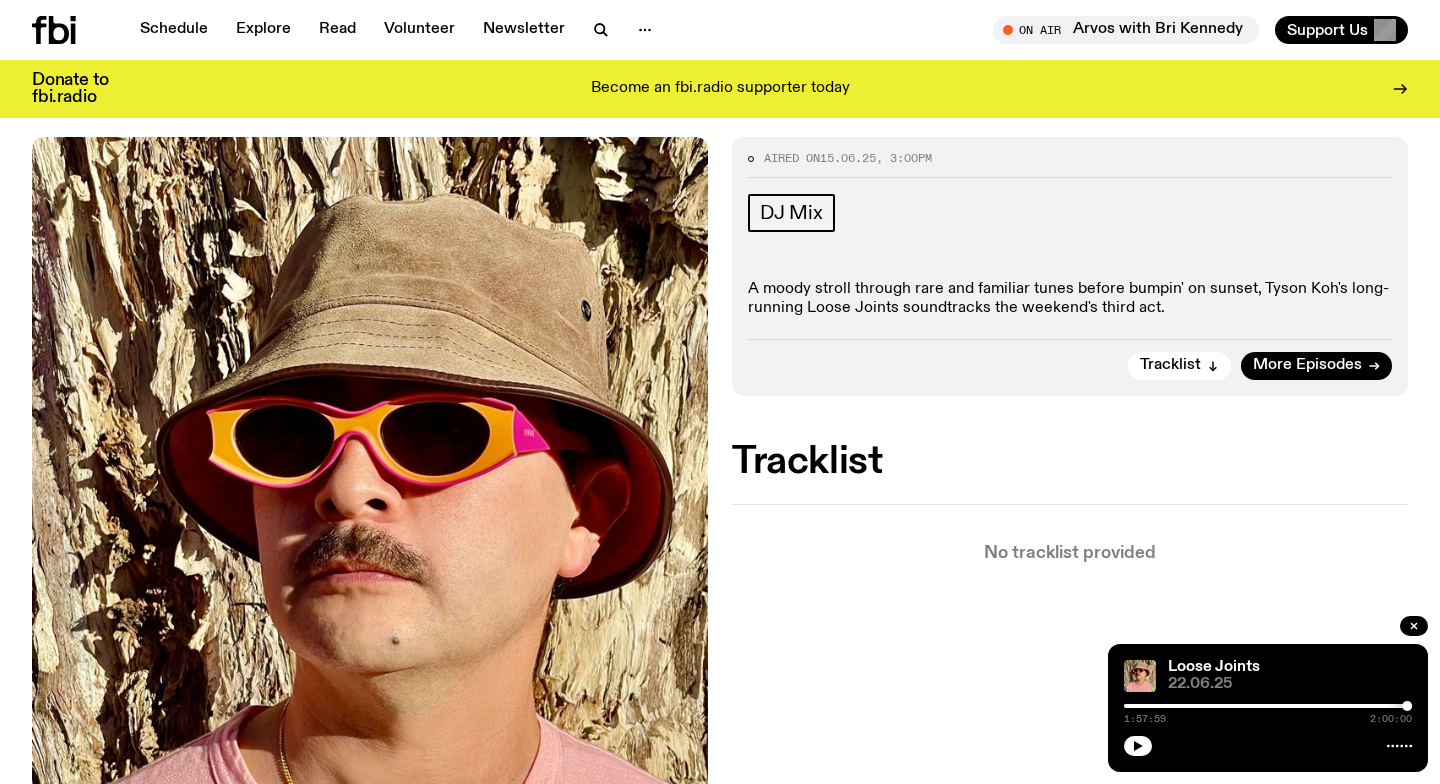 scroll, scrollTop: 196, scrollLeft: 0, axis: vertical 